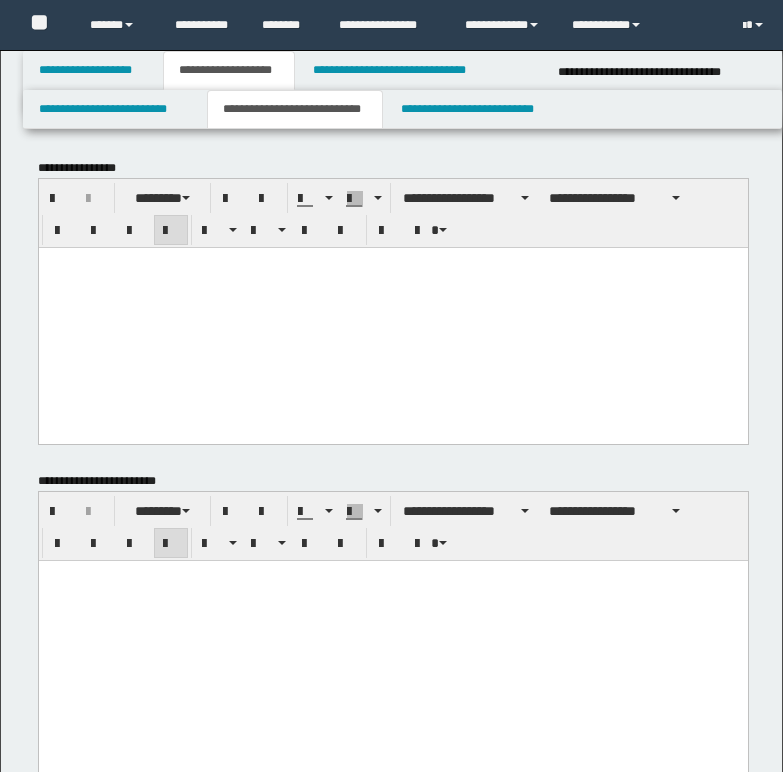 scroll, scrollTop: 0, scrollLeft: 0, axis: both 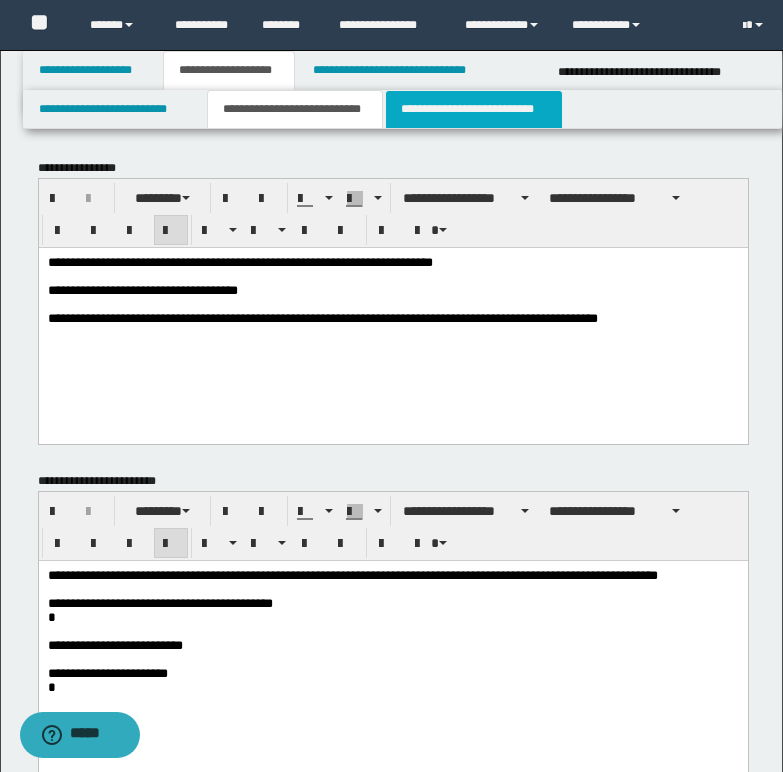 click on "**********" at bounding box center (474, 109) 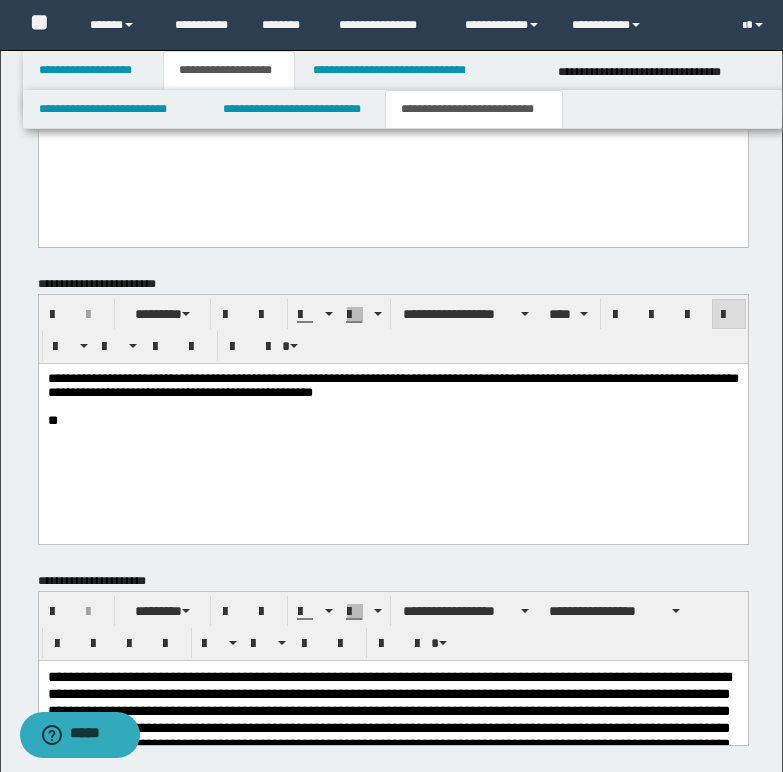 scroll, scrollTop: 900, scrollLeft: 0, axis: vertical 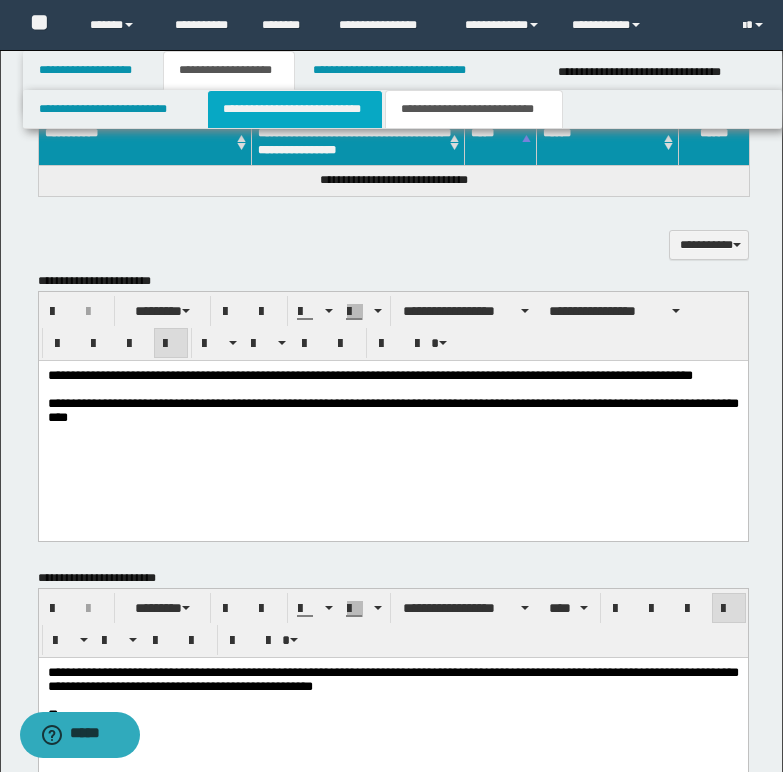 click on "**********" at bounding box center (295, 109) 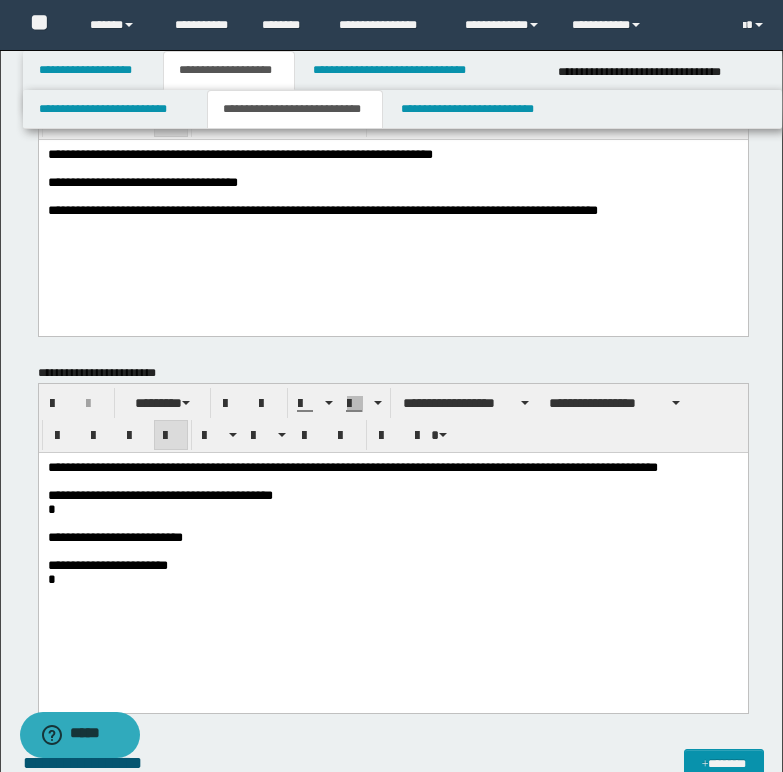 scroll, scrollTop: 100, scrollLeft: 0, axis: vertical 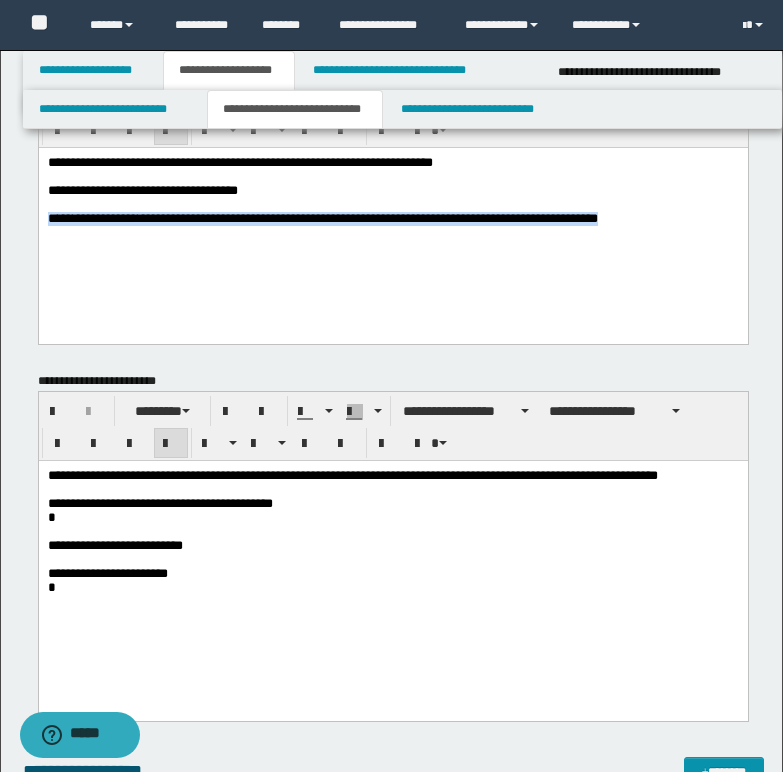 drag, startPoint x: 46, startPoint y: 222, endPoint x: 659, endPoint y: 226, distance: 613.01306 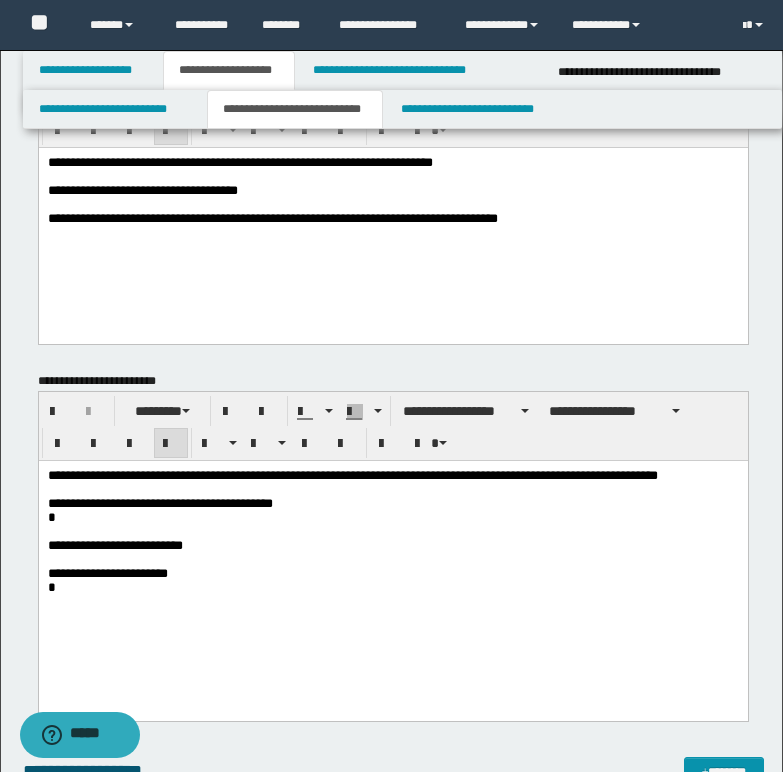 click on "**********" at bounding box center (277, 217) 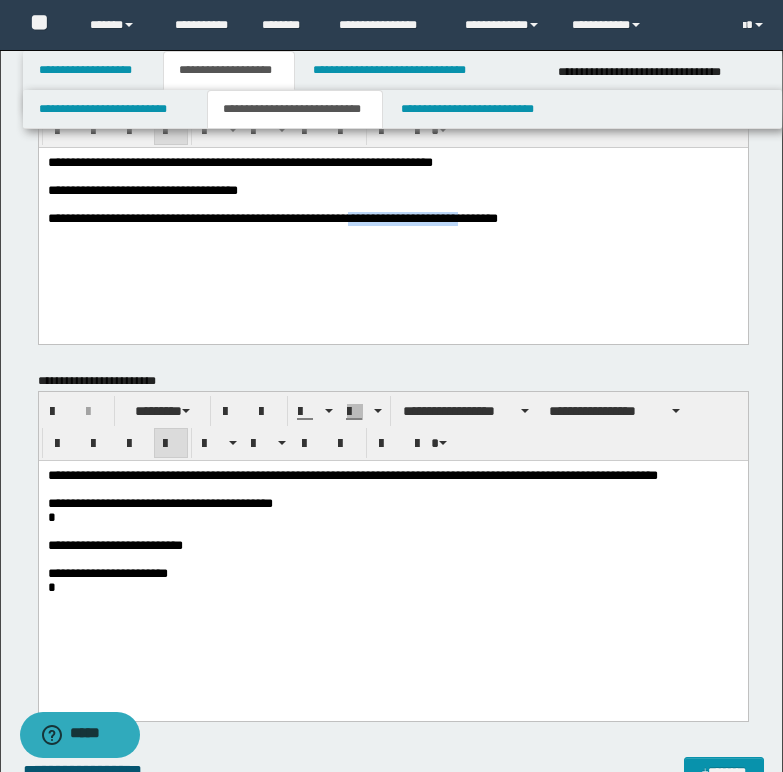 drag, startPoint x: 365, startPoint y: 223, endPoint x: 489, endPoint y: 228, distance: 124.10077 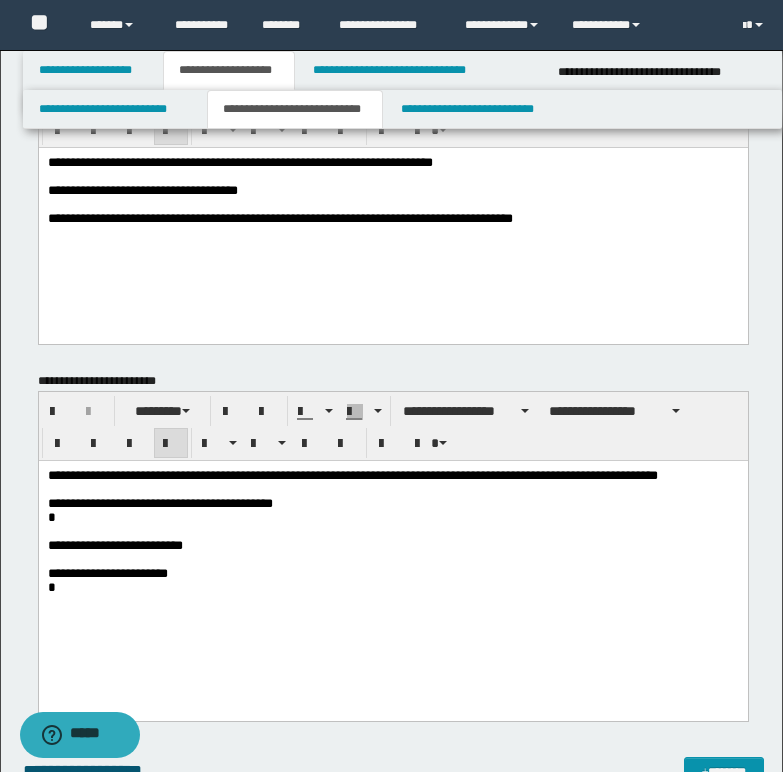 click on "**********" at bounding box center [284, 217] 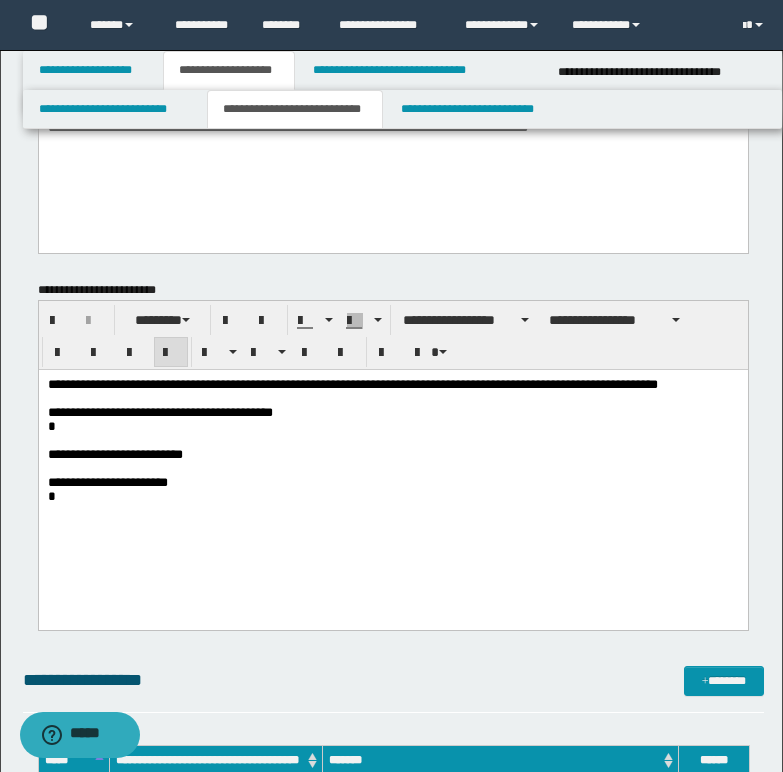 scroll, scrollTop: 400, scrollLeft: 0, axis: vertical 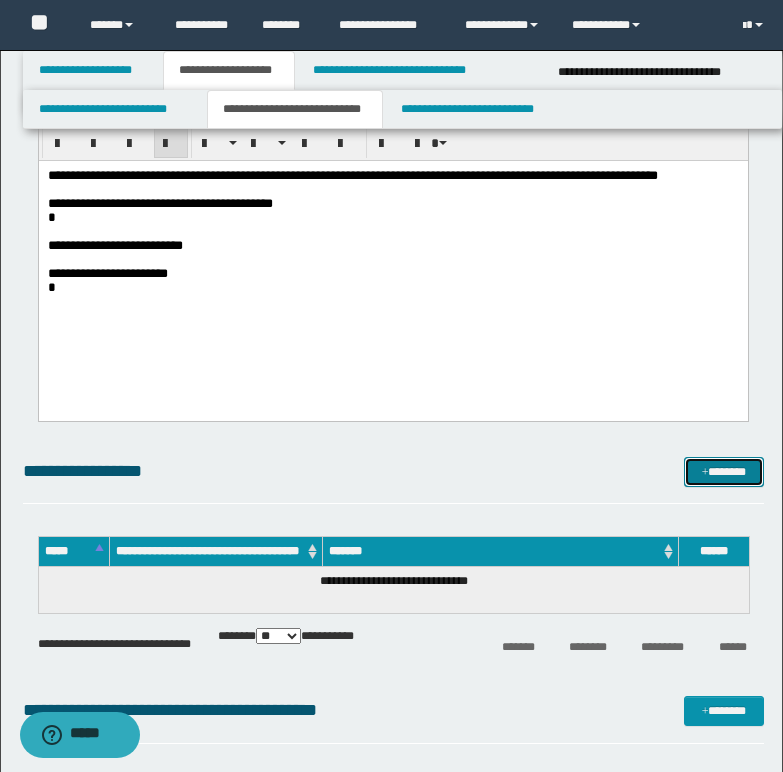 click on "*******" at bounding box center [724, 472] 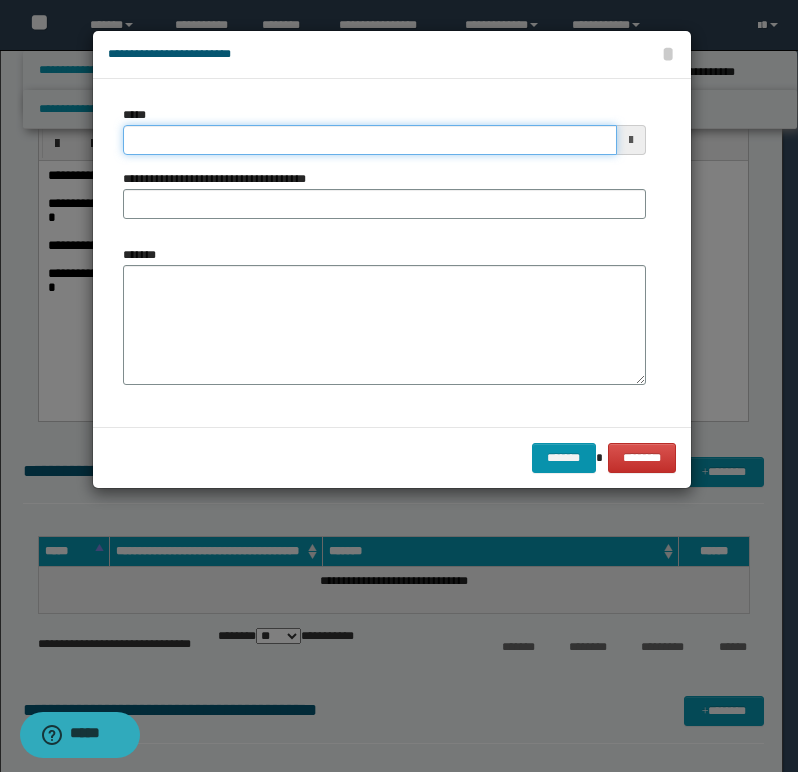 click on "*****" at bounding box center (370, 140) 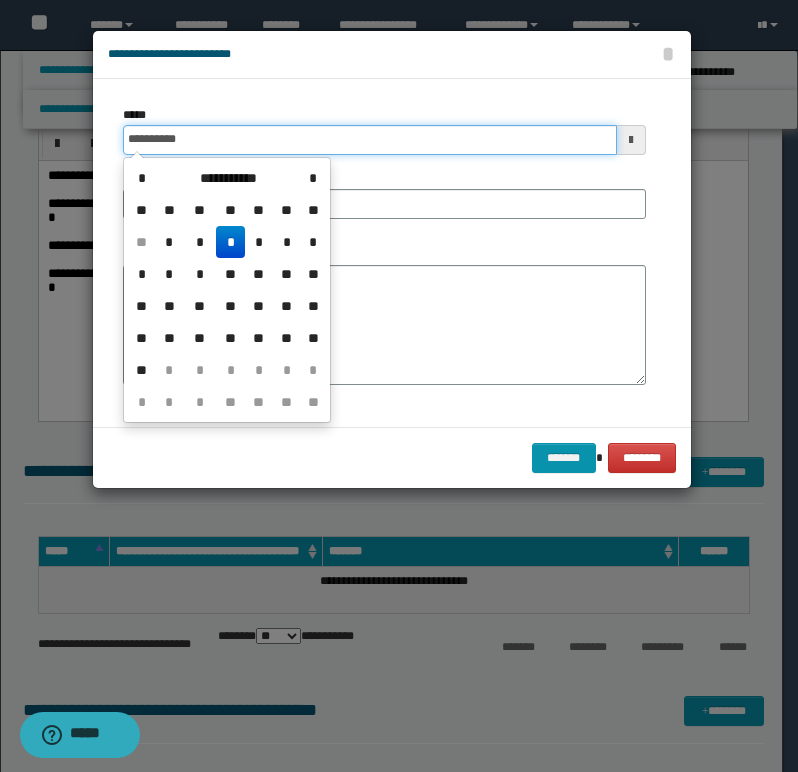 type on "**********" 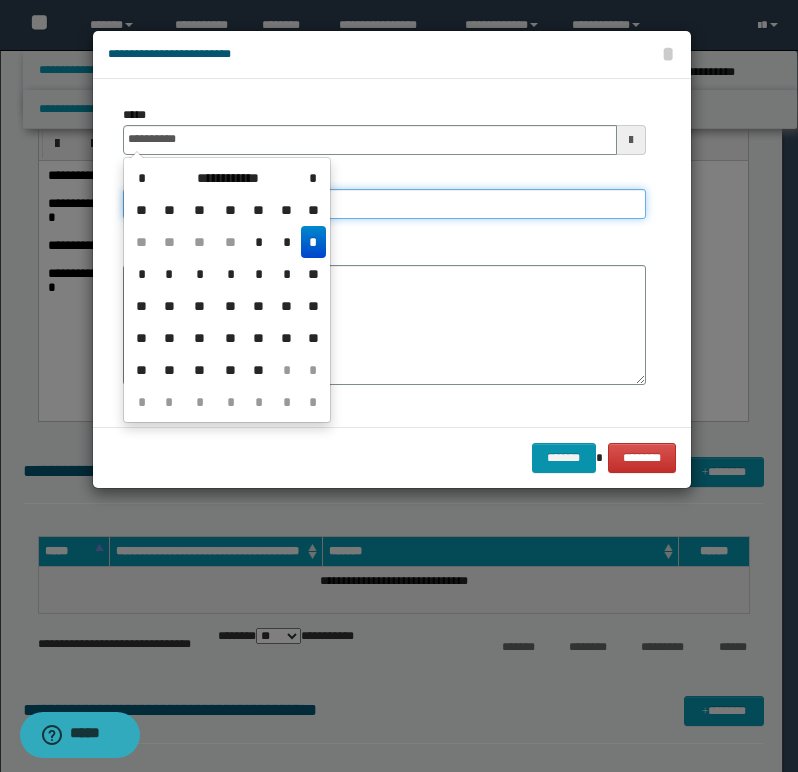 click on "**********" at bounding box center [384, 204] 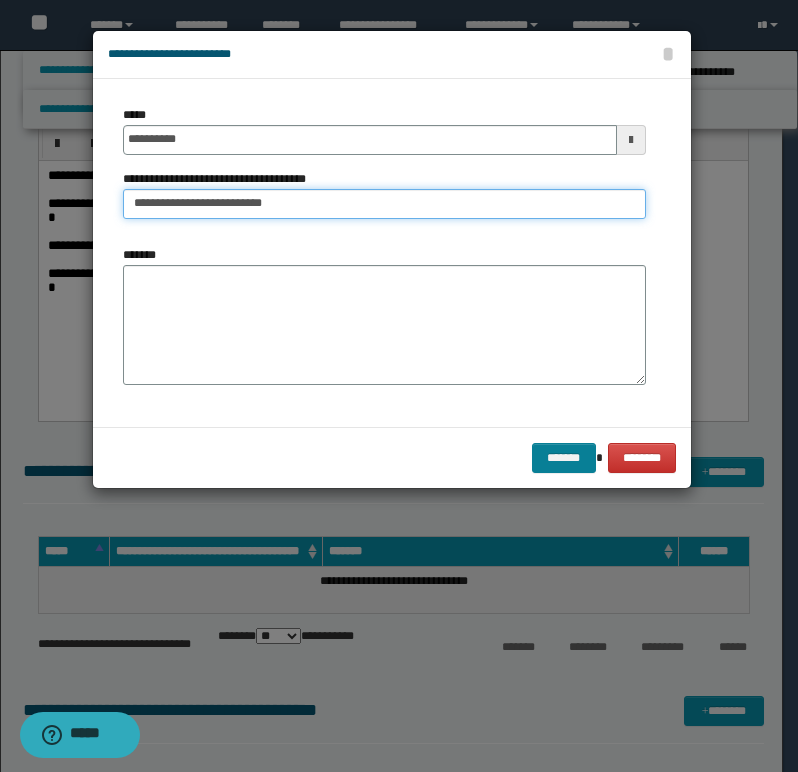 type on "**********" 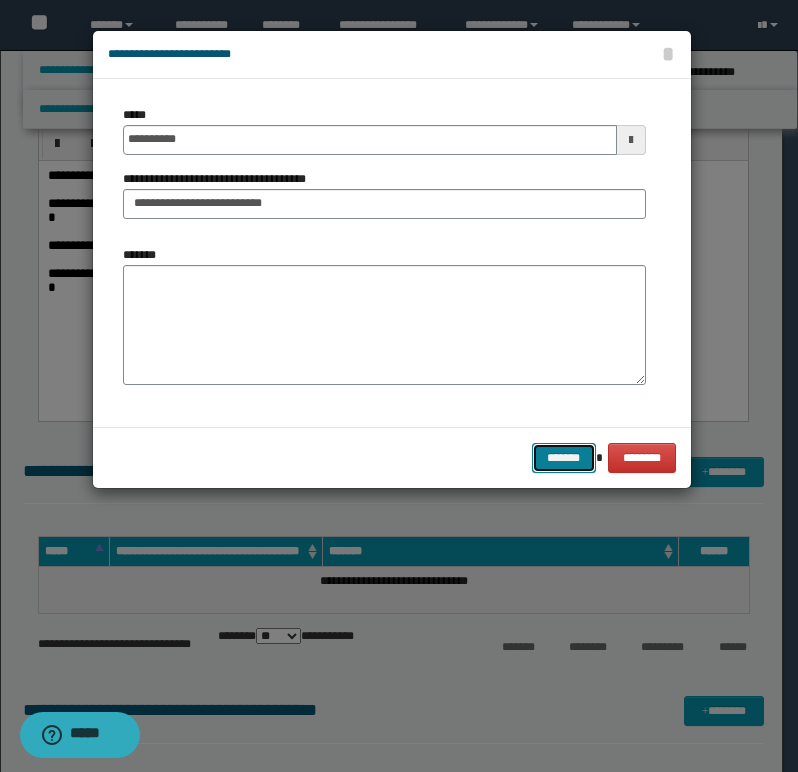click on "*******" at bounding box center [564, 458] 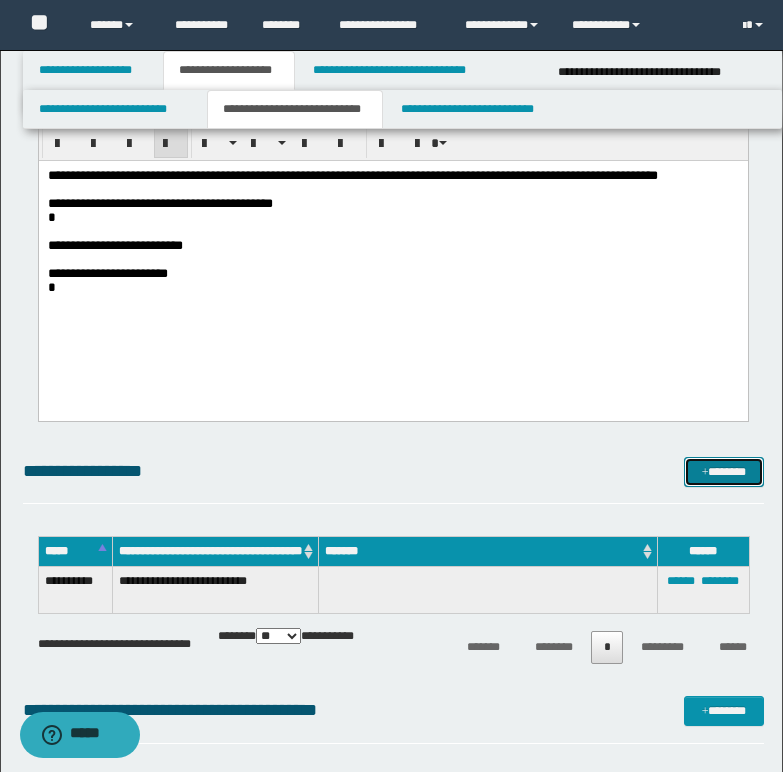 click on "*******" at bounding box center [724, 472] 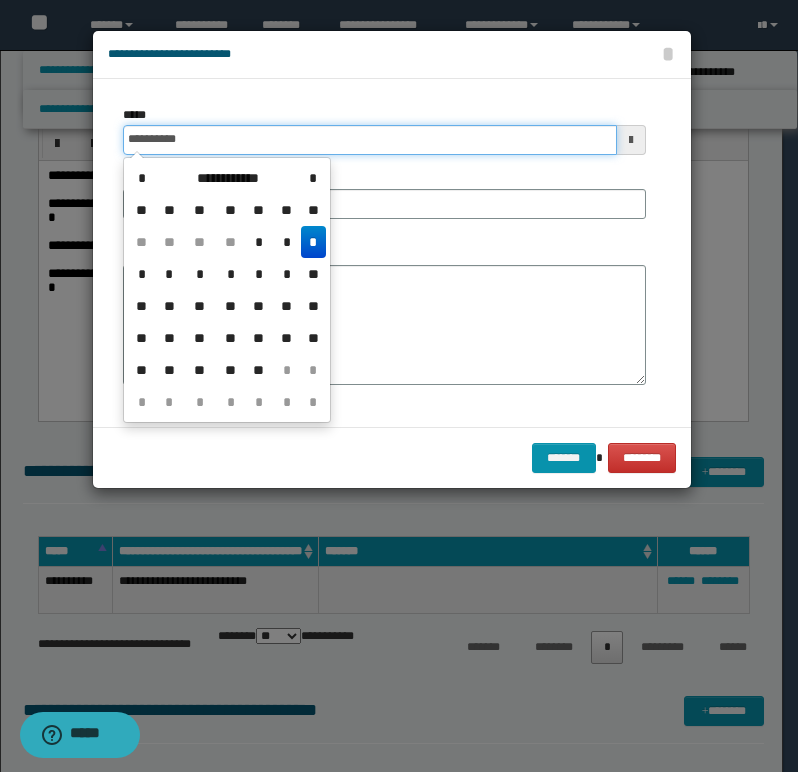 click on "**********" at bounding box center (370, 140) 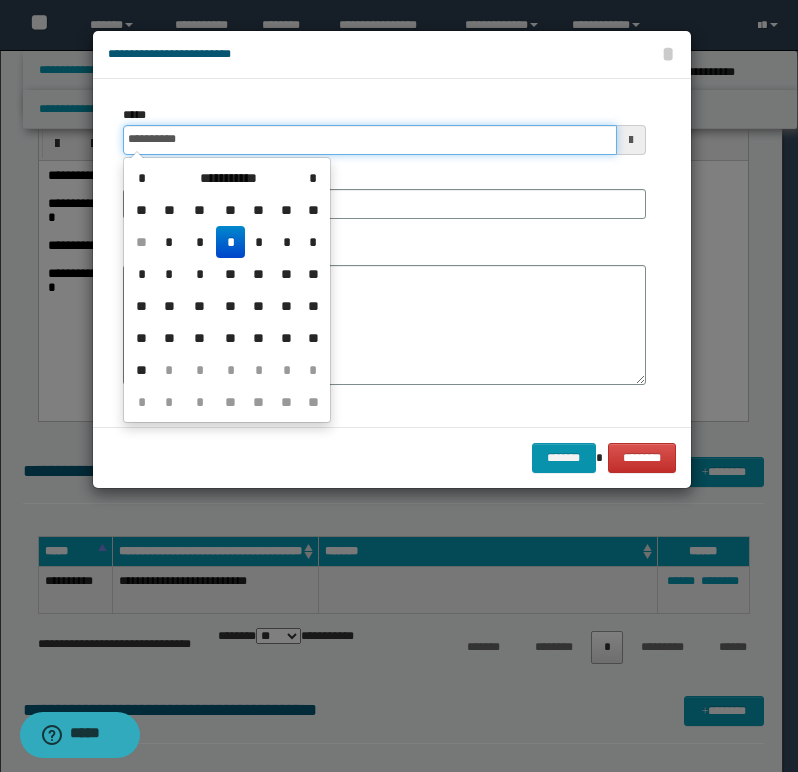 type on "**********" 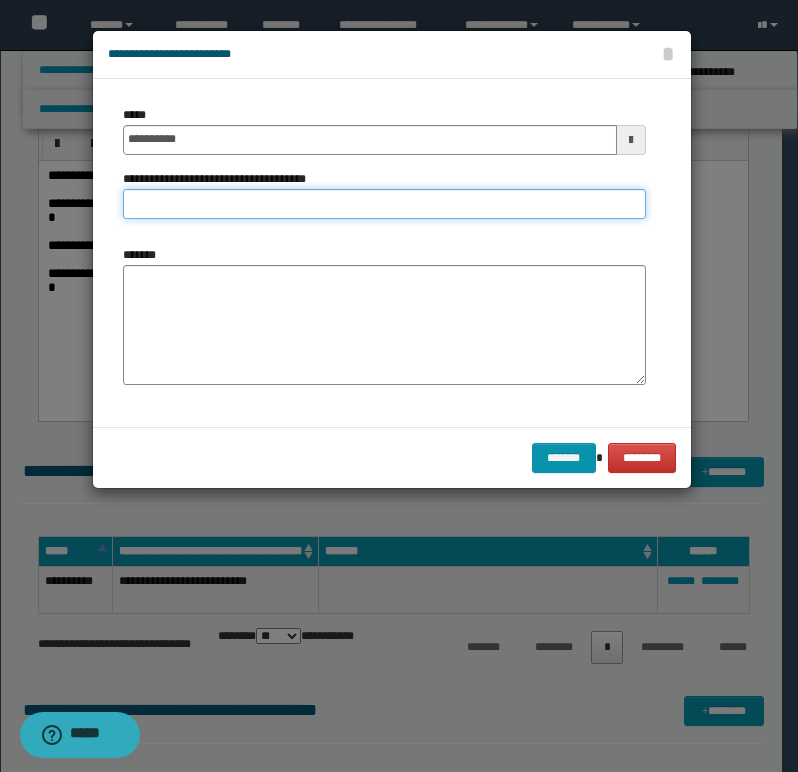 click on "**********" at bounding box center (384, 204) 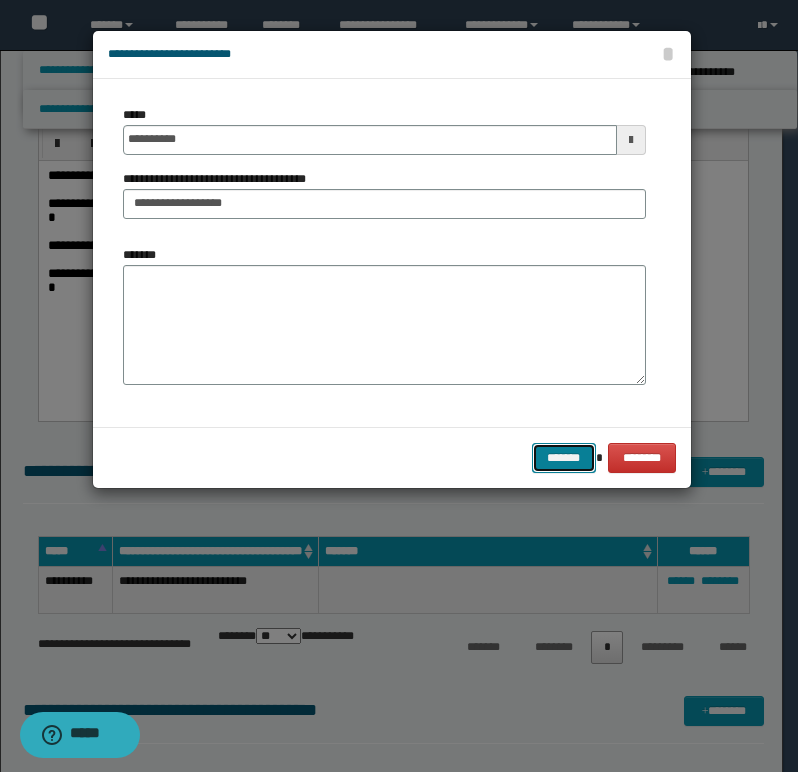click on "*******" at bounding box center [564, 458] 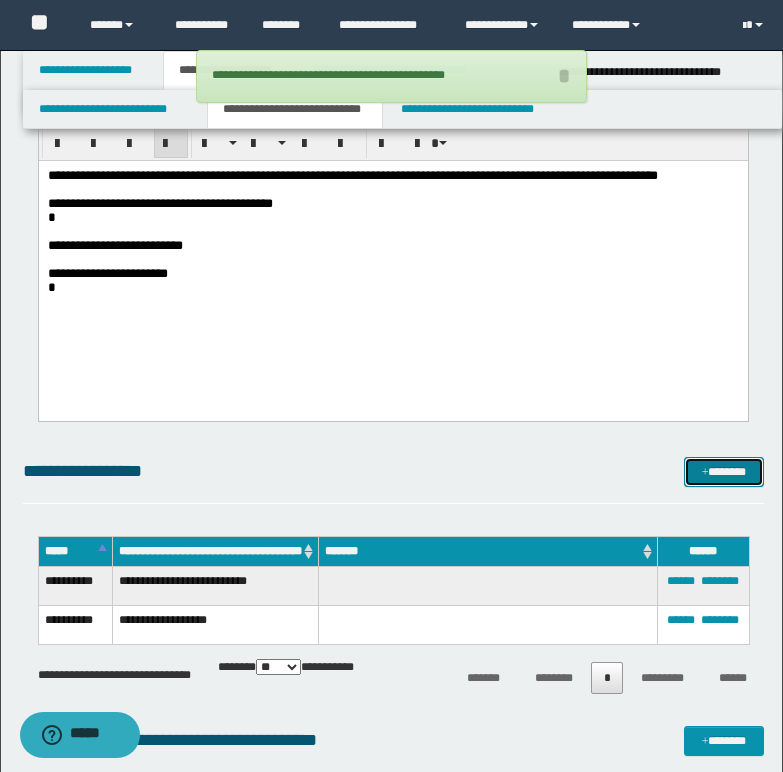 click on "*******" at bounding box center [724, 472] 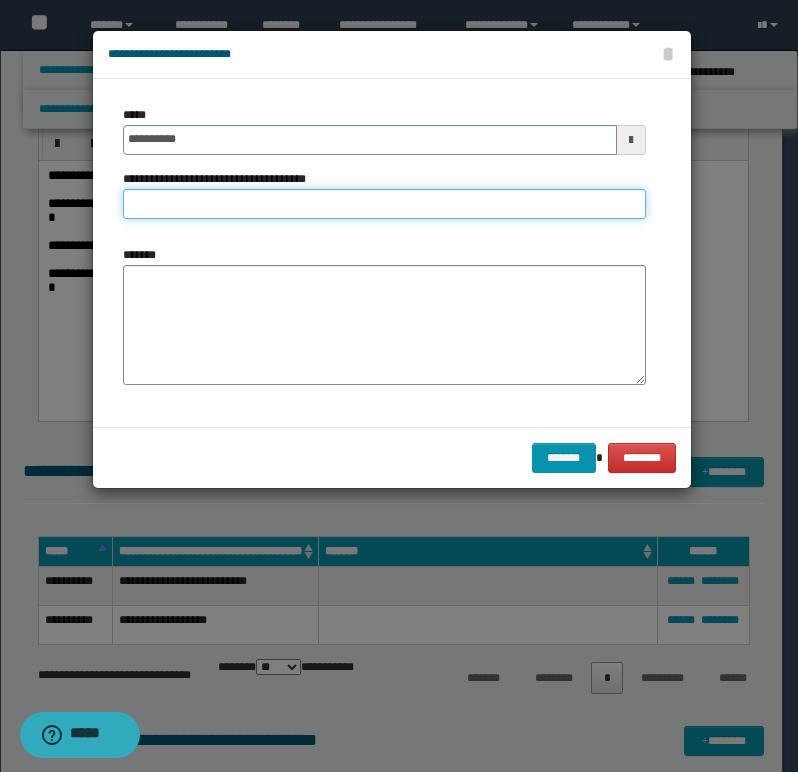 click on "**********" at bounding box center (384, 204) 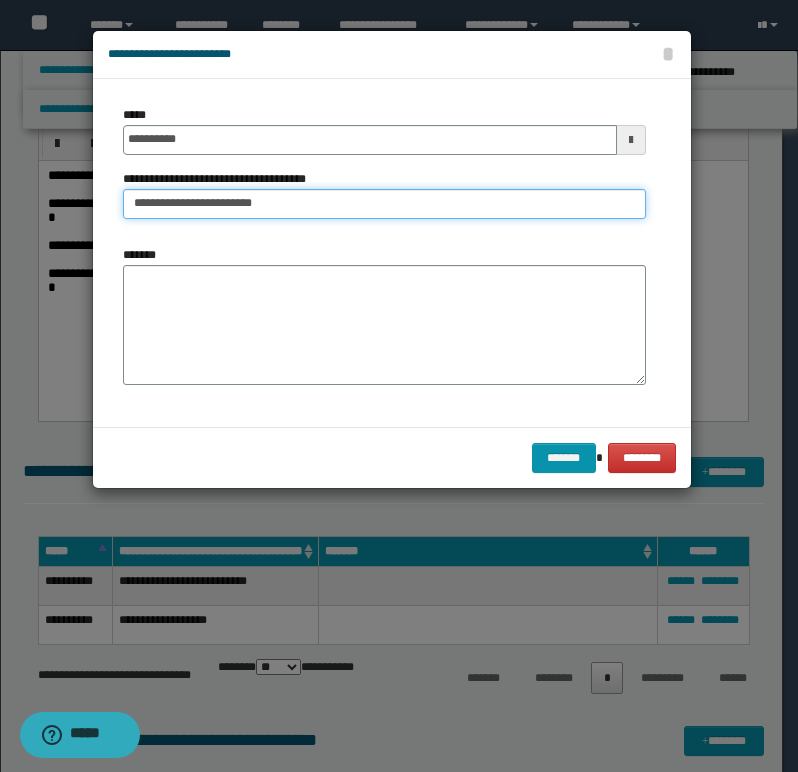 type on "**********" 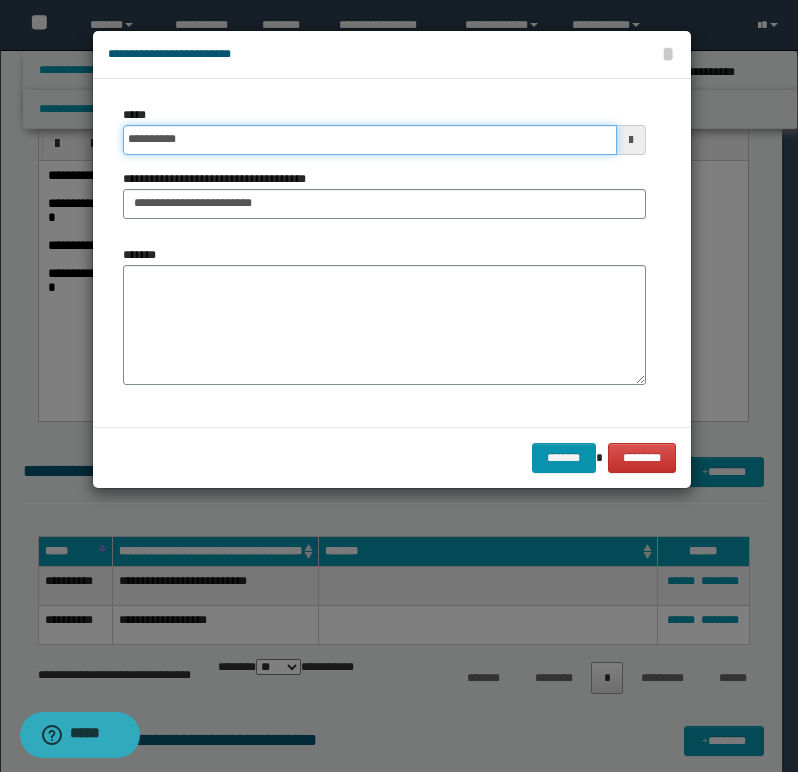 click on "**********" at bounding box center [370, 140] 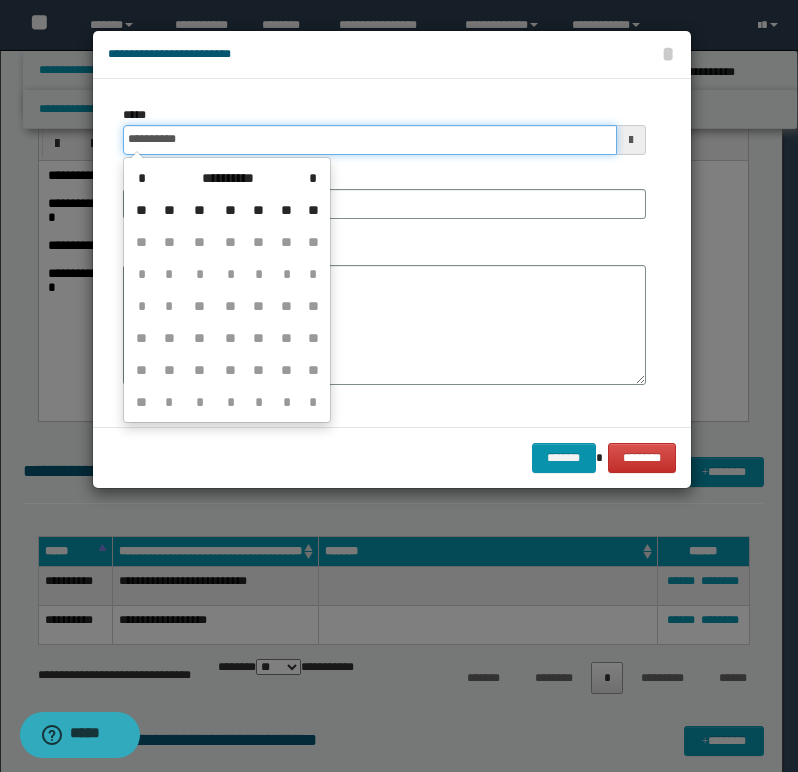 type on "**********" 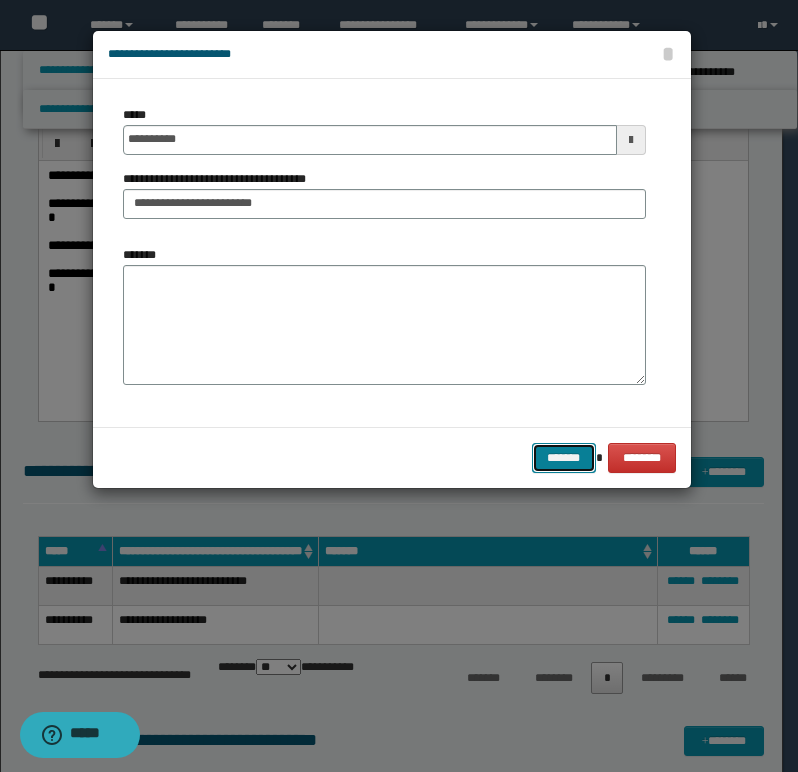 click on "*******" at bounding box center (564, 458) 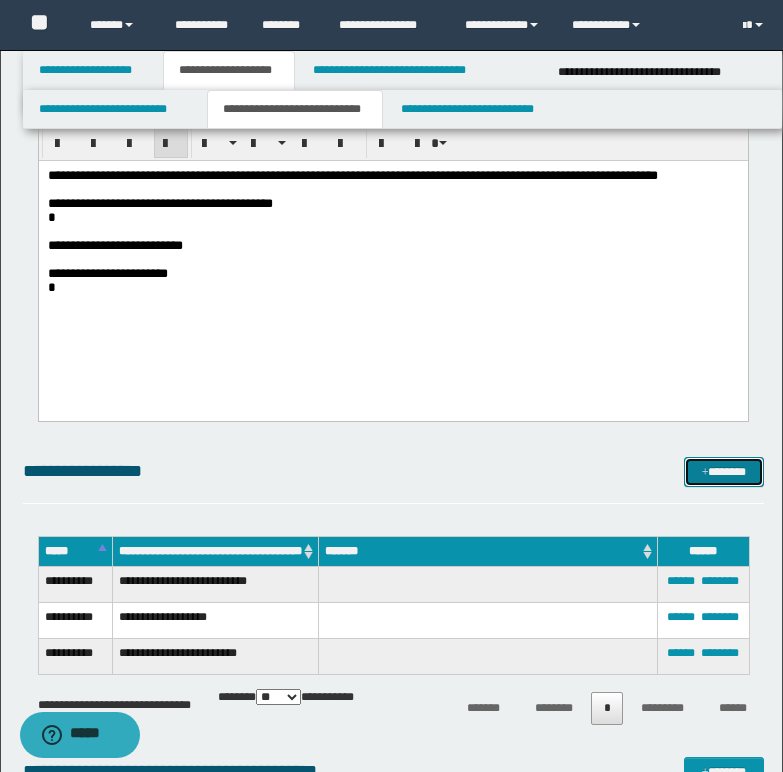 click on "*******" at bounding box center (724, 472) 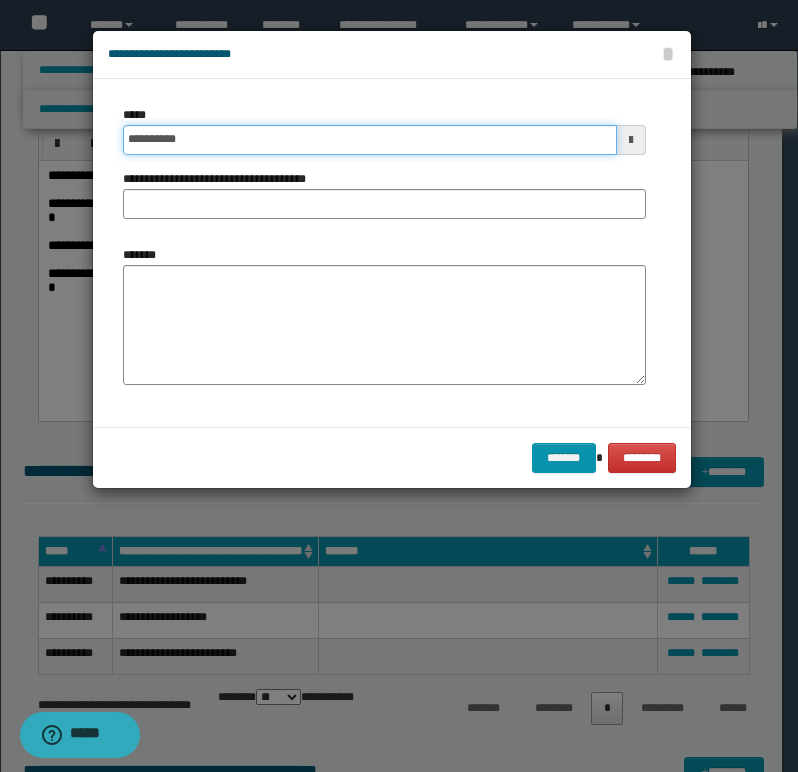 click on "**********" at bounding box center (370, 140) 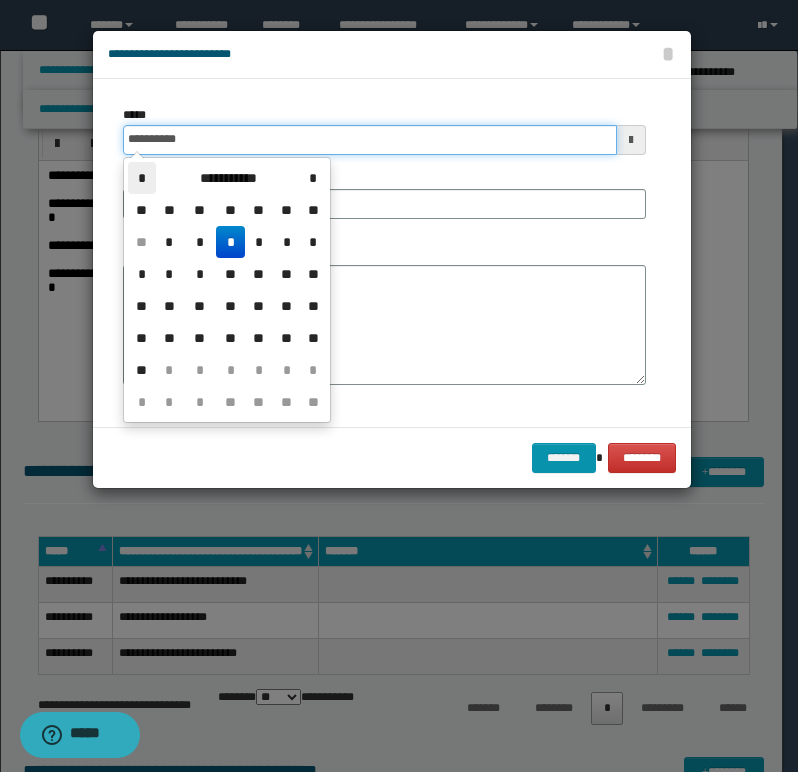 type on "**********" 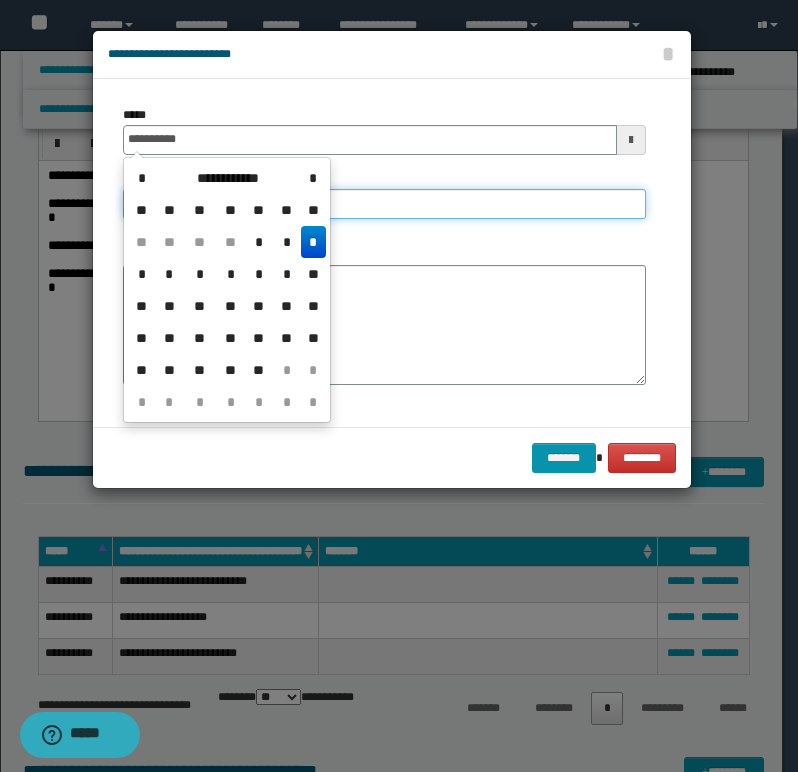 click on "**********" at bounding box center [384, 204] 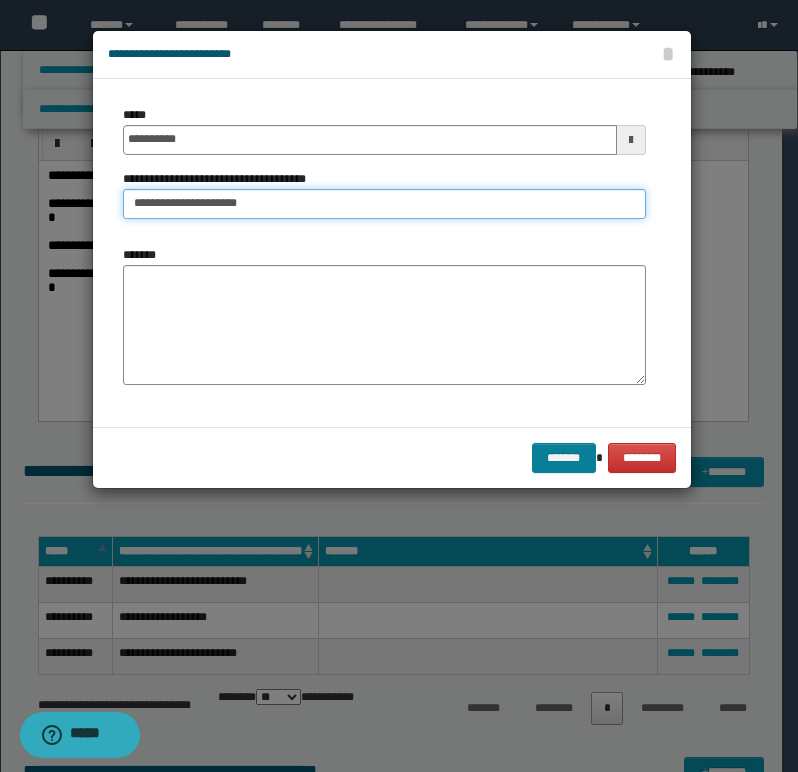 type on "**********" 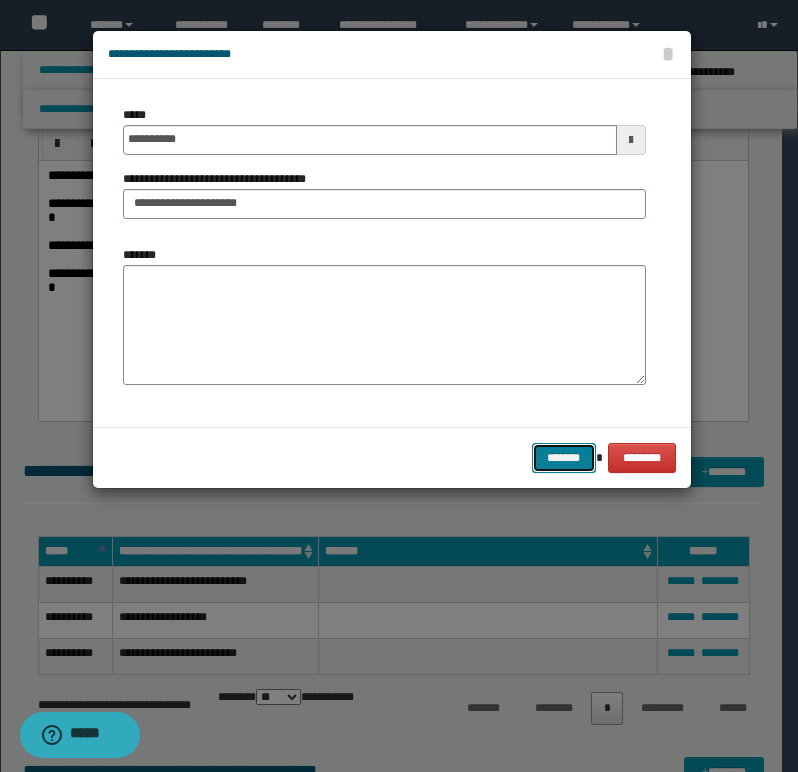 click on "*******" at bounding box center (564, 458) 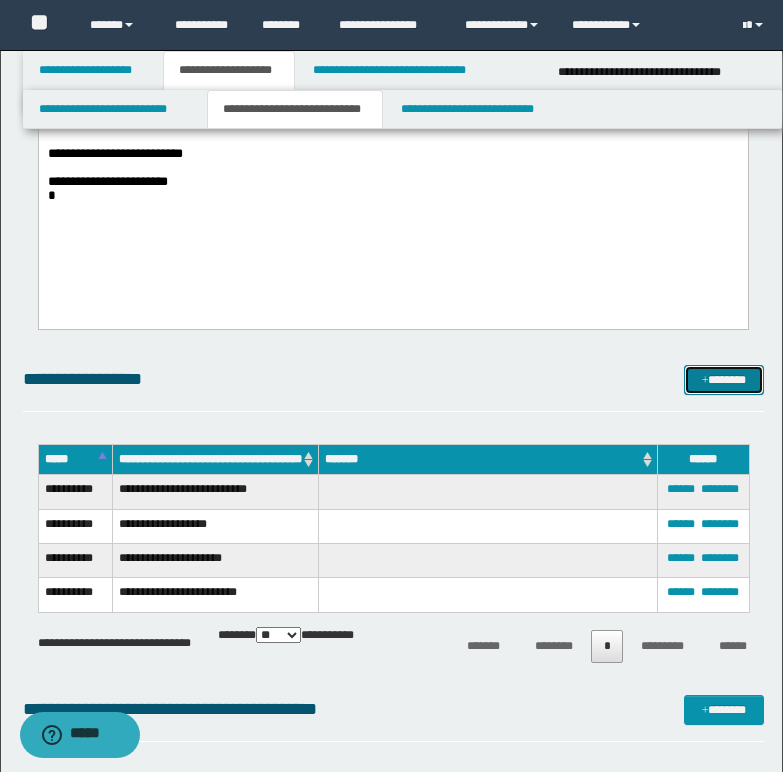 scroll, scrollTop: 600, scrollLeft: 0, axis: vertical 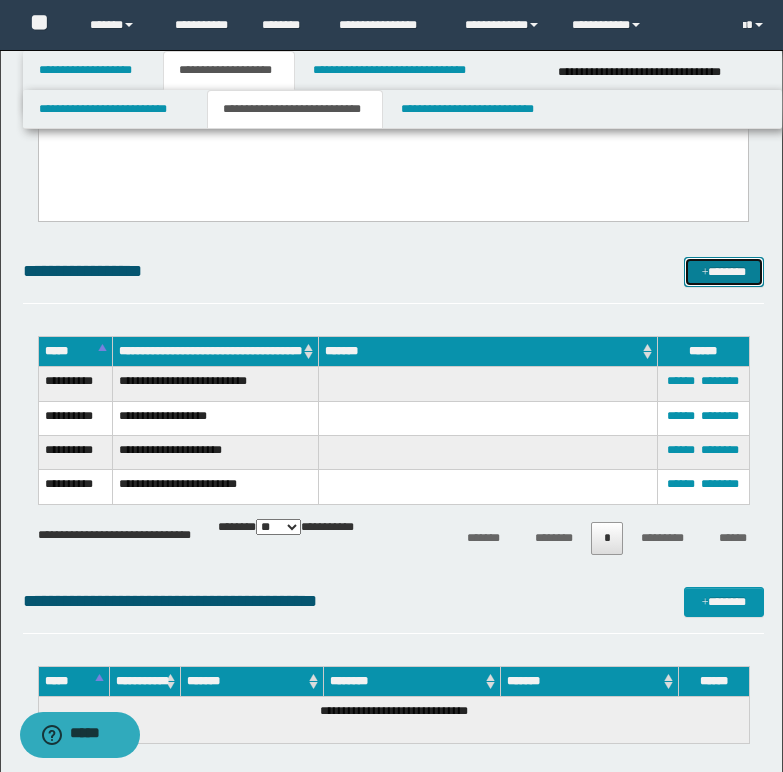 click on "*******" at bounding box center [724, 272] 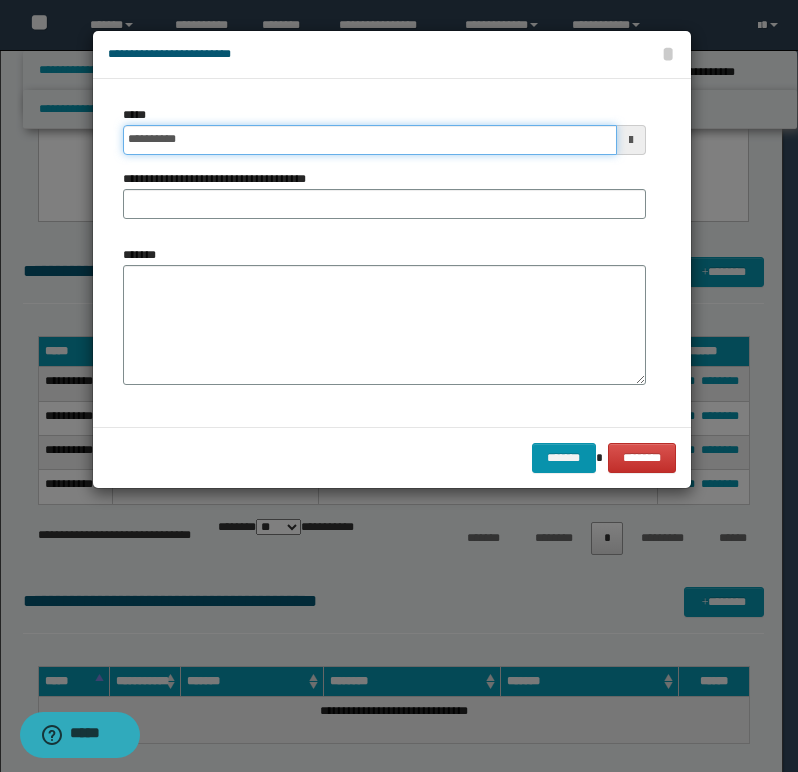click on "**********" at bounding box center [370, 140] 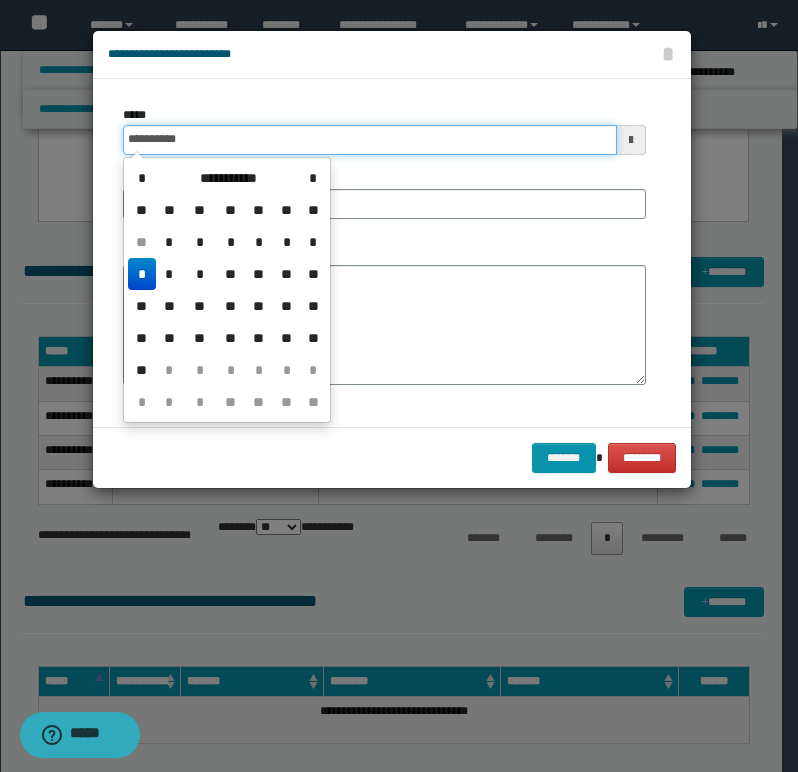 type on "**********" 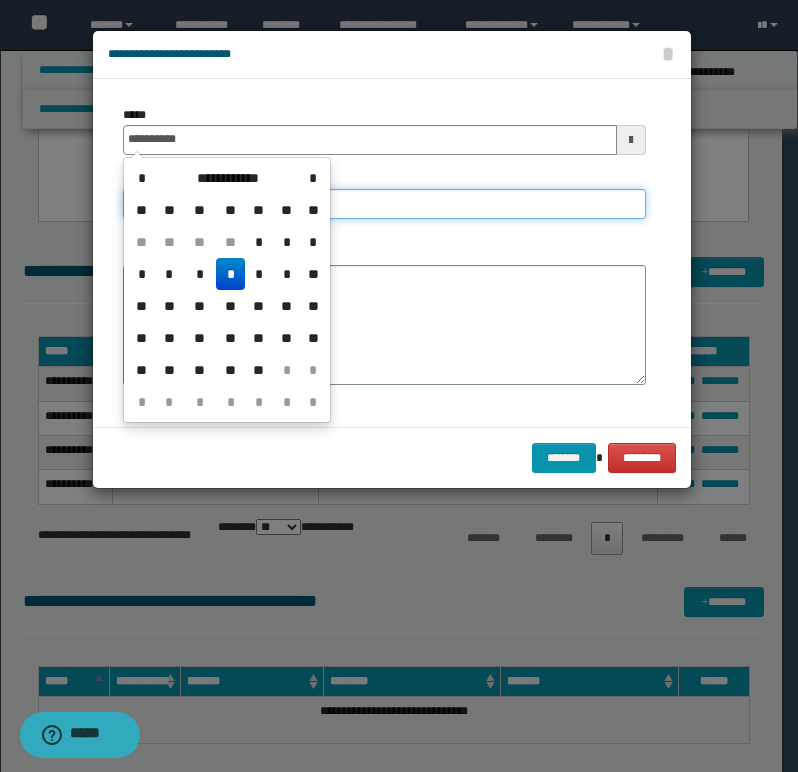 click on "**********" at bounding box center (384, 204) 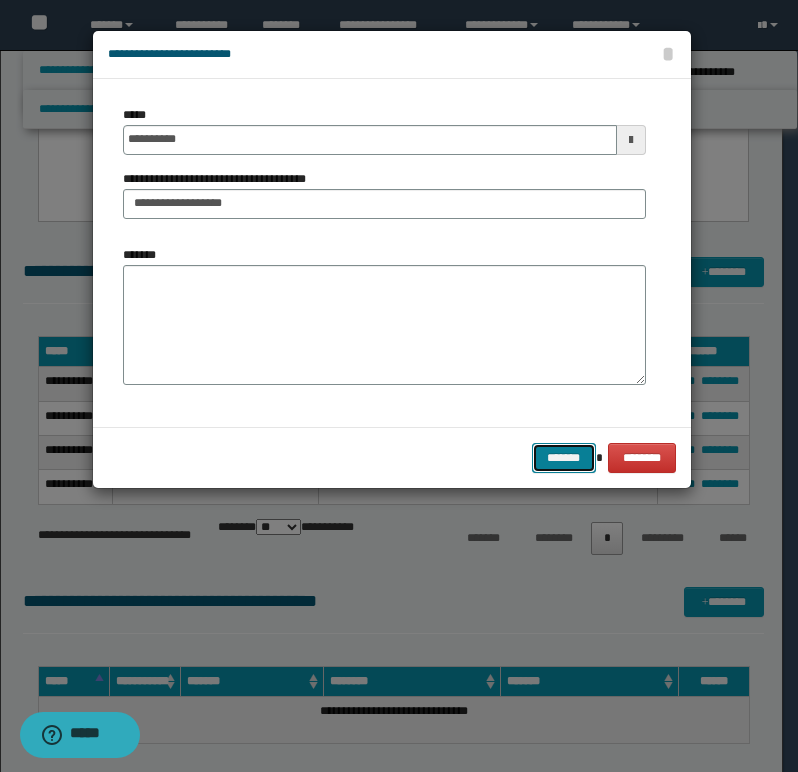 click on "*******" at bounding box center [564, 458] 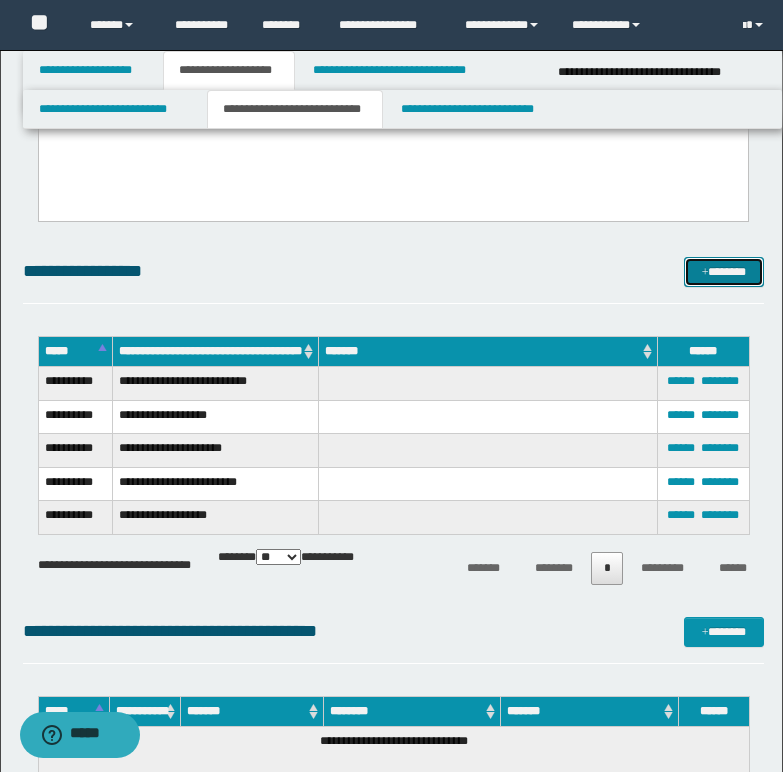 click on "*******" at bounding box center (724, 272) 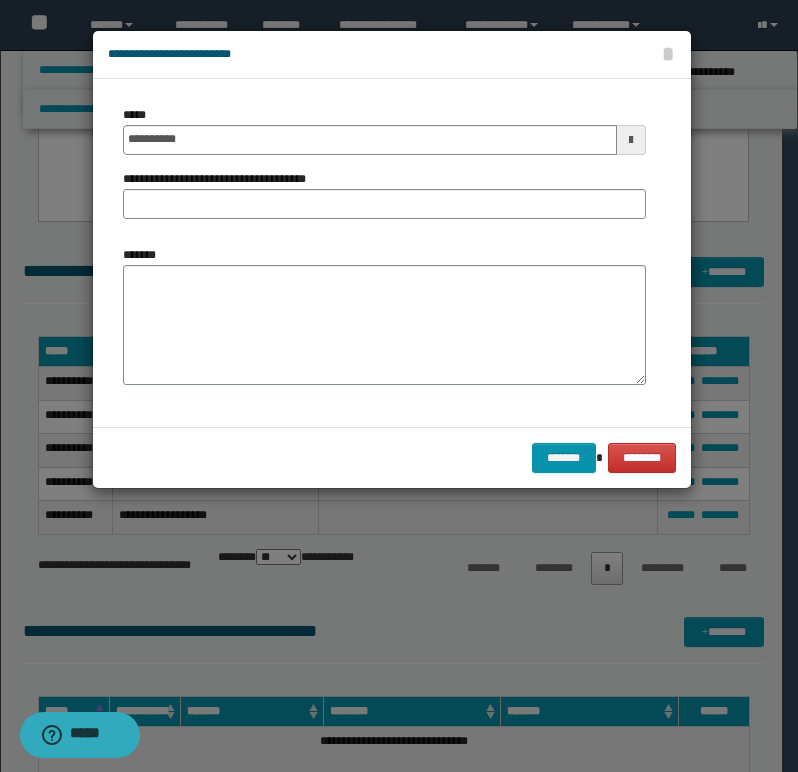 click on "**********" at bounding box center [384, 130] 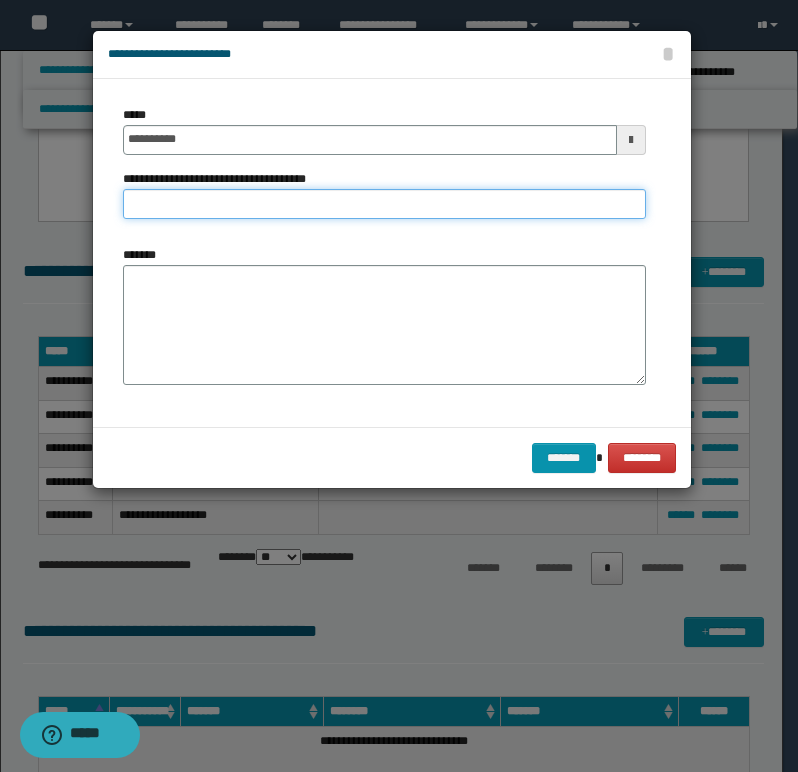 click on "**********" at bounding box center [384, 204] 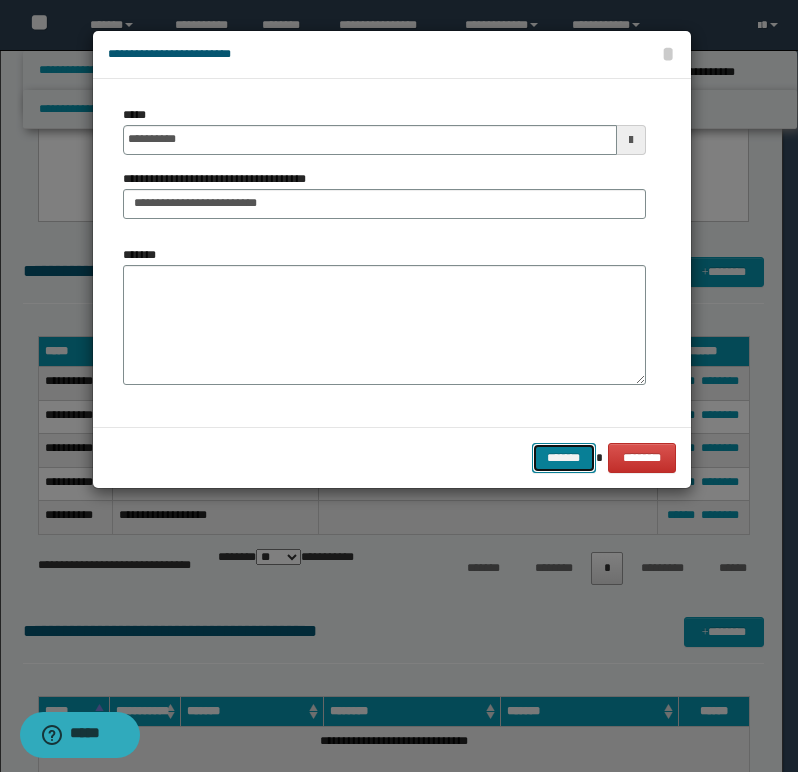 click on "*******" at bounding box center (564, 458) 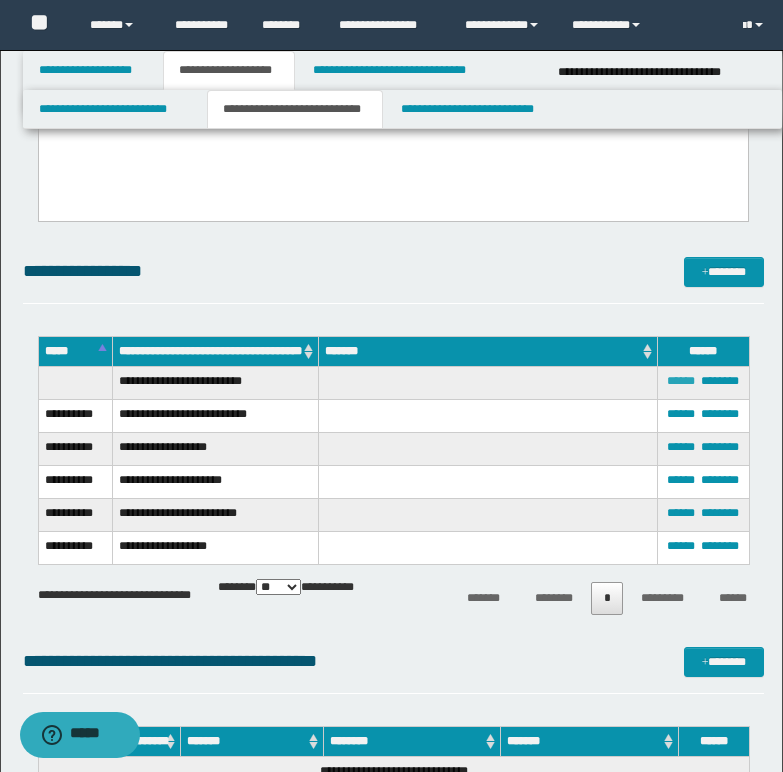 click on "******" at bounding box center [681, 381] 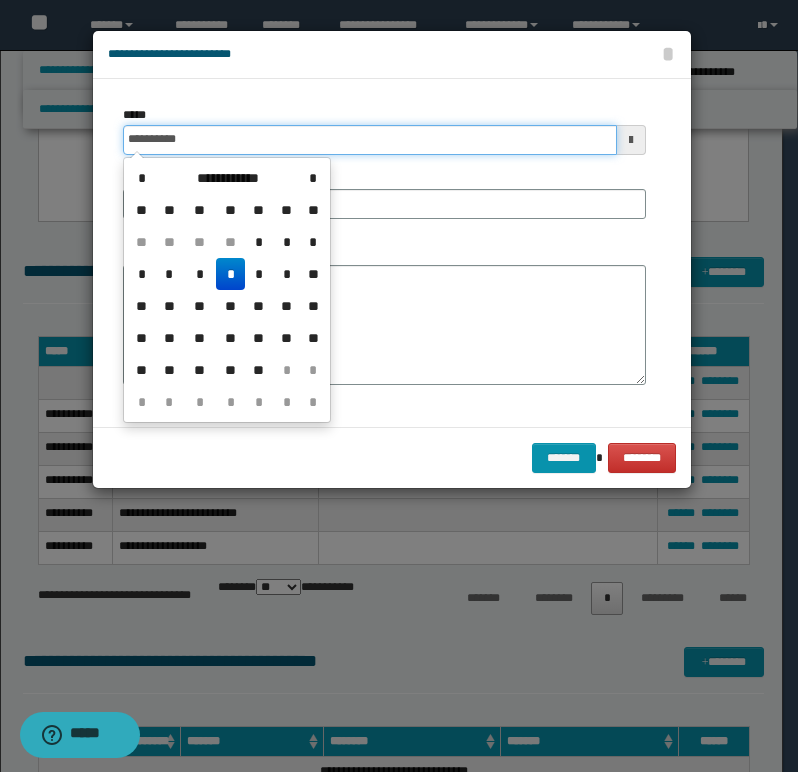 click on "**********" at bounding box center (370, 140) 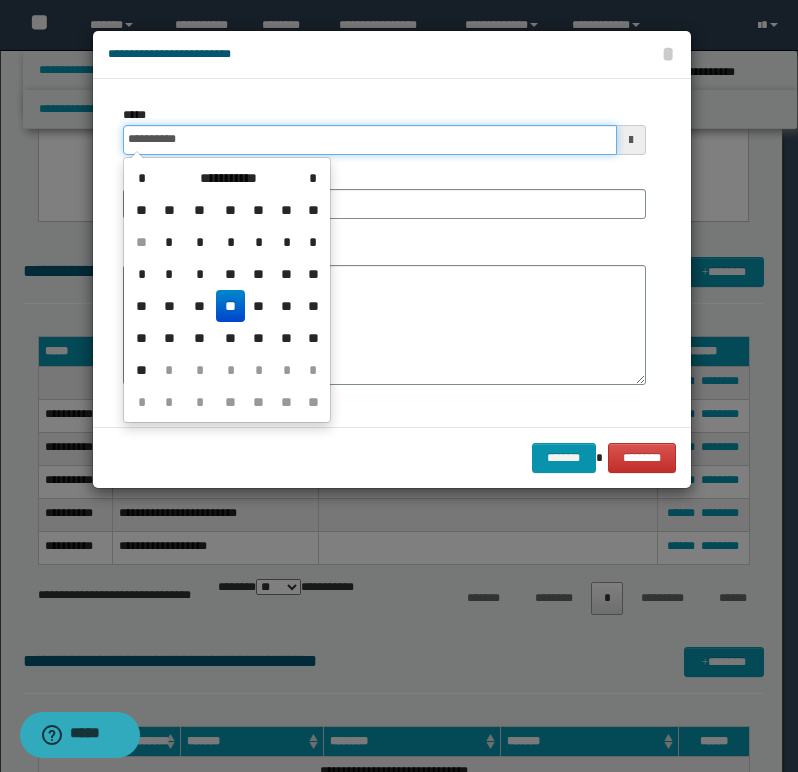 type on "**********" 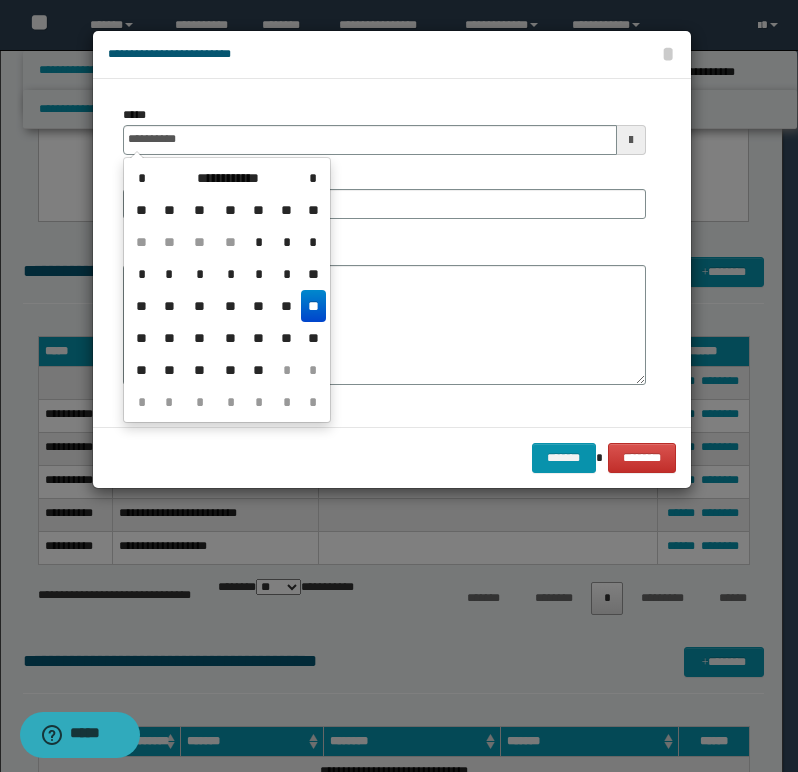 click on "**" at bounding box center (313, 306) 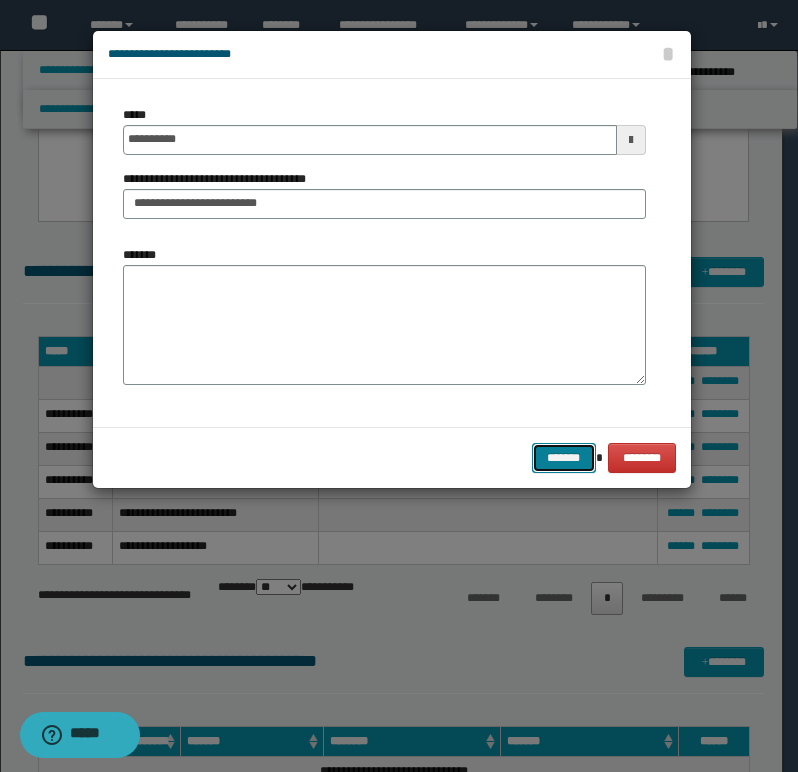 click on "*******" at bounding box center (564, 458) 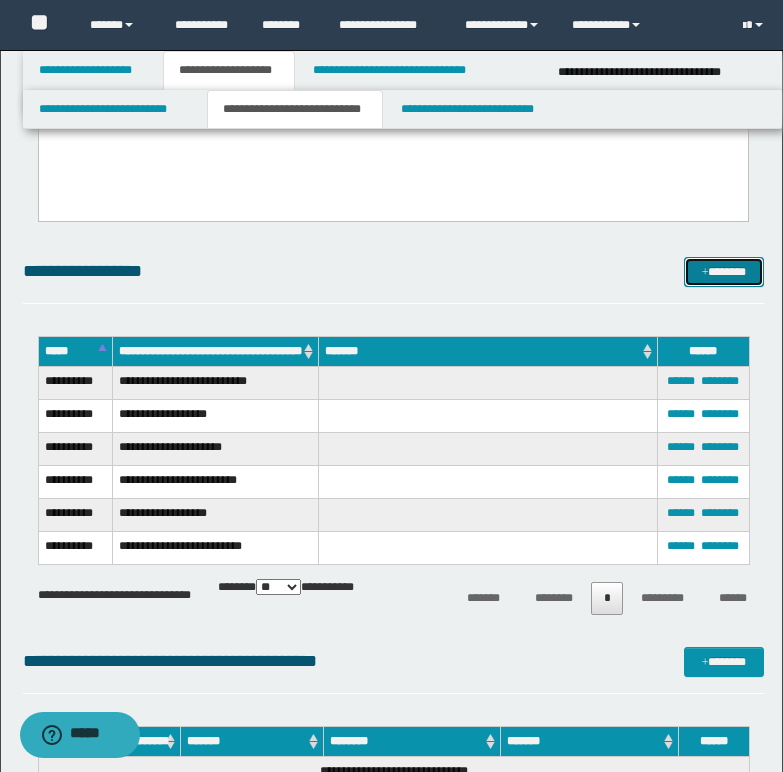 drag, startPoint x: 719, startPoint y: 269, endPoint x: 708, endPoint y: 260, distance: 14.21267 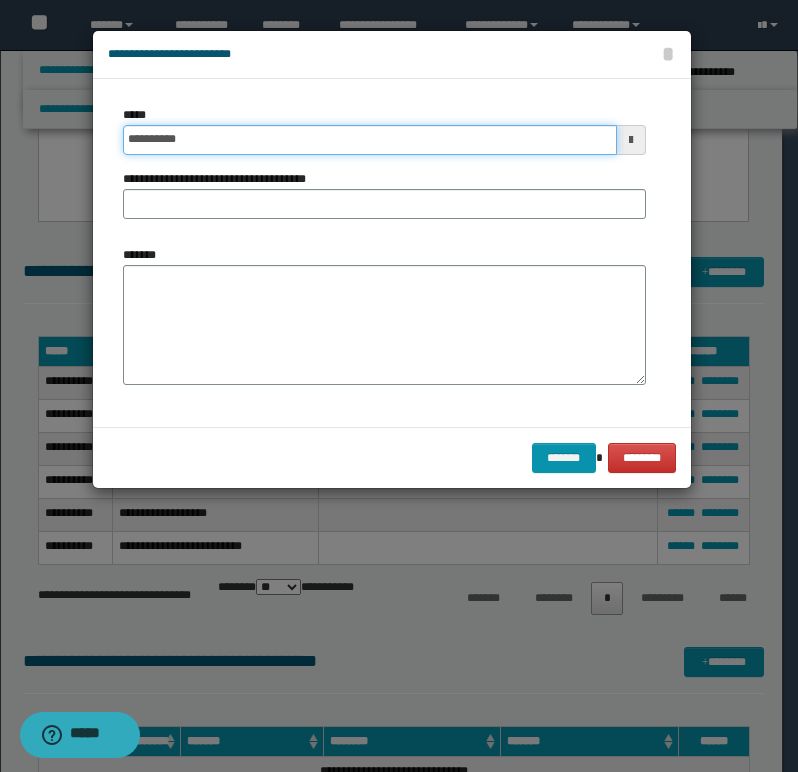 click on "**********" at bounding box center [370, 140] 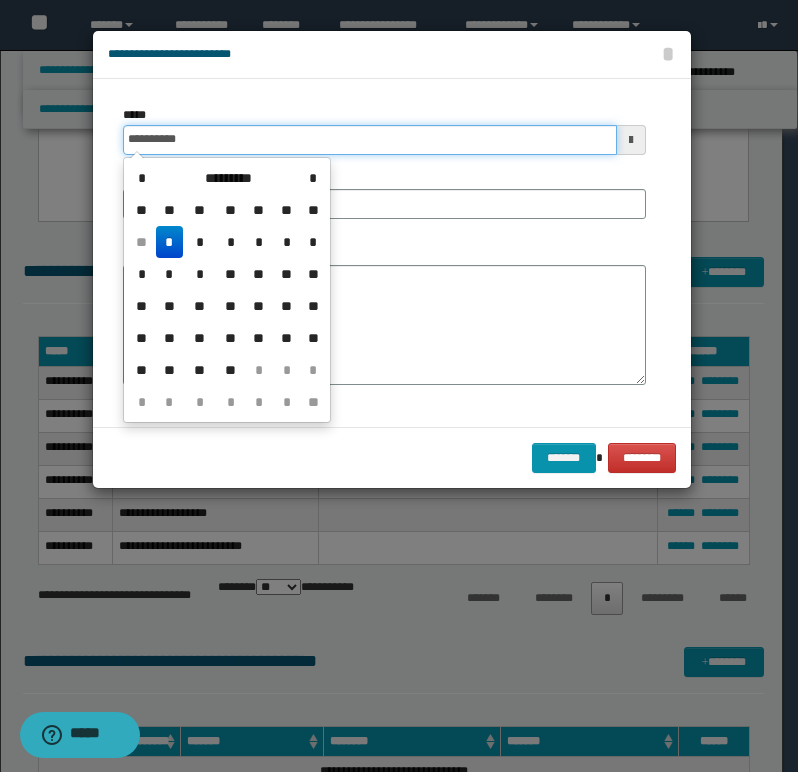 type on "**********" 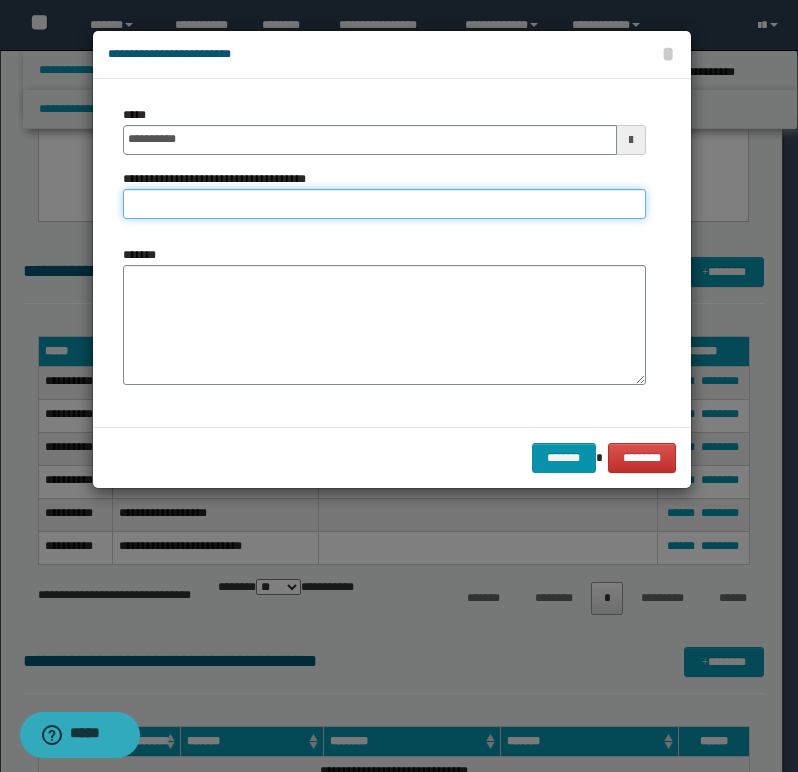 click on "**********" at bounding box center [384, 204] 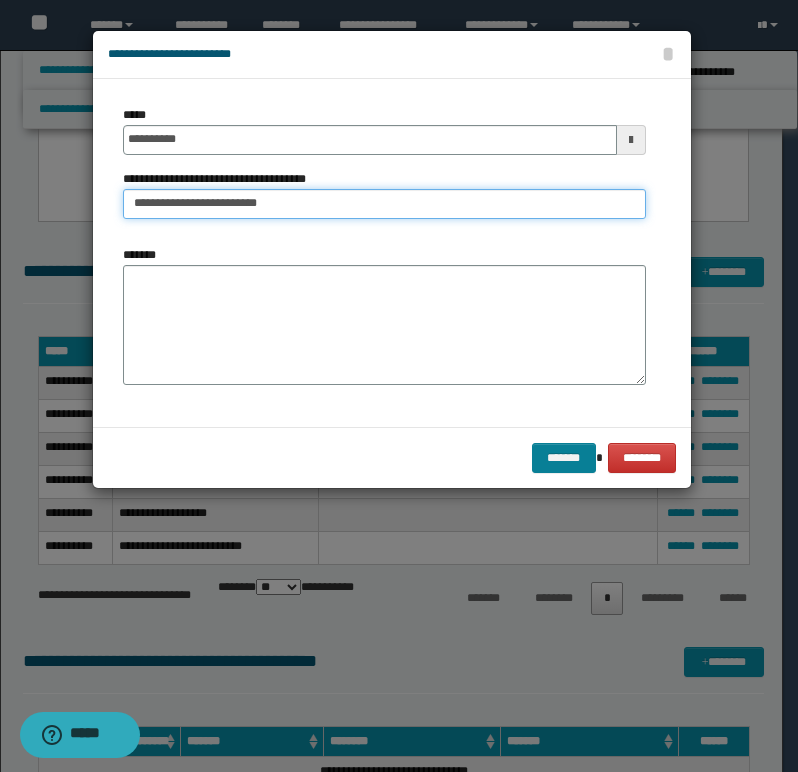 type on "**********" 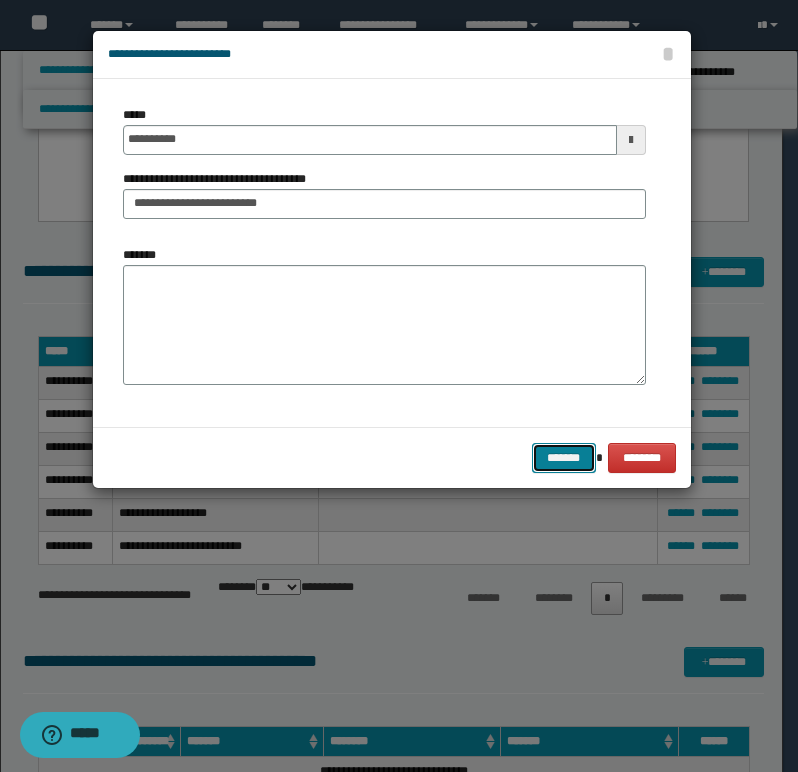click on "*******" at bounding box center [564, 458] 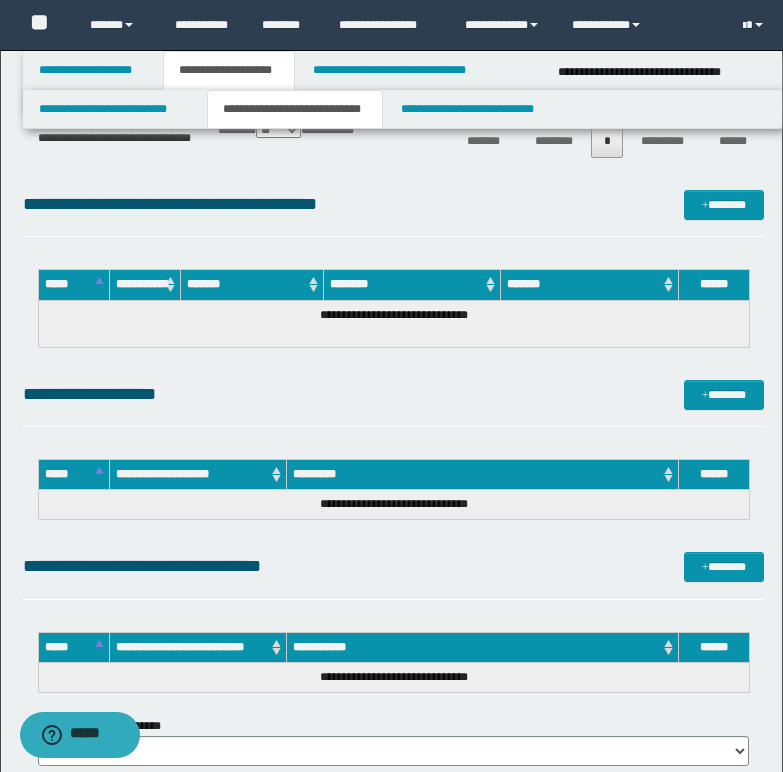 scroll, scrollTop: 1100, scrollLeft: 0, axis: vertical 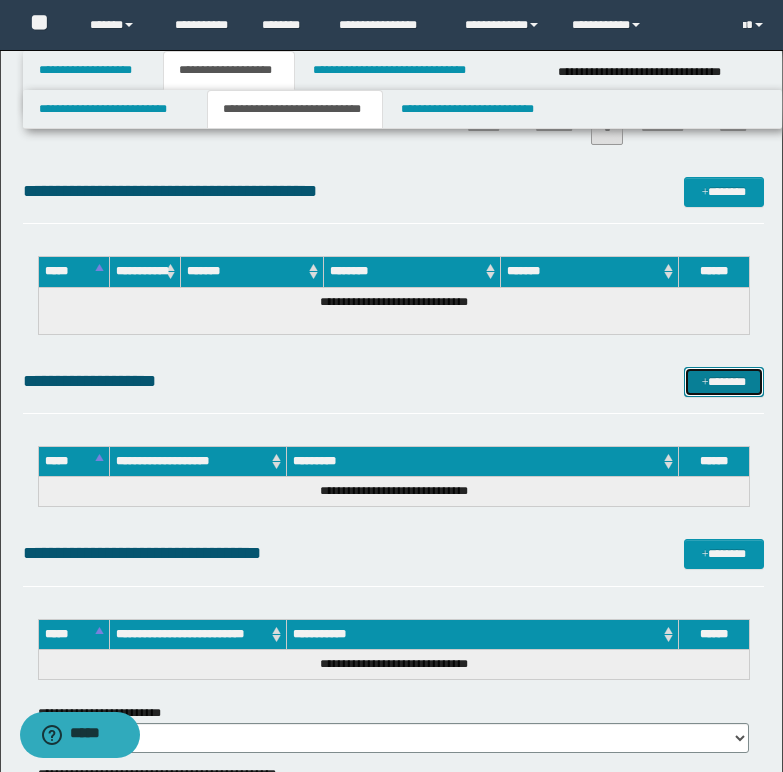 click on "*******" at bounding box center [724, 382] 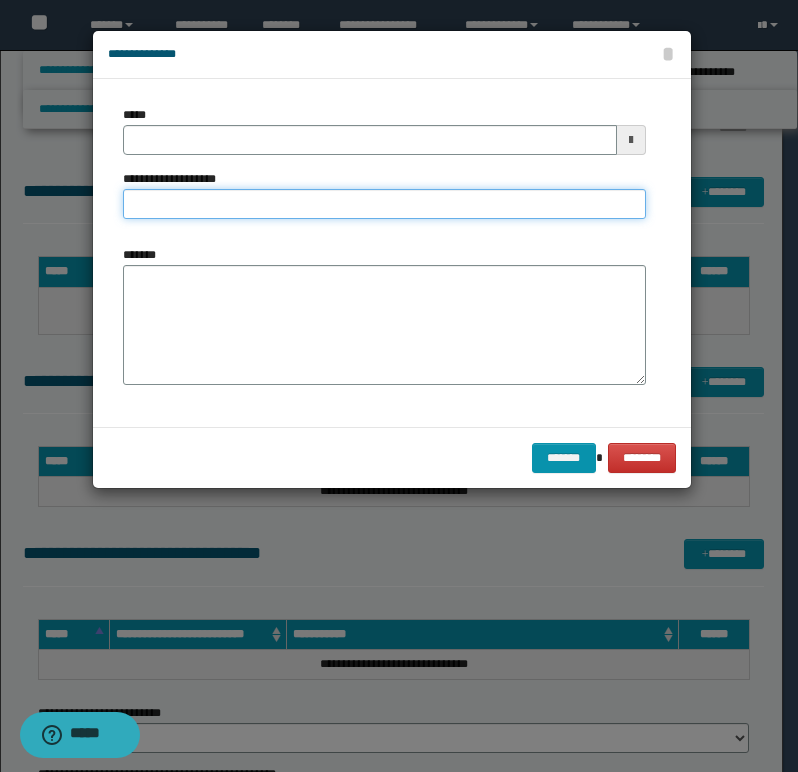 click on "**********" at bounding box center (384, 204) 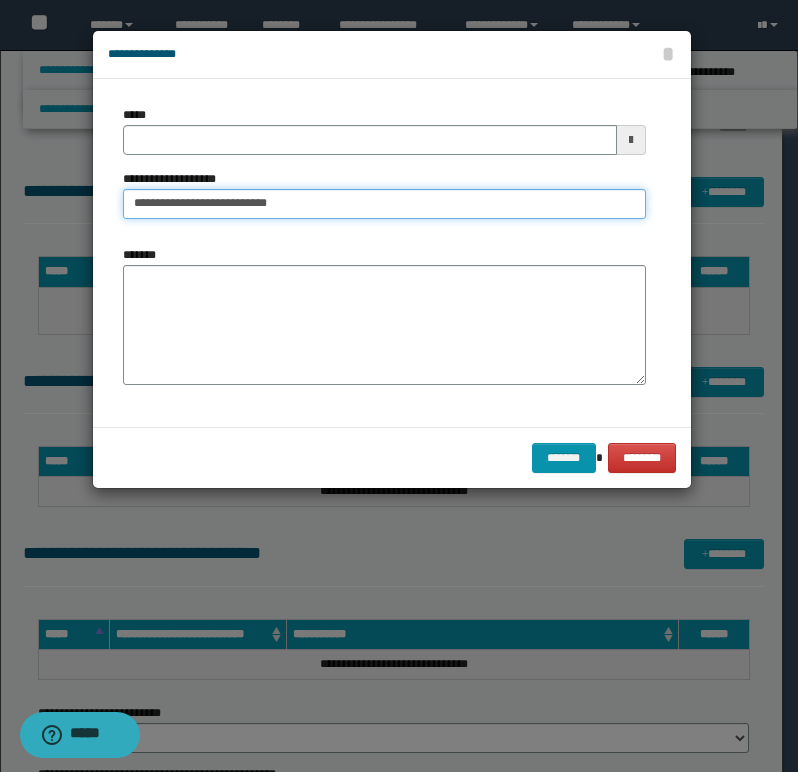 type on "**********" 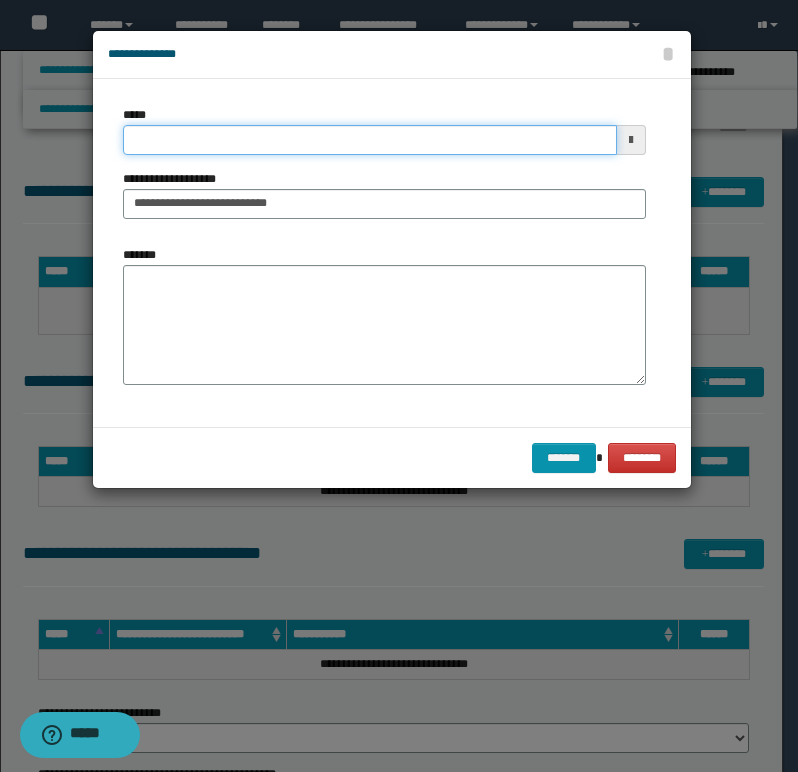 click on "*****" at bounding box center [370, 140] 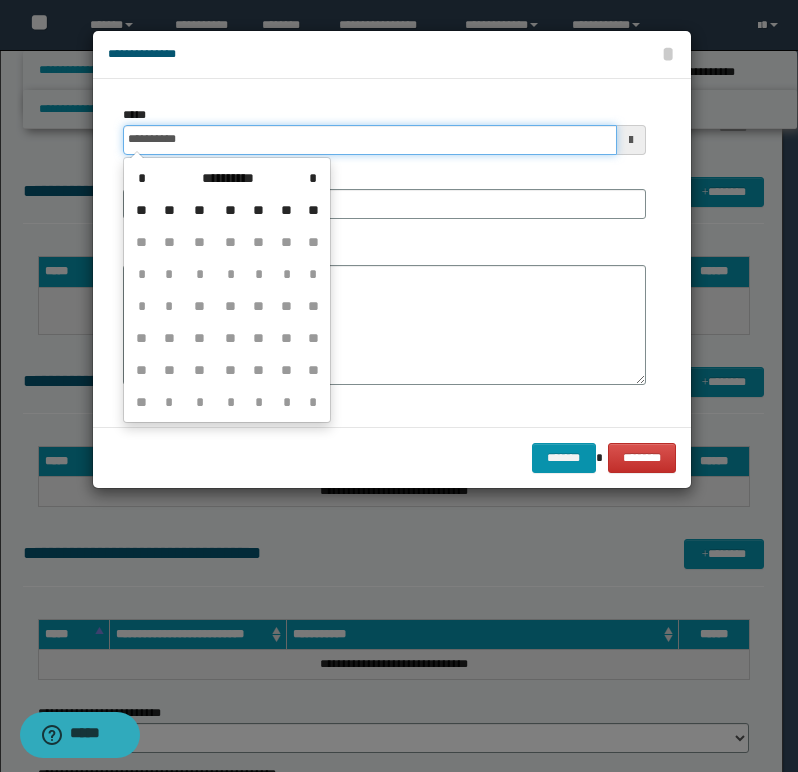 type on "**********" 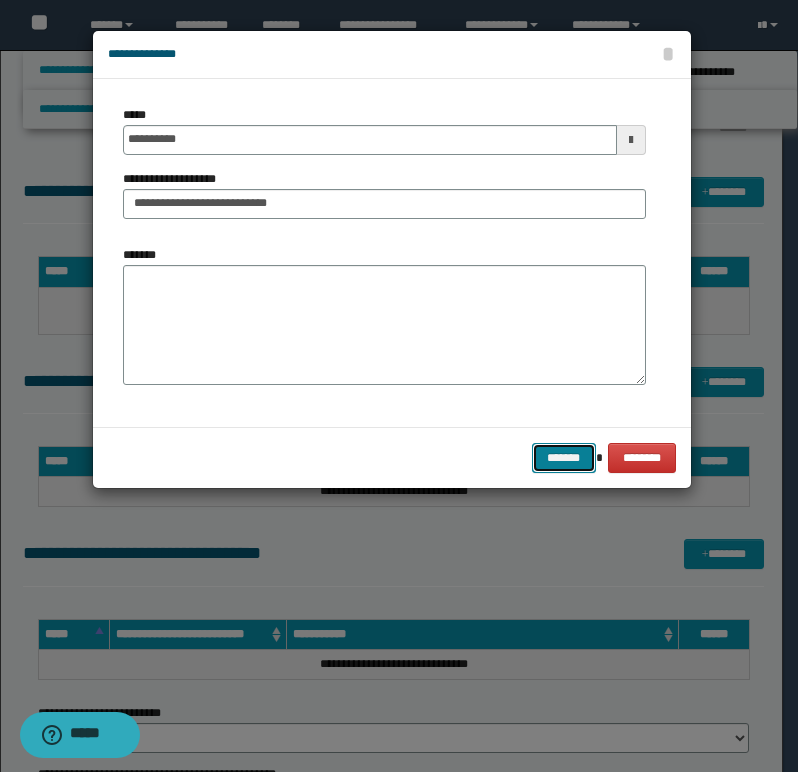 click on "*******" at bounding box center [564, 458] 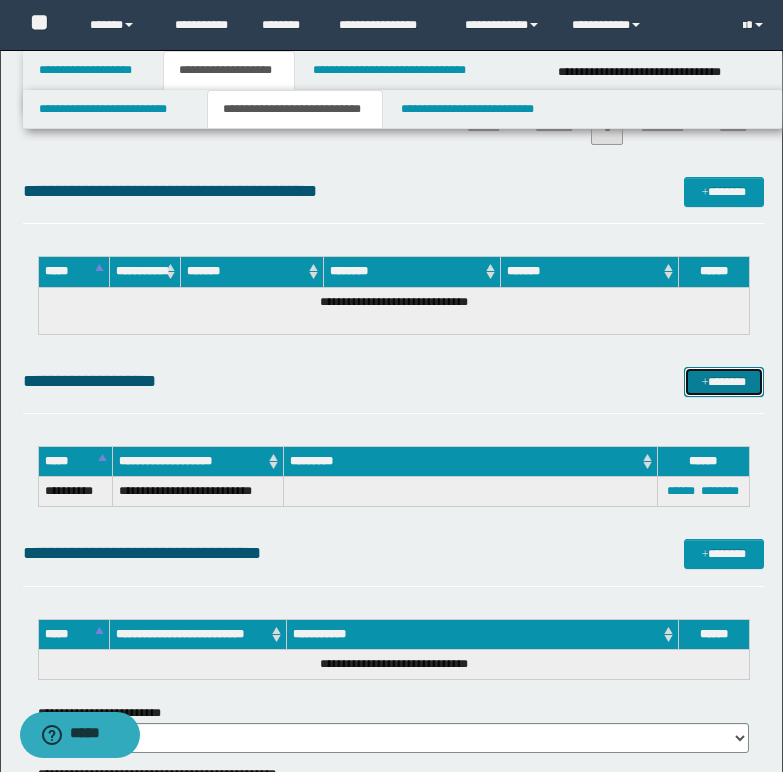 click on "*******" at bounding box center (724, 382) 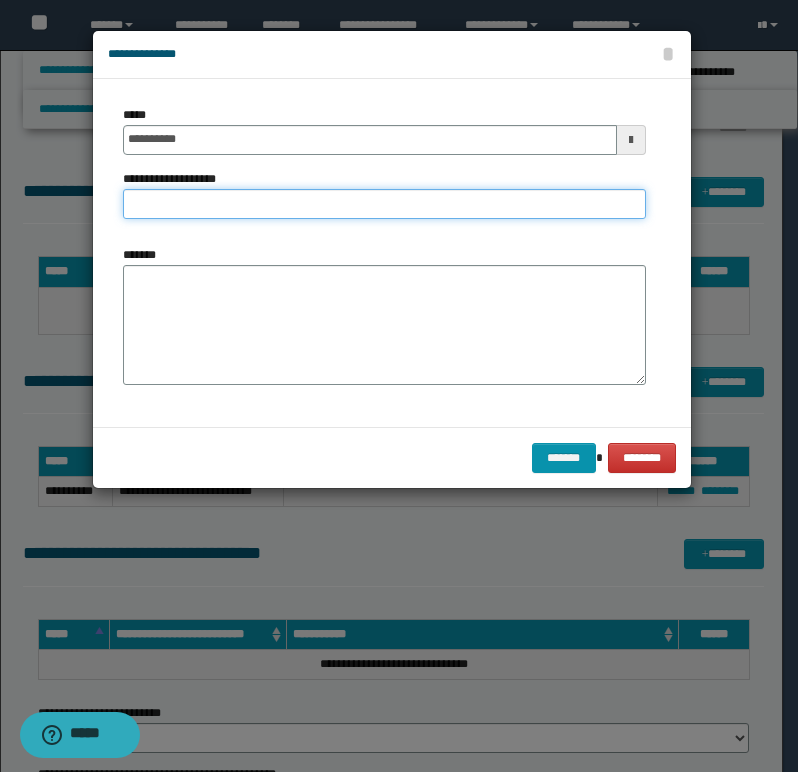 click on "**********" at bounding box center [384, 204] 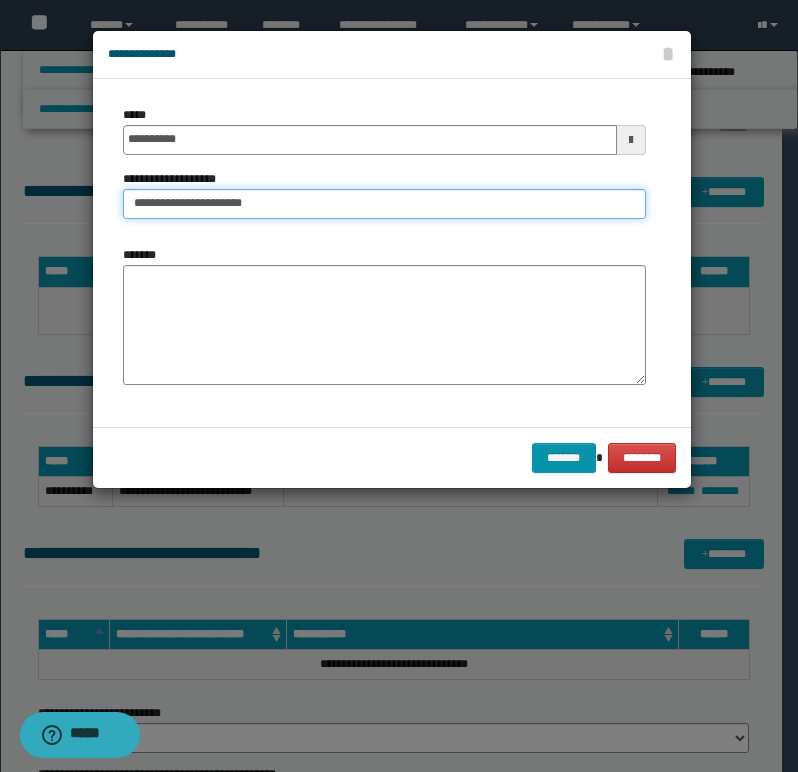 type on "**********" 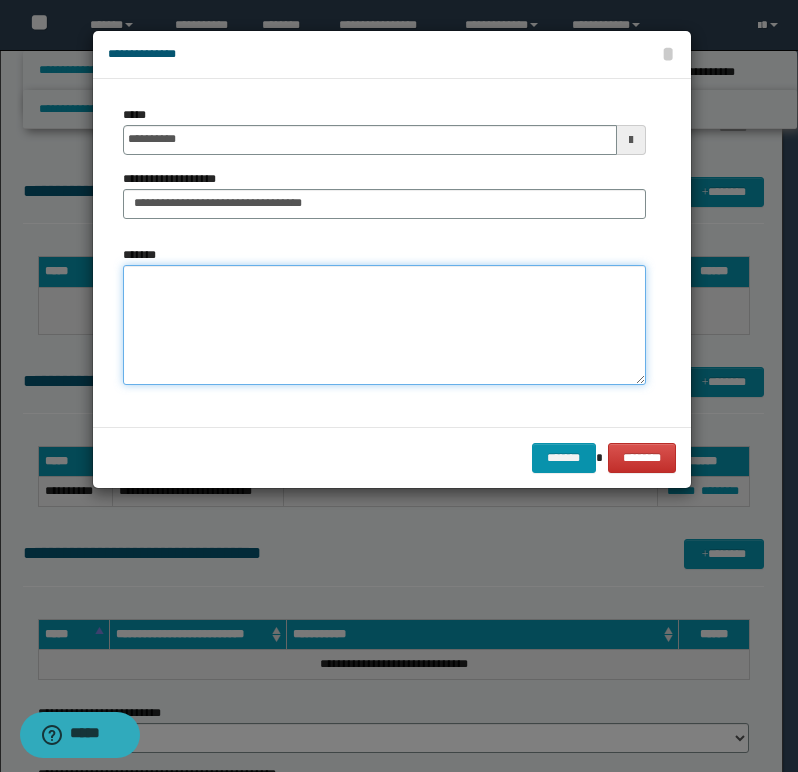 click on "*******" at bounding box center [384, 325] 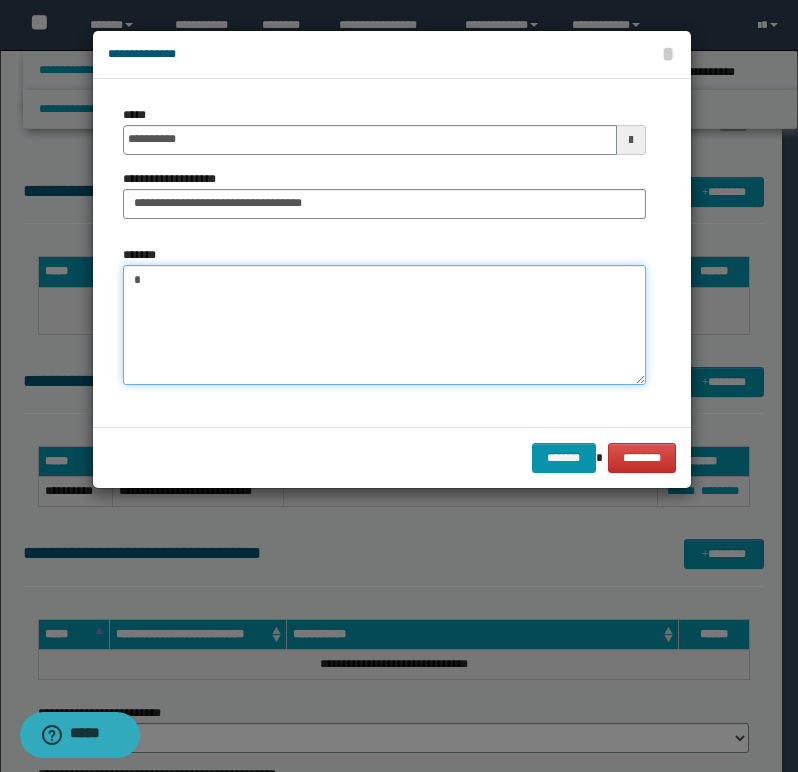 type on "*" 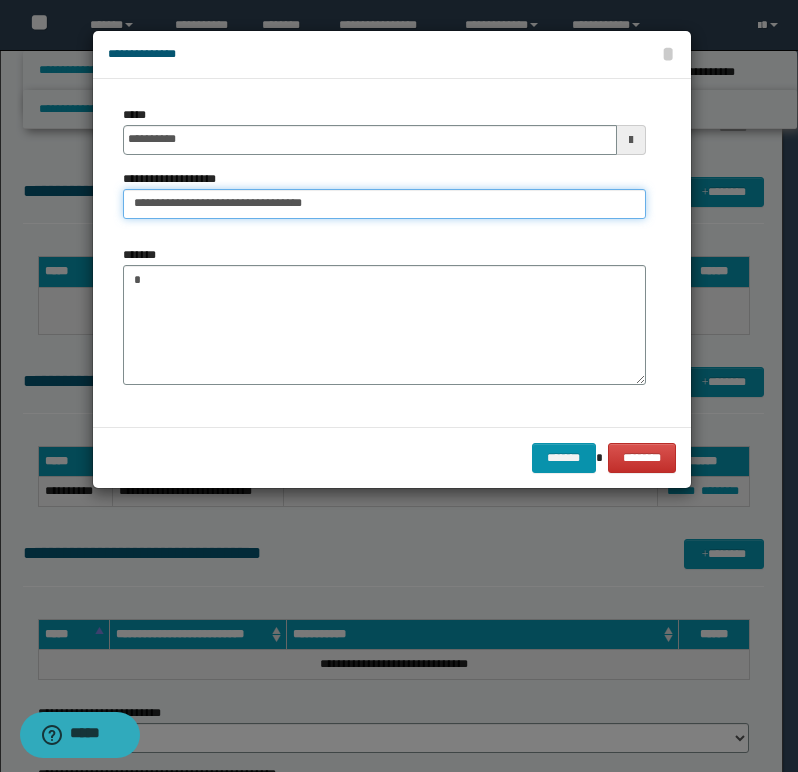 click on "**********" at bounding box center [384, 204] 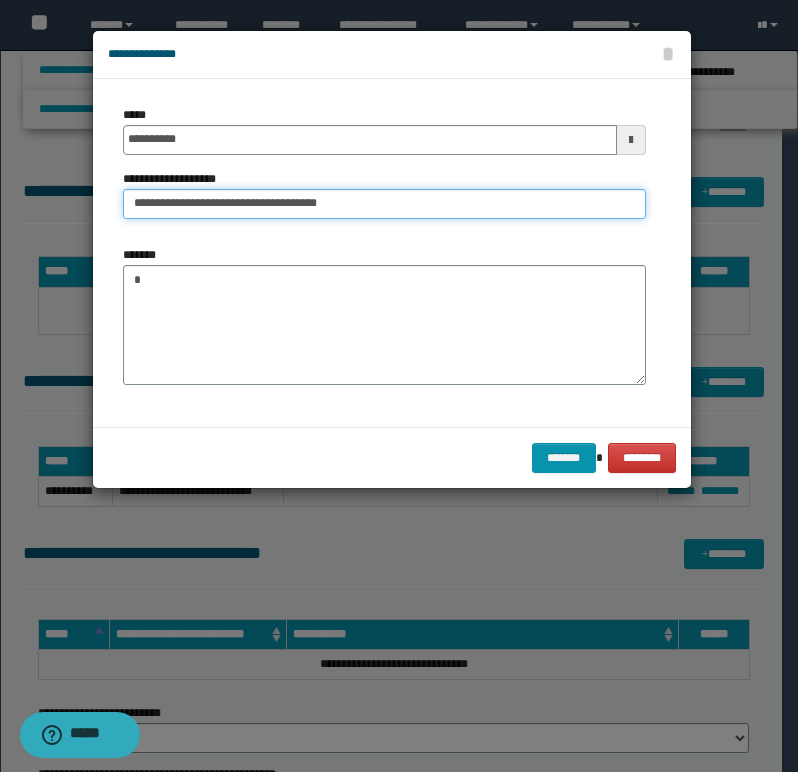 type on "**********" 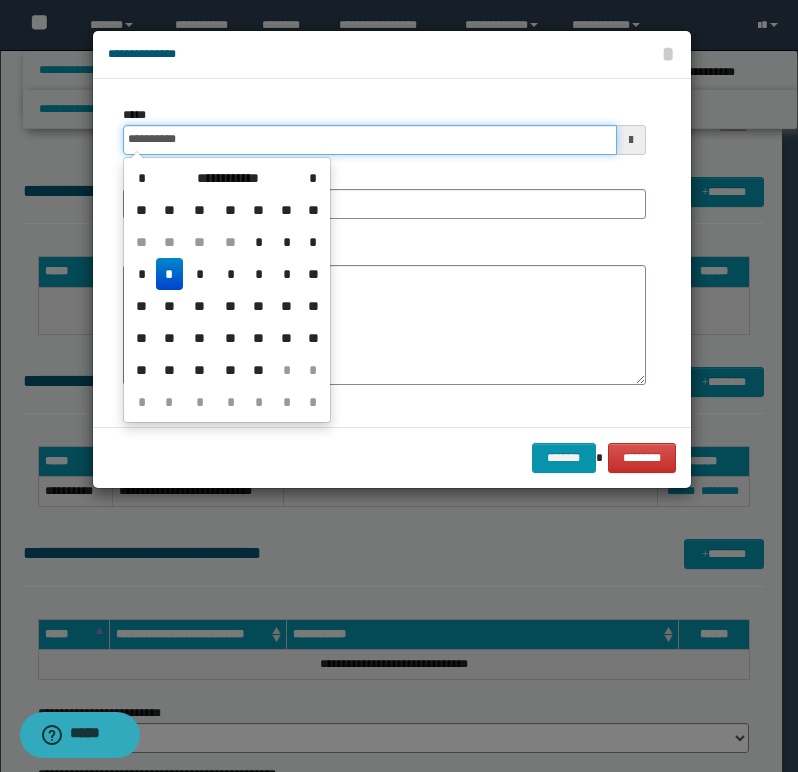 click on "**********" at bounding box center [370, 140] 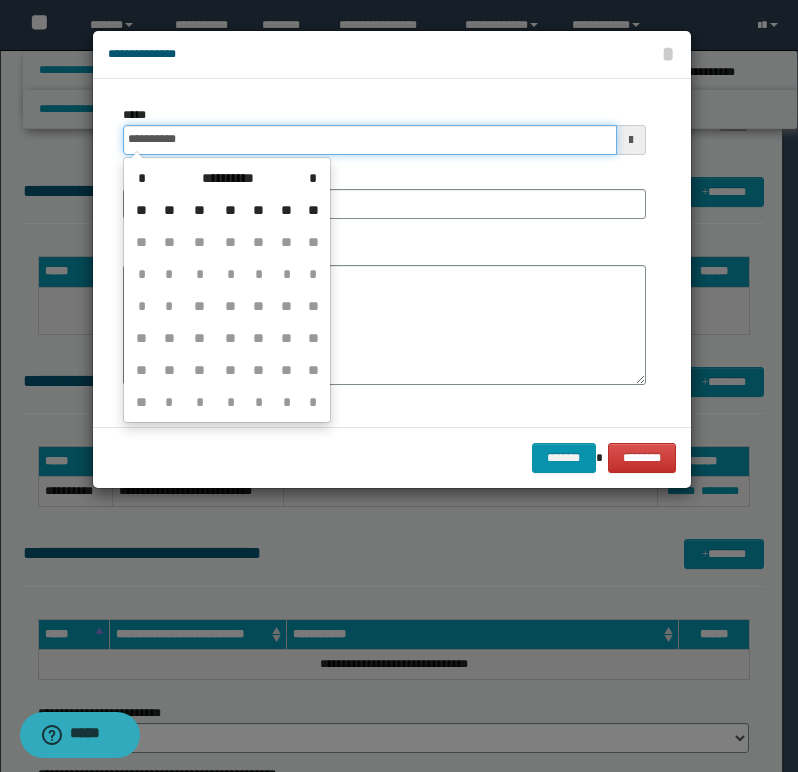 type on "**********" 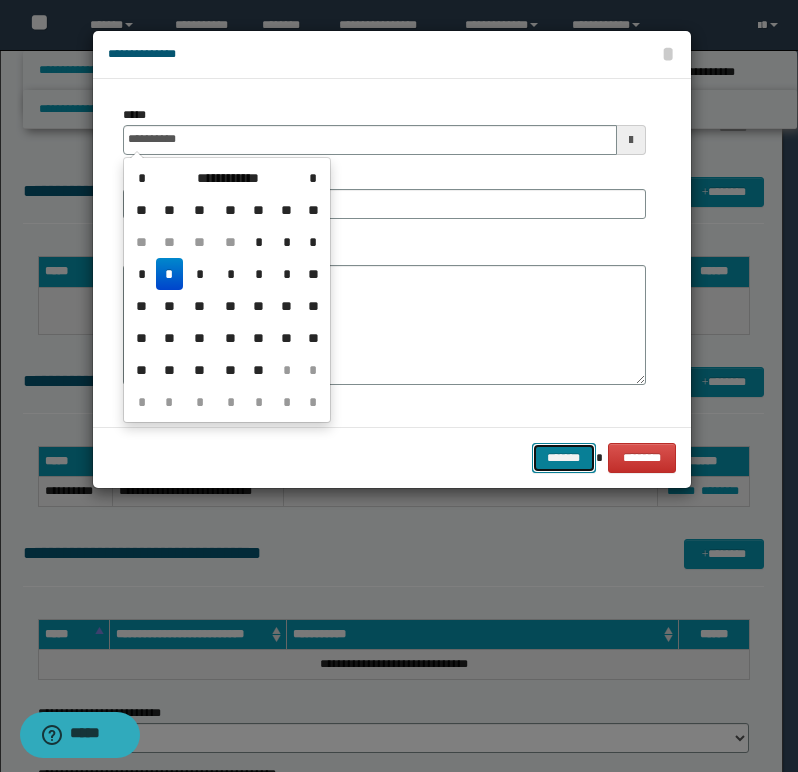 click on "*******" at bounding box center [564, 458] 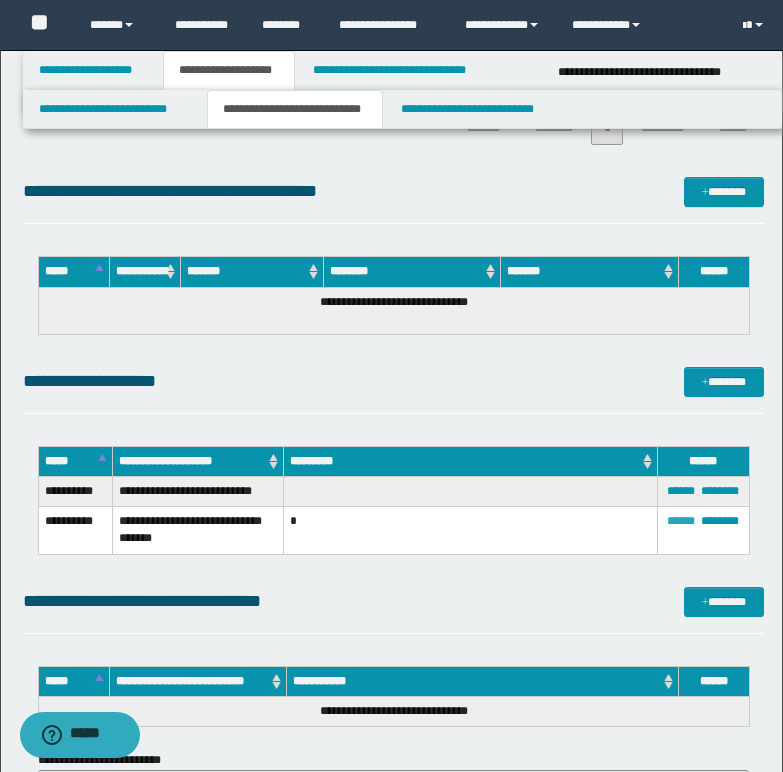 click on "******" at bounding box center (681, 521) 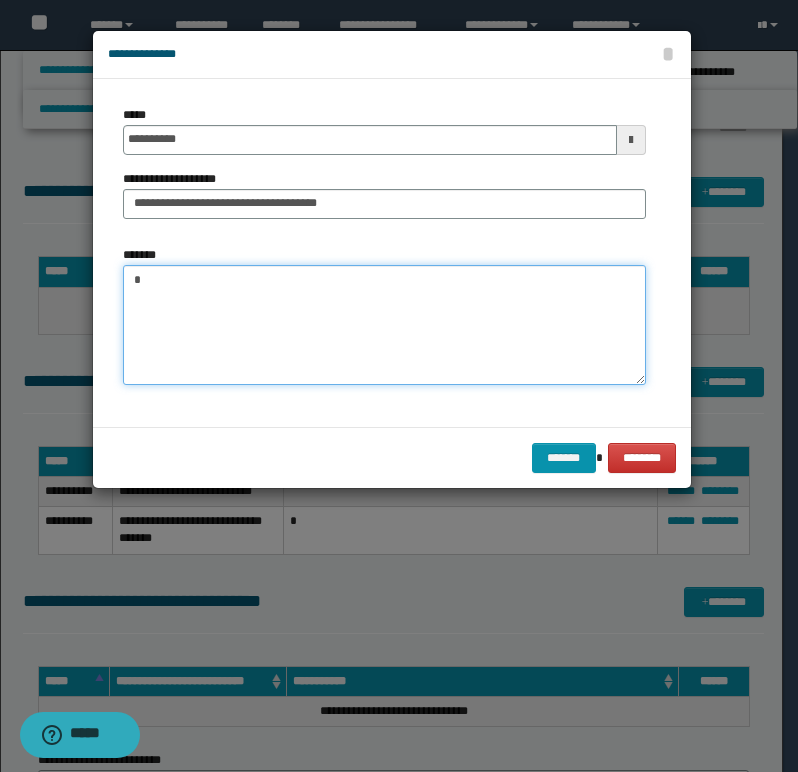 drag, startPoint x: 133, startPoint y: 276, endPoint x: 162, endPoint y: 281, distance: 29.427877 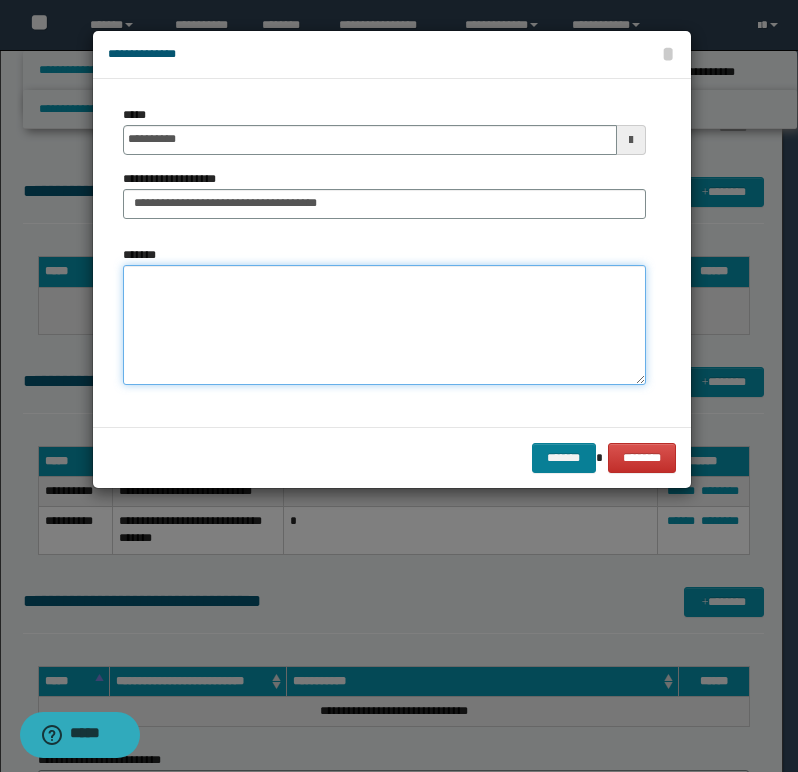 type 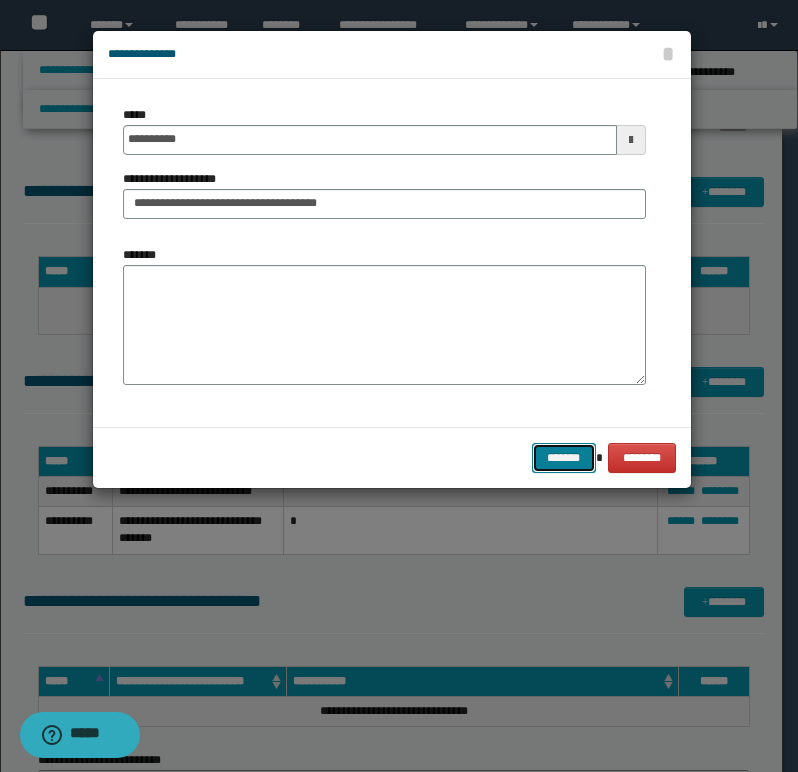 click on "*******" at bounding box center (564, 458) 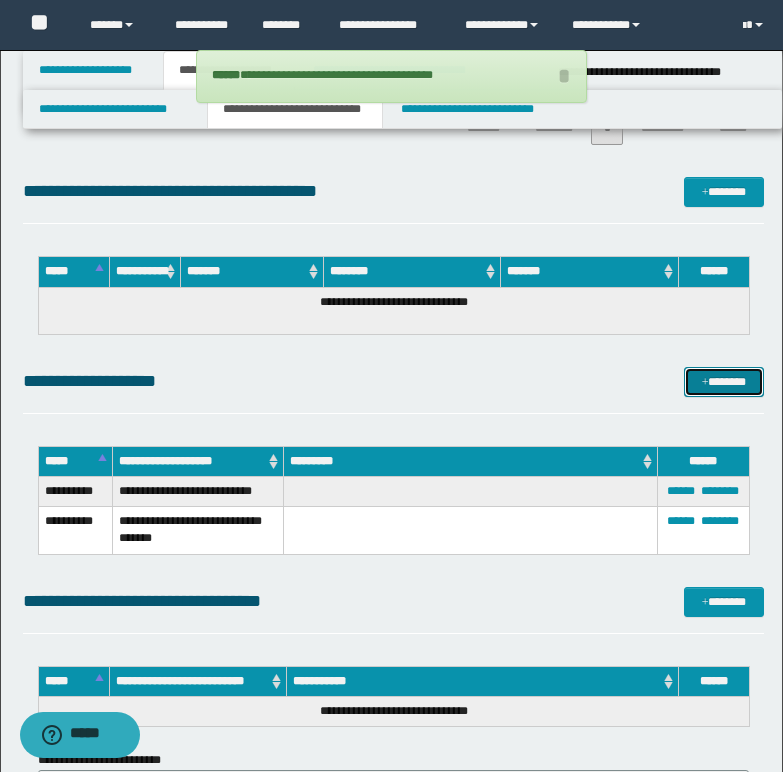 click on "*******" at bounding box center [724, 382] 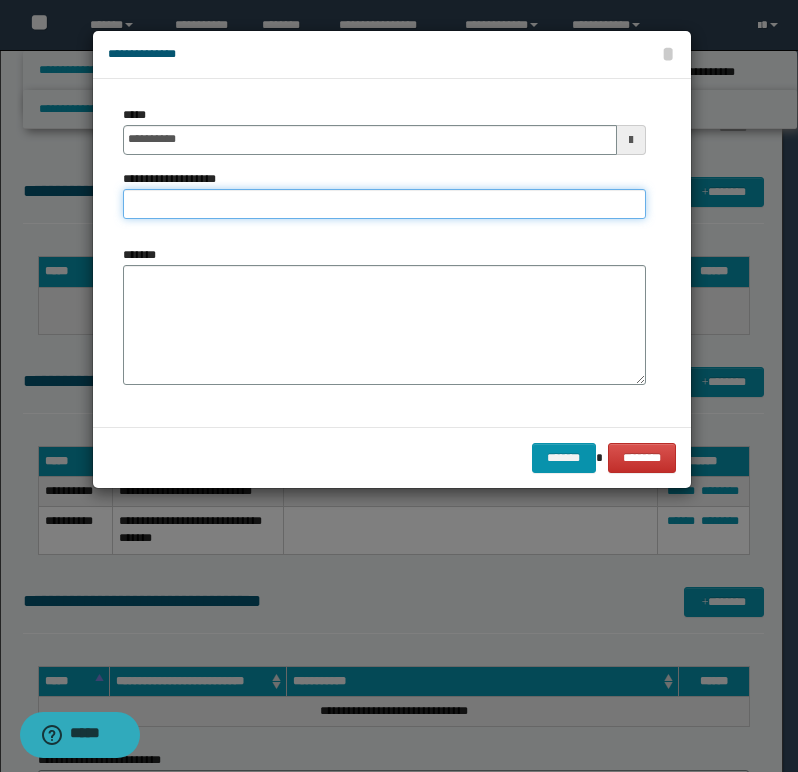 click on "**********" at bounding box center (384, 204) 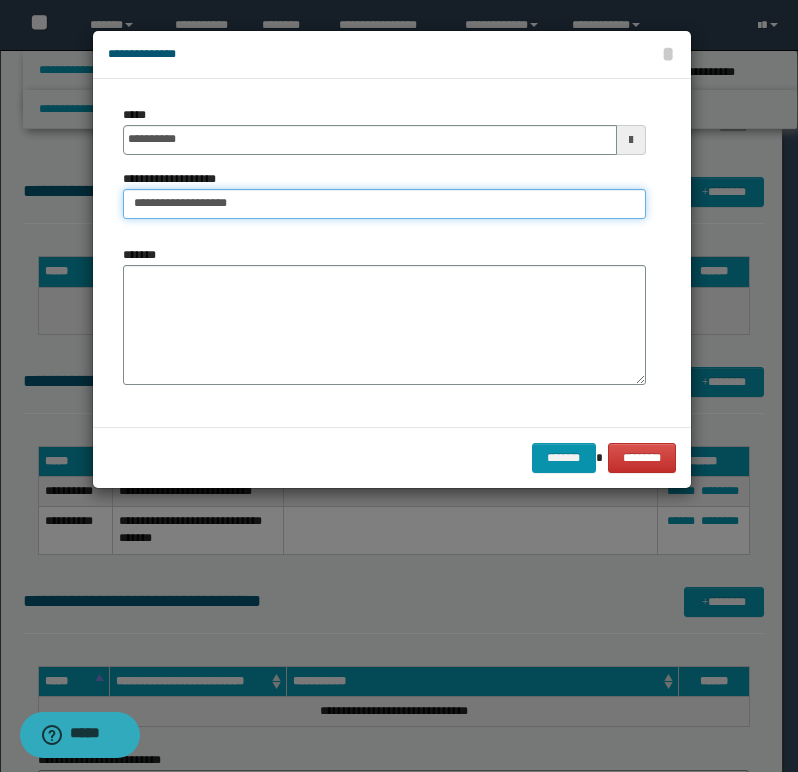 type on "**********" 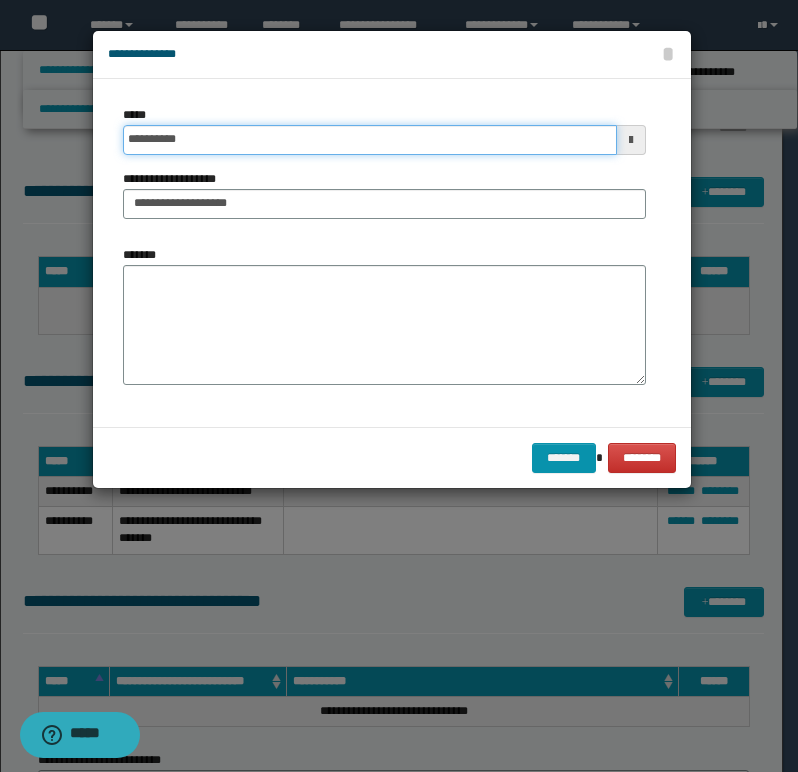 click on "**********" at bounding box center [370, 140] 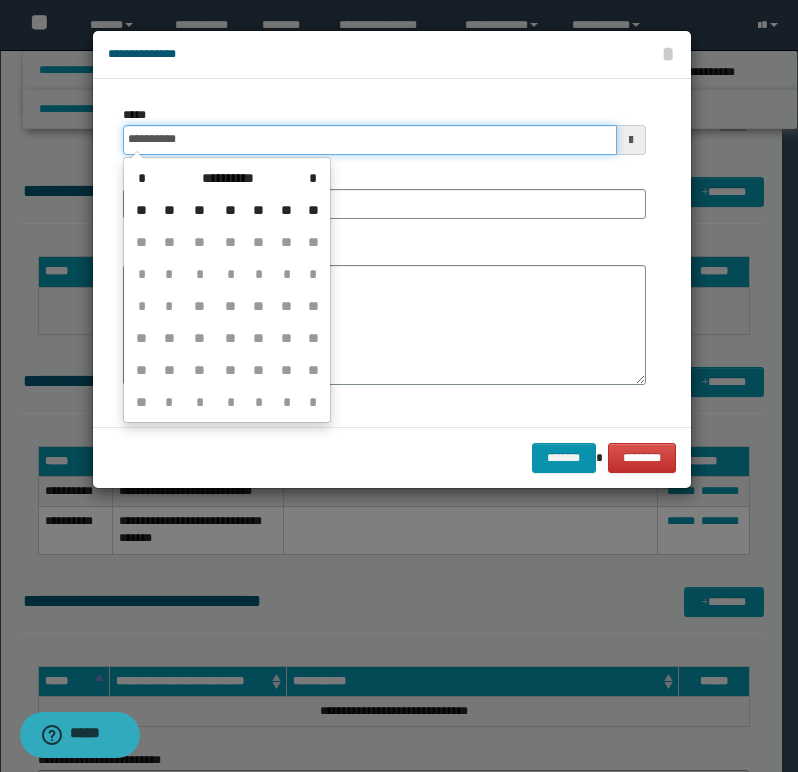 type on "**********" 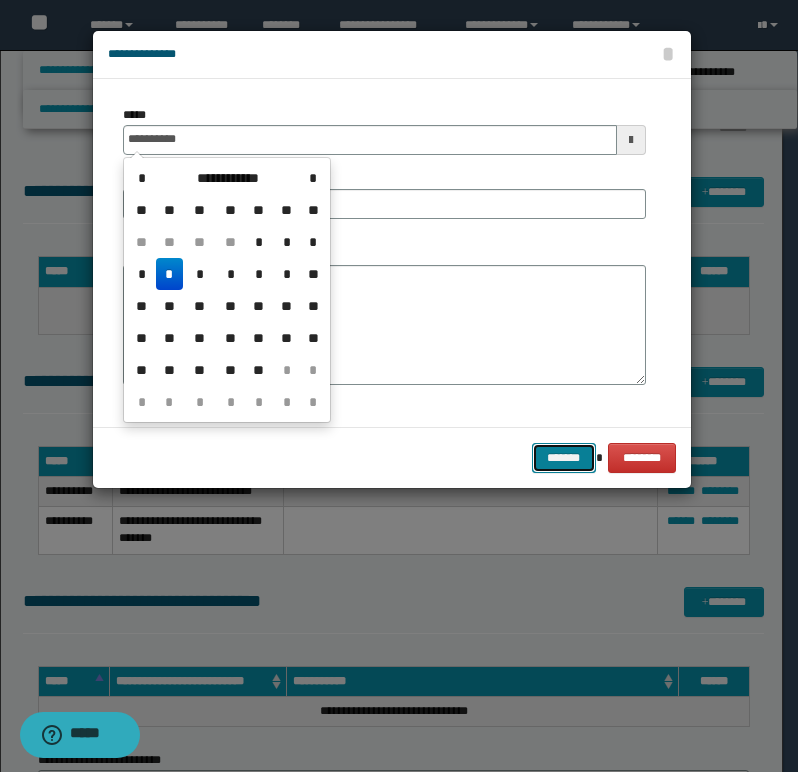 drag, startPoint x: 571, startPoint y: 460, endPoint x: 553, endPoint y: 463, distance: 18.248287 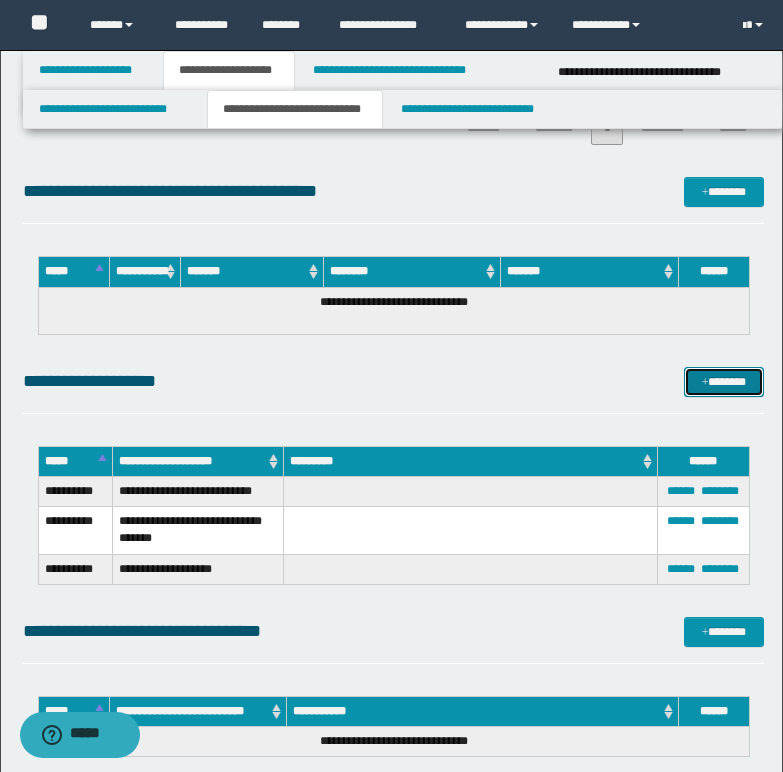 click on "*******" at bounding box center [724, 382] 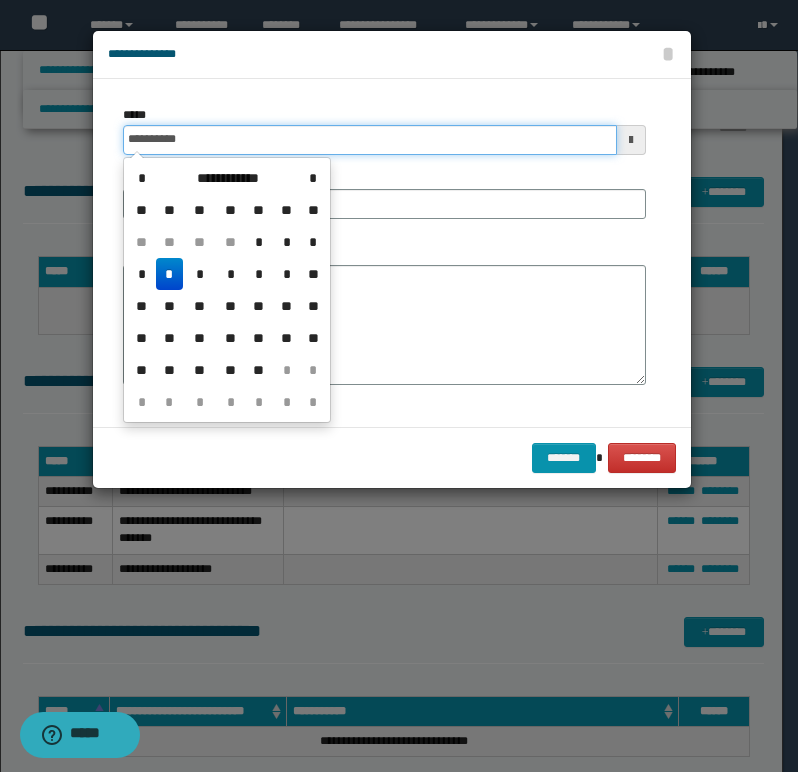 click on "**********" at bounding box center [370, 140] 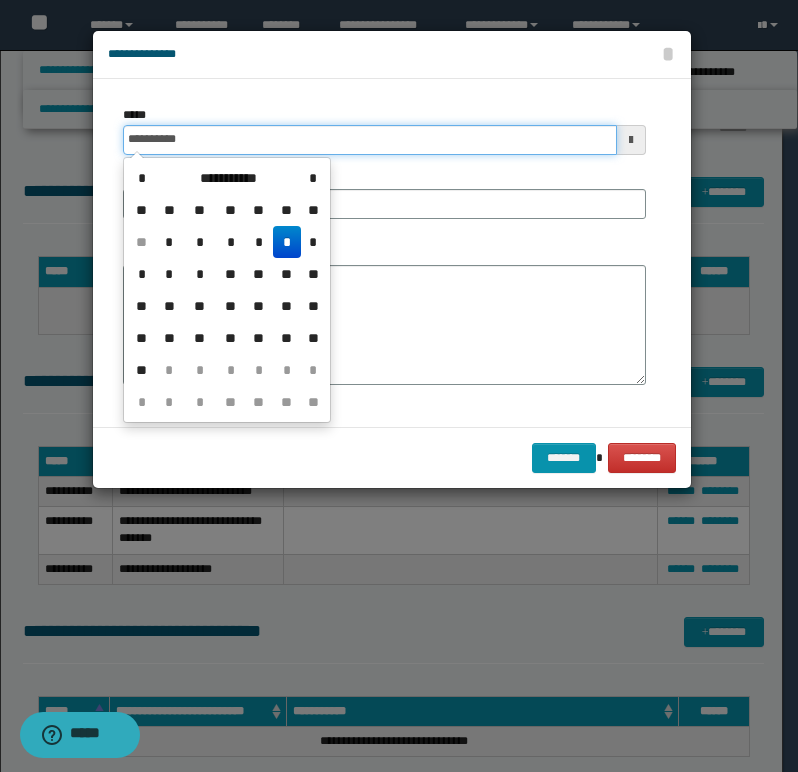 type on "**********" 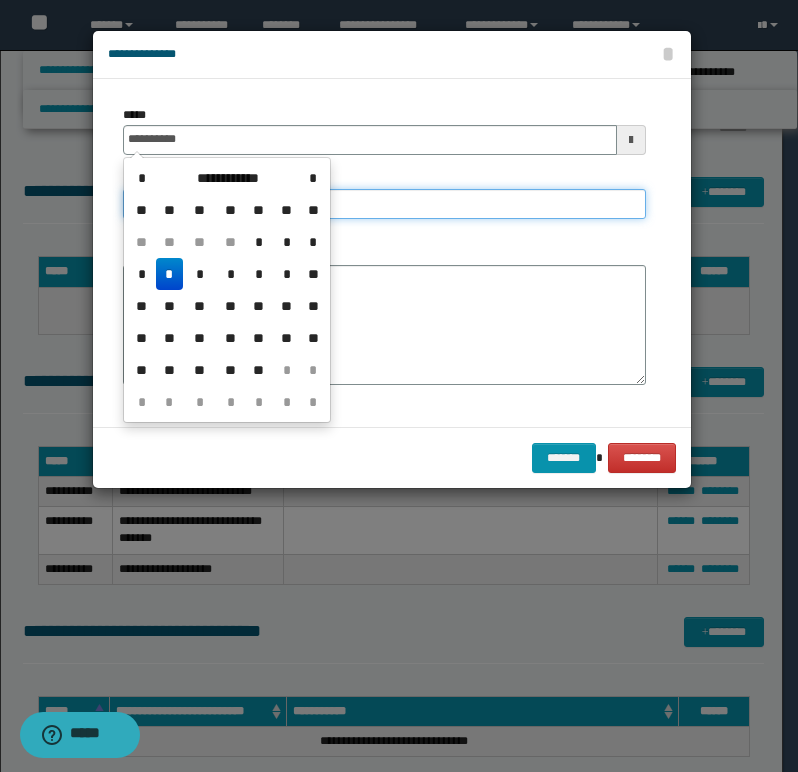 click on "**********" at bounding box center (384, 204) 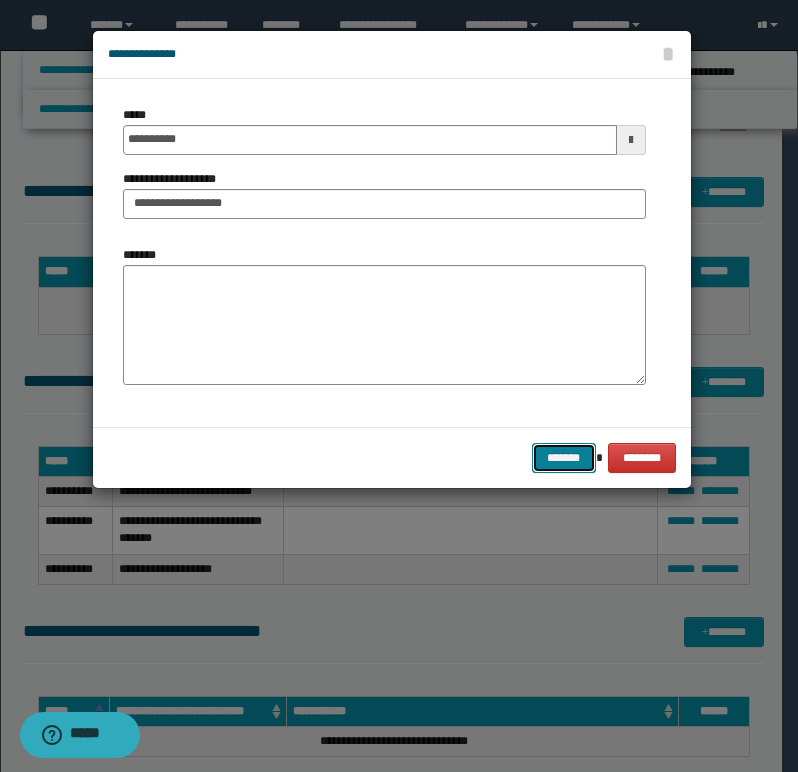 click on "*******" at bounding box center (564, 458) 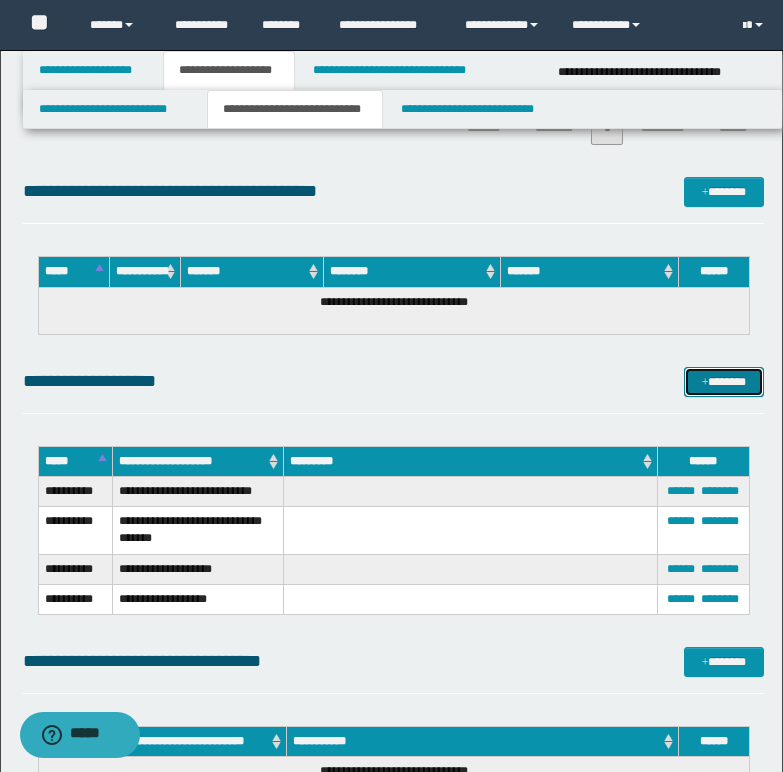 click on "*******" at bounding box center [724, 382] 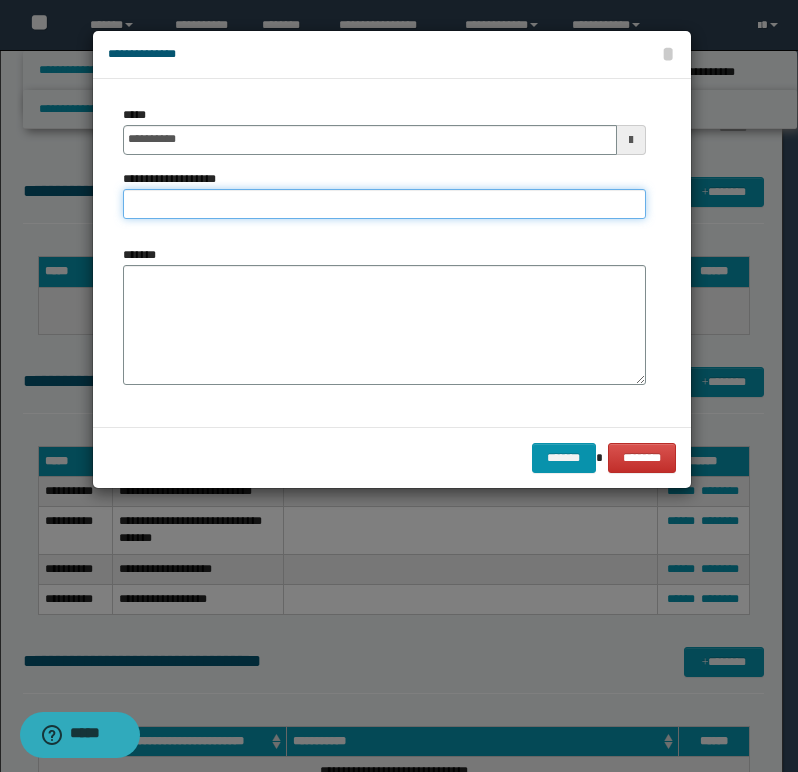 click on "**********" at bounding box center (384, 204) 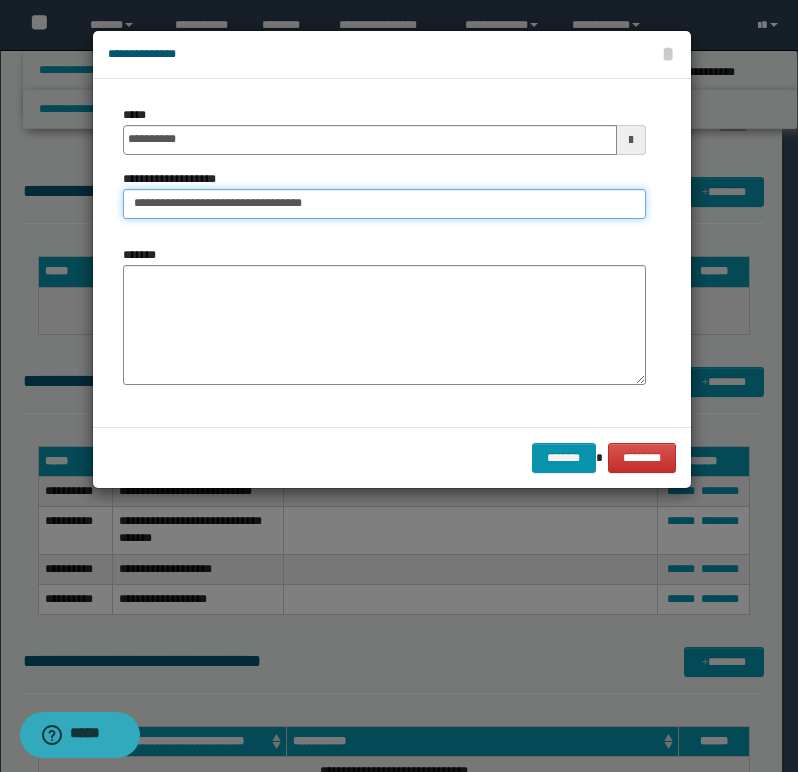 drag, startPoint x: 317, startPoint y: 203, endPoint x: 345, endPoint y: 199, distance: 28.284271 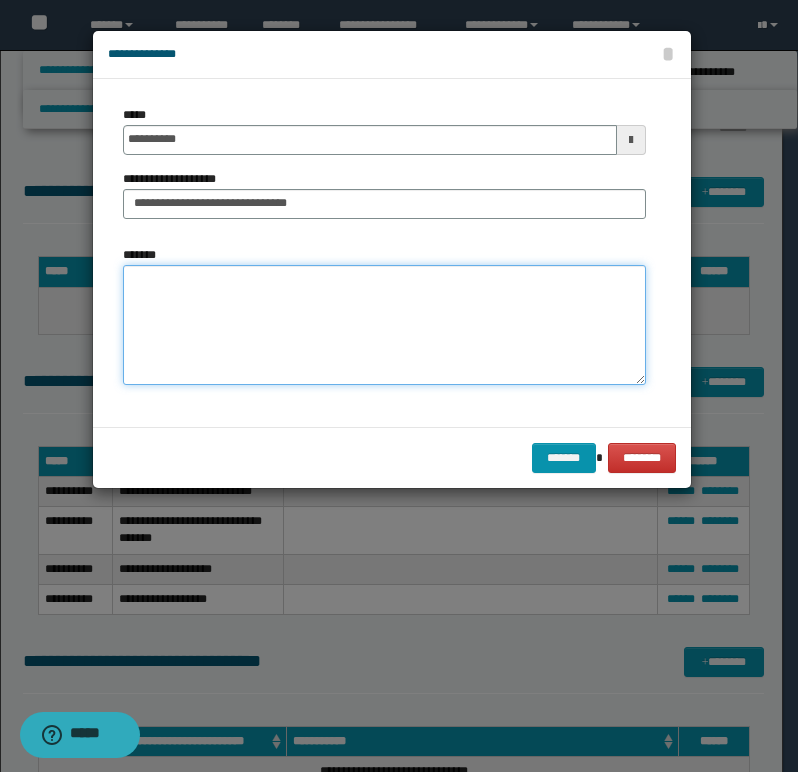 click on "*******" at bounding box center [384, 325] 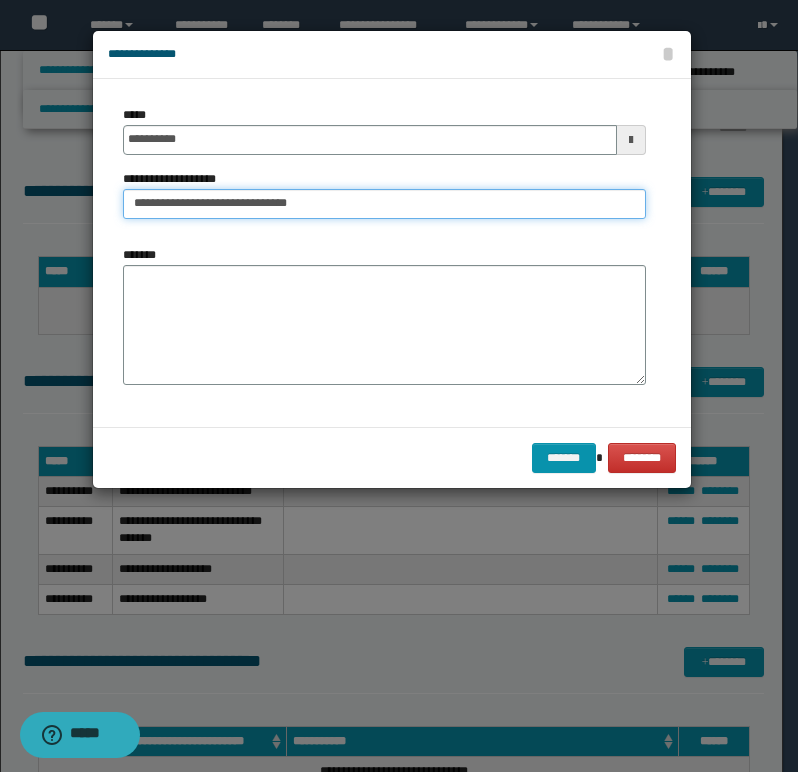 drag, startPoint x: 331, startPoint y: 198, endPoint x: 345, endPoint y: 198, distance: 14 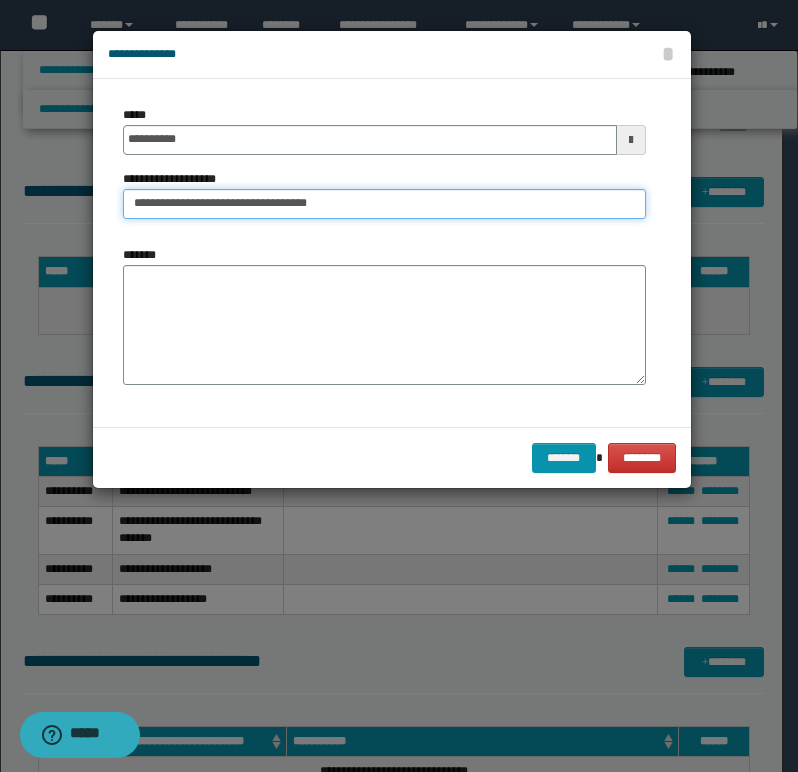 type on "**********" 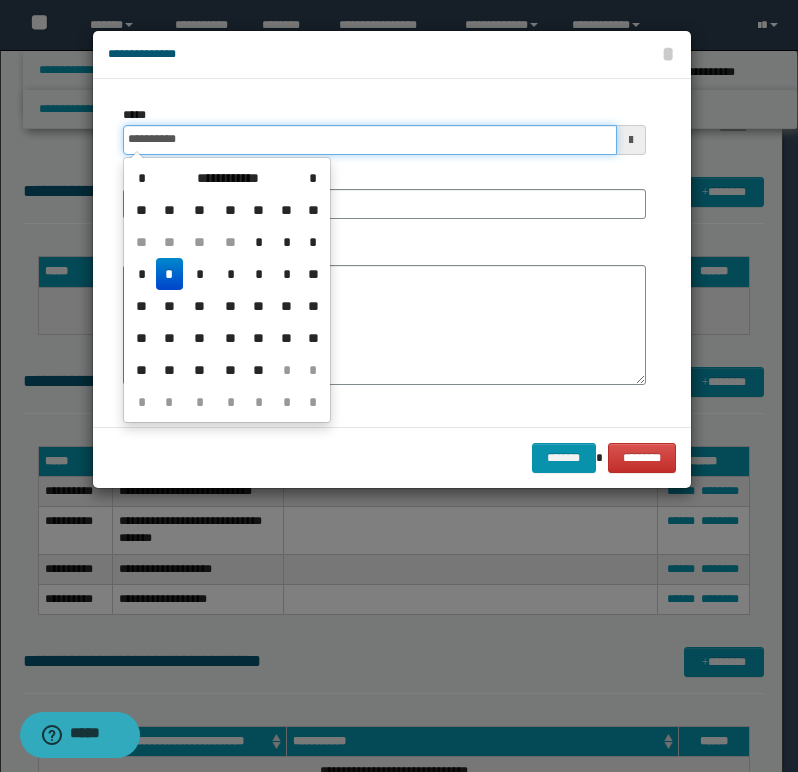 click on "**********" at bounding box center [370, 140] 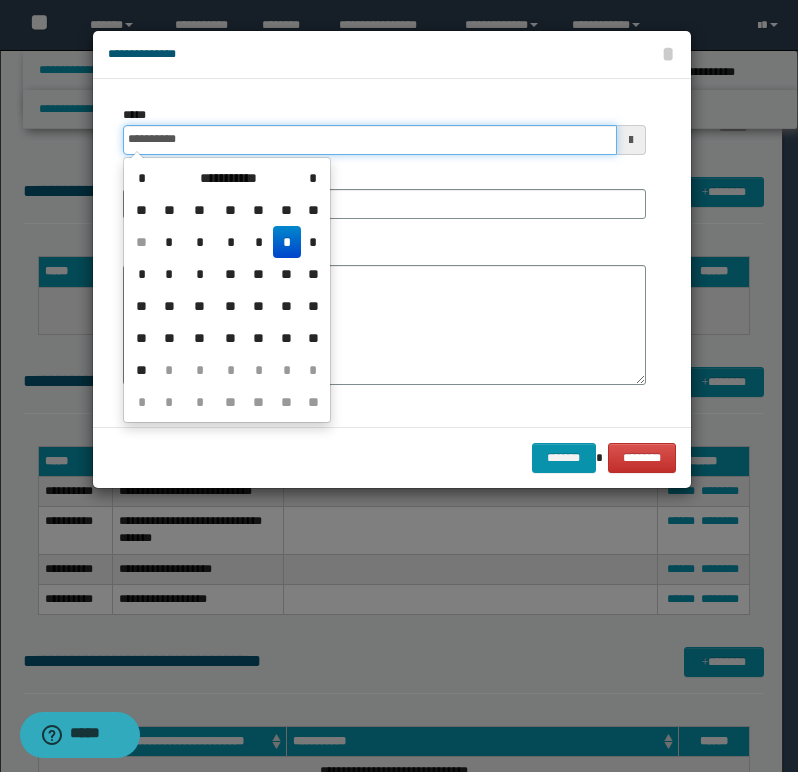 type on "**********" 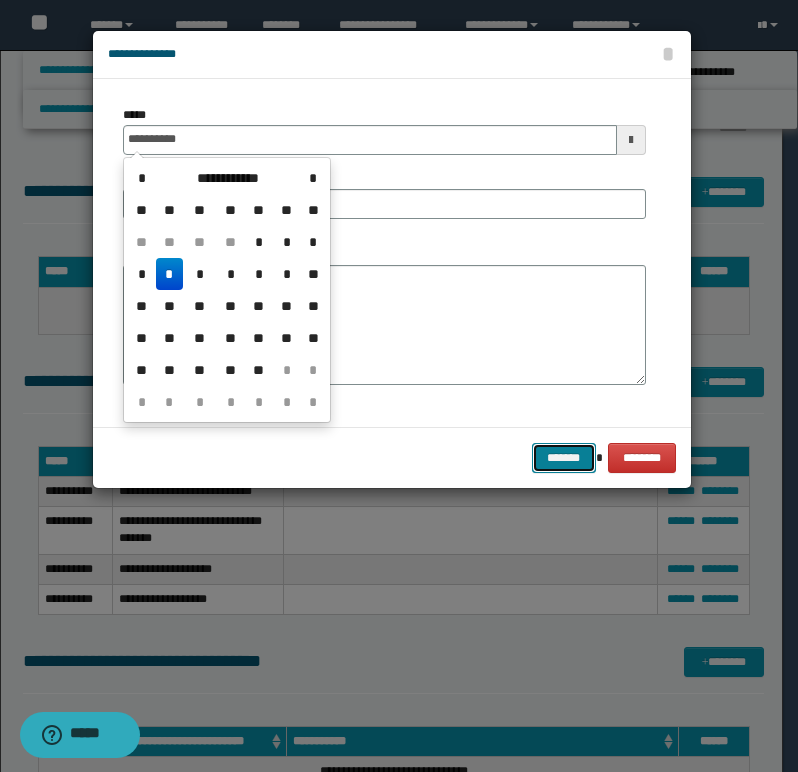 drag, startPoint x: 557, startPoint y: 468, endPoint x: 246, endPoint y: 477, distance: 311.1302 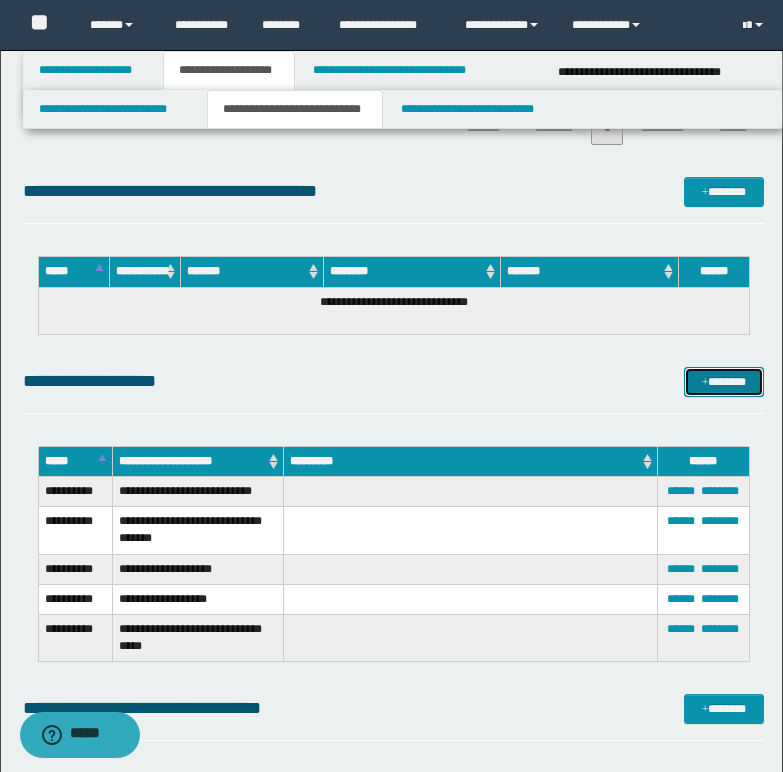 click on "*******" at bounding box center (724, 382) 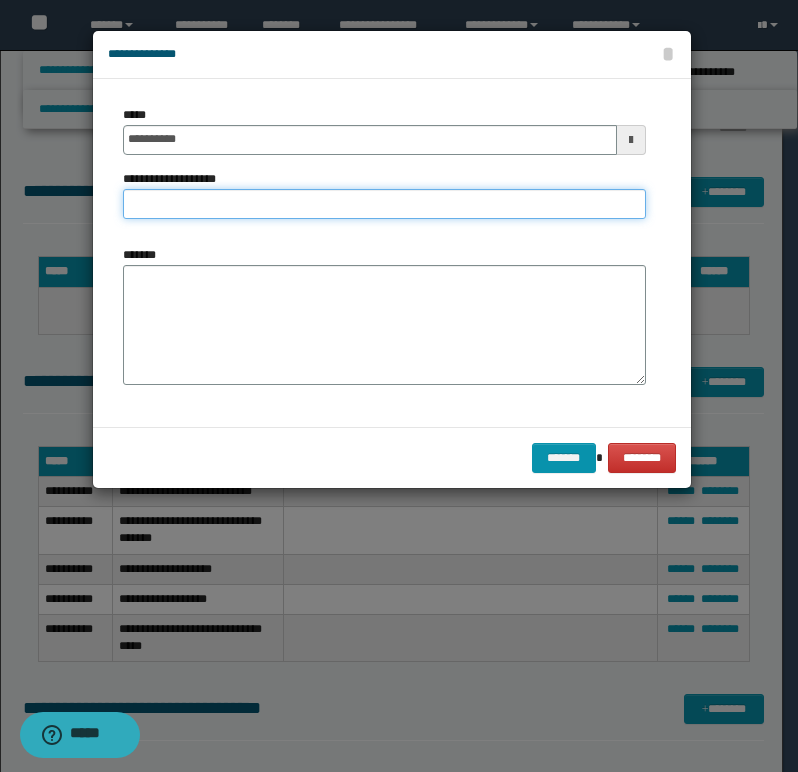 click on "**********" at bounding box center [384, 204] 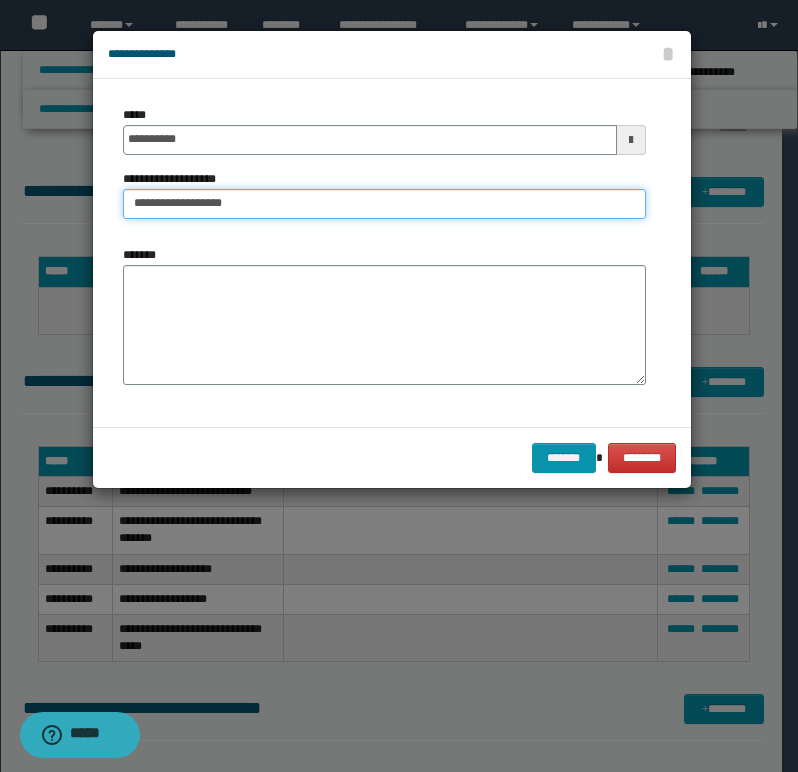 type on "**********" 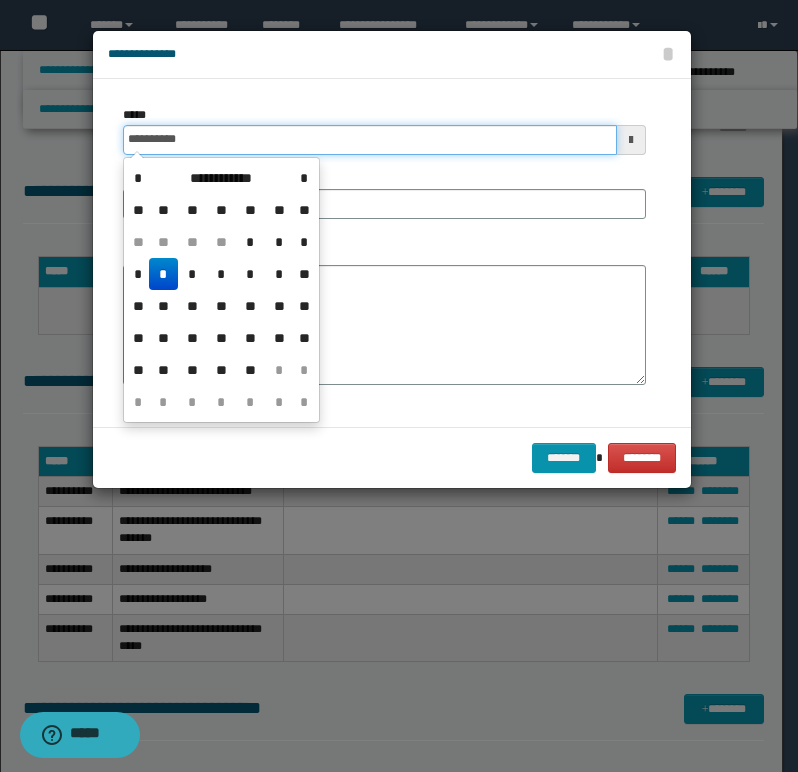 click on "**********" at bounding box center [370, 140] 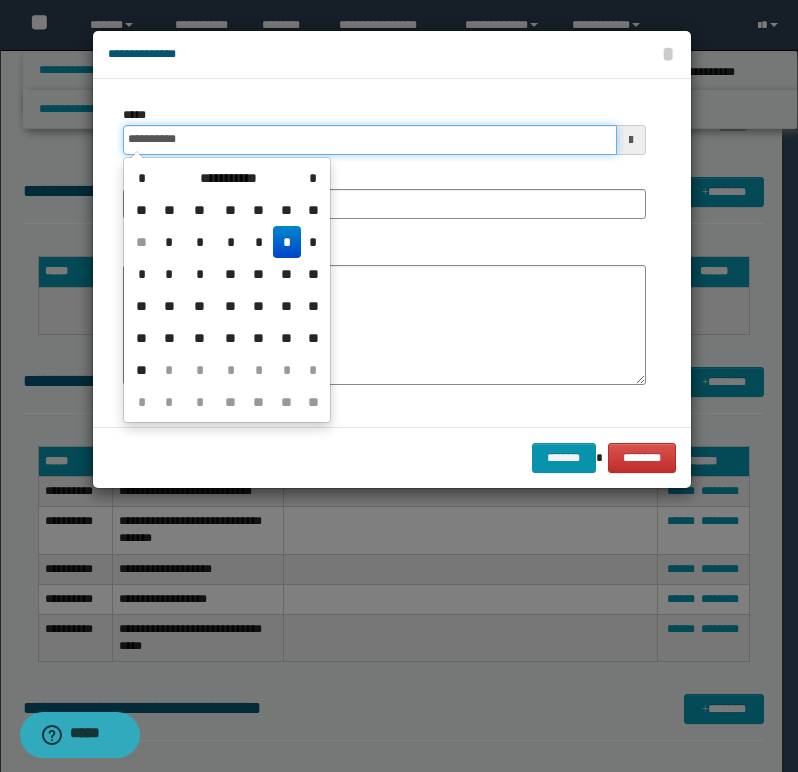 type on "**********" 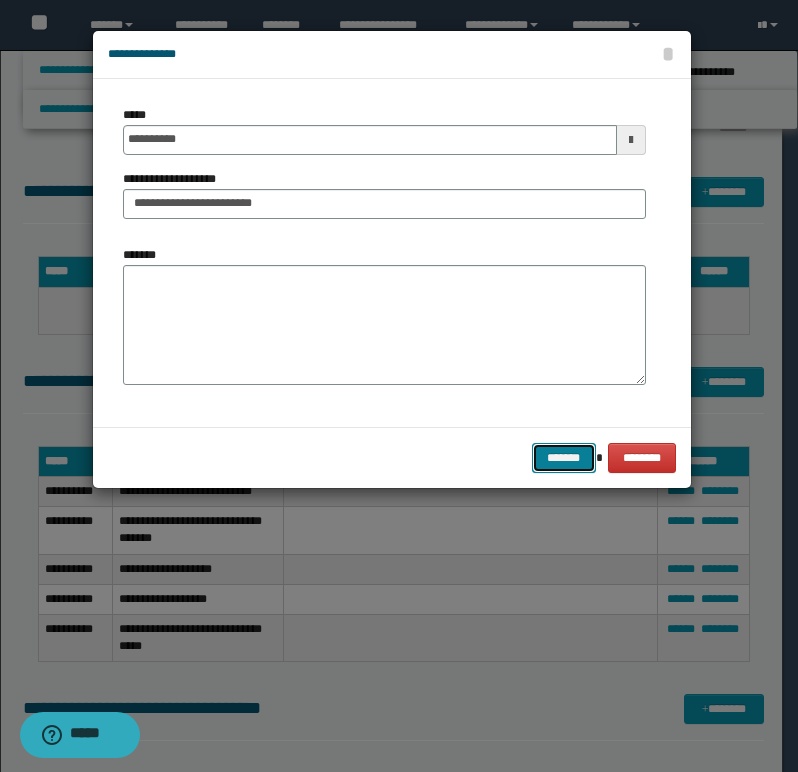 click on "*******" at bounding box center [564, 458] 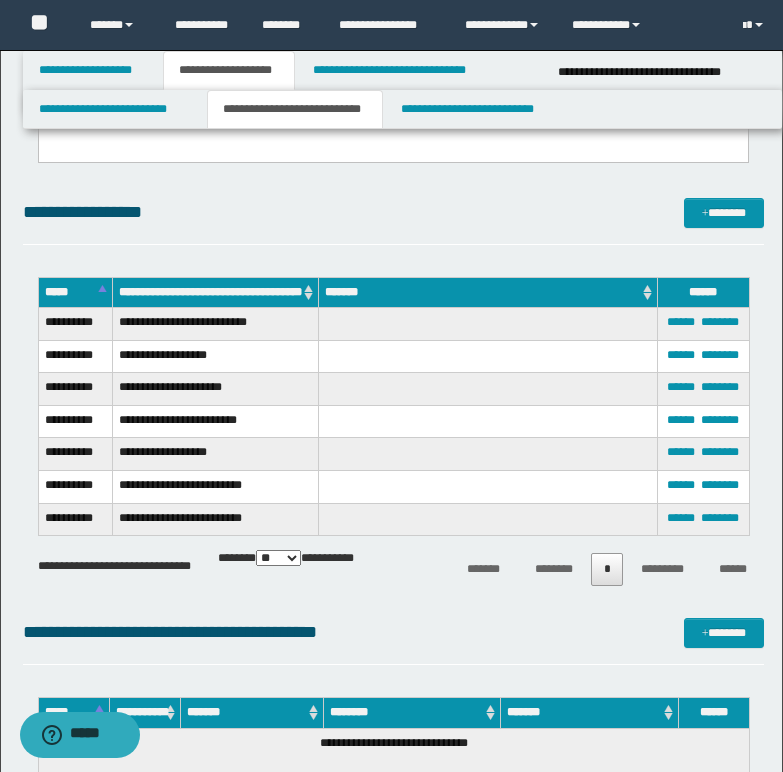 scroll, scrollTop: 700, scrollLeft: 0, axis: vertical 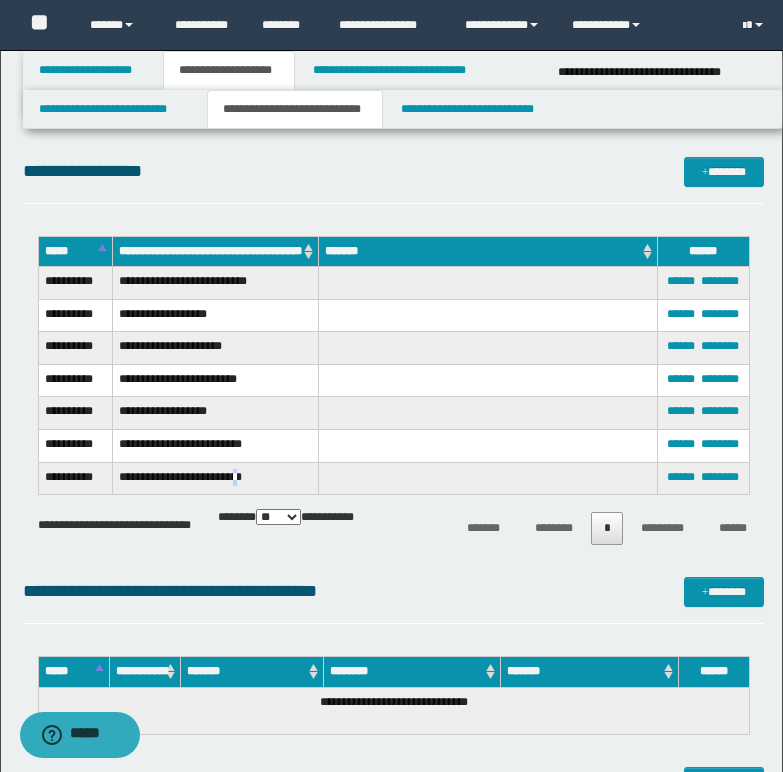 click on "**********" at bounding box center (215, 478) 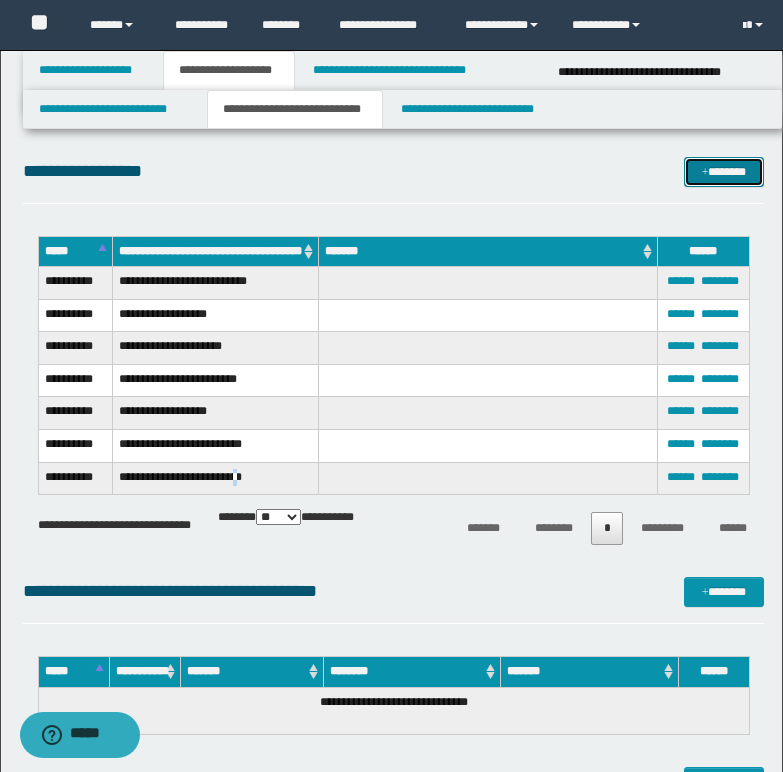 click on "*******" at bounding box center [724, 172] 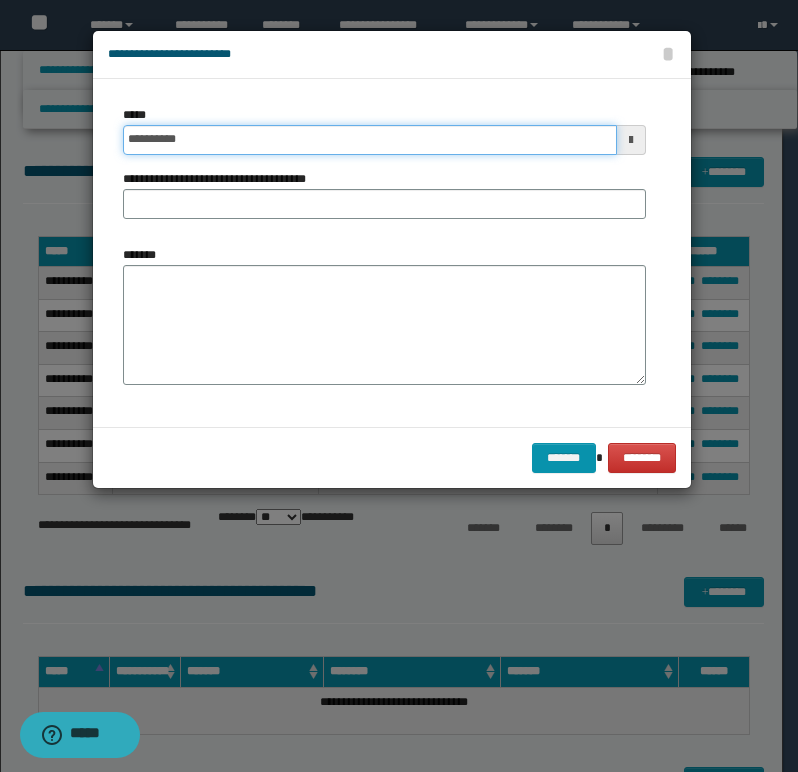 click on "**********" at bounding box center [370, 140] 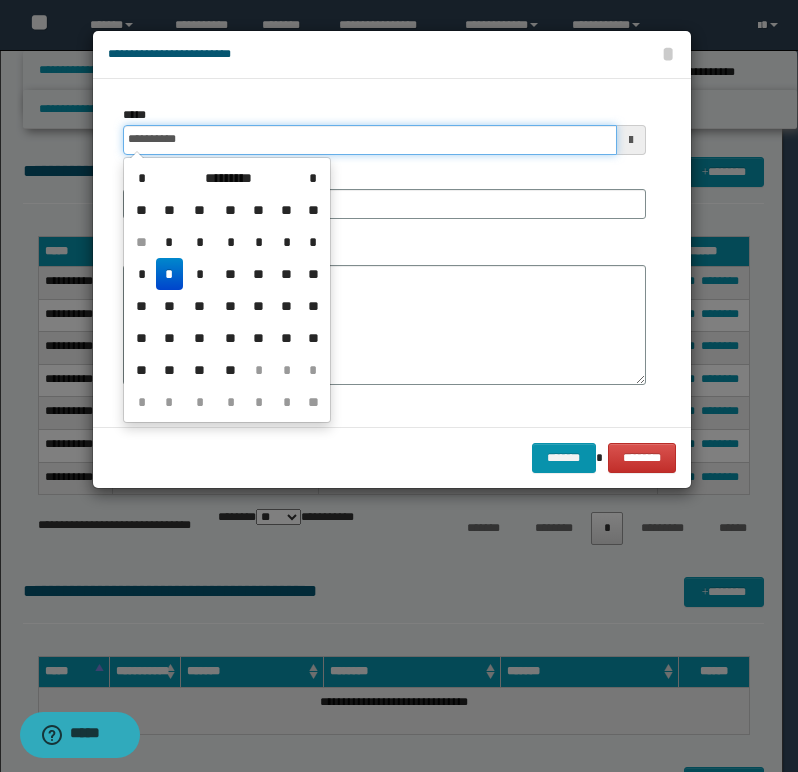type on "**********" 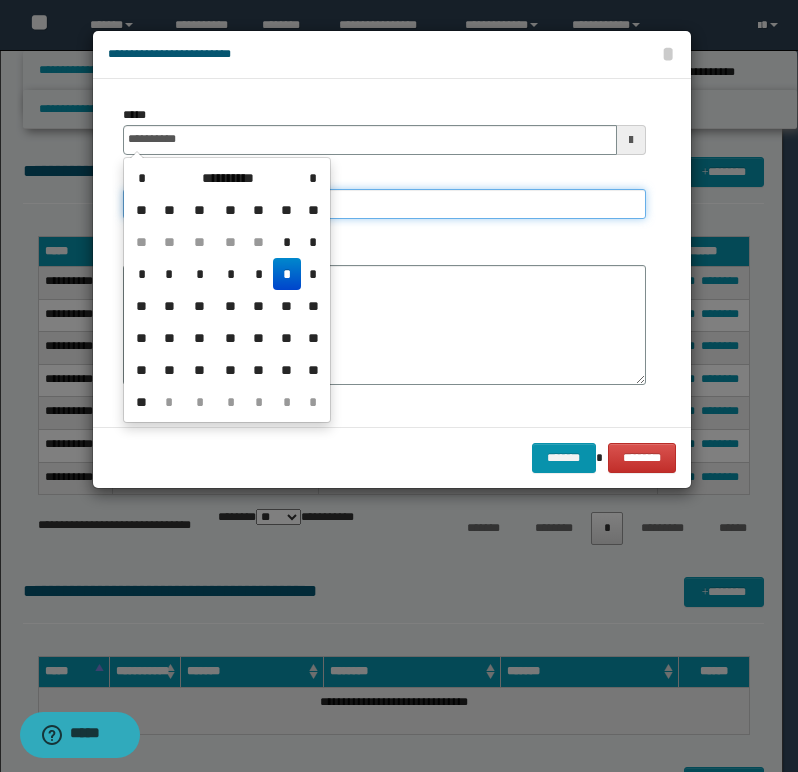 click on "**********" at bounding box center [384, 204] 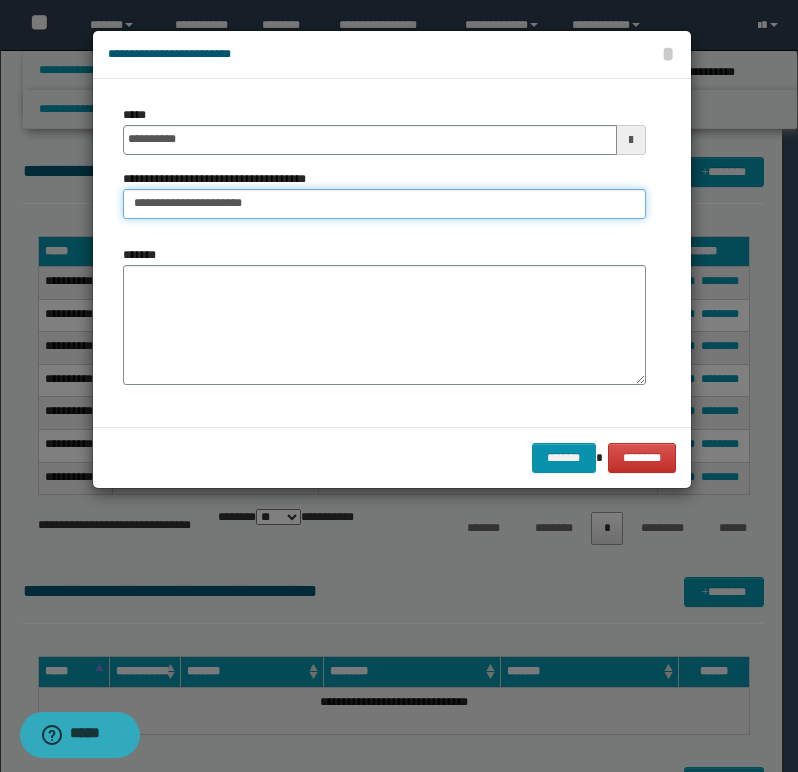 click on "**********" at bounding box center (384, 204) 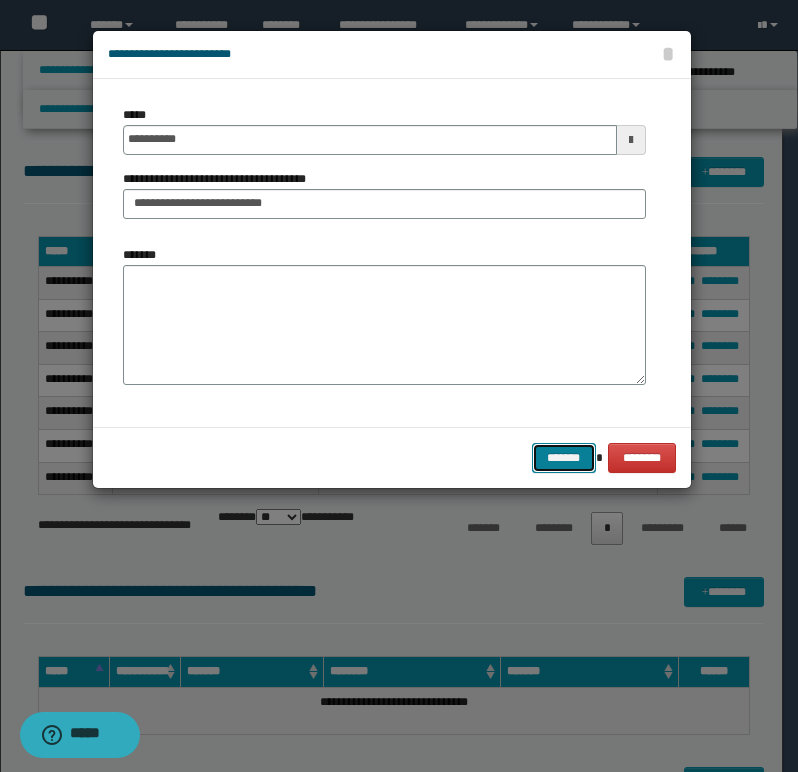 click on "*******" at bounding box center (564, 458) 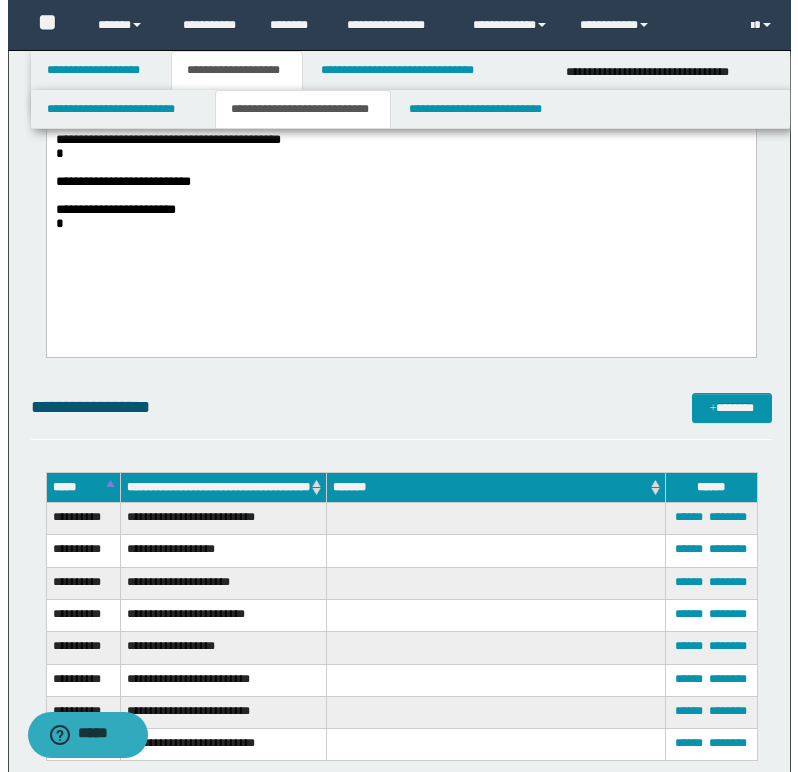 scroll, scrollTop: 500, scrollLeft: 0, axis: vertical 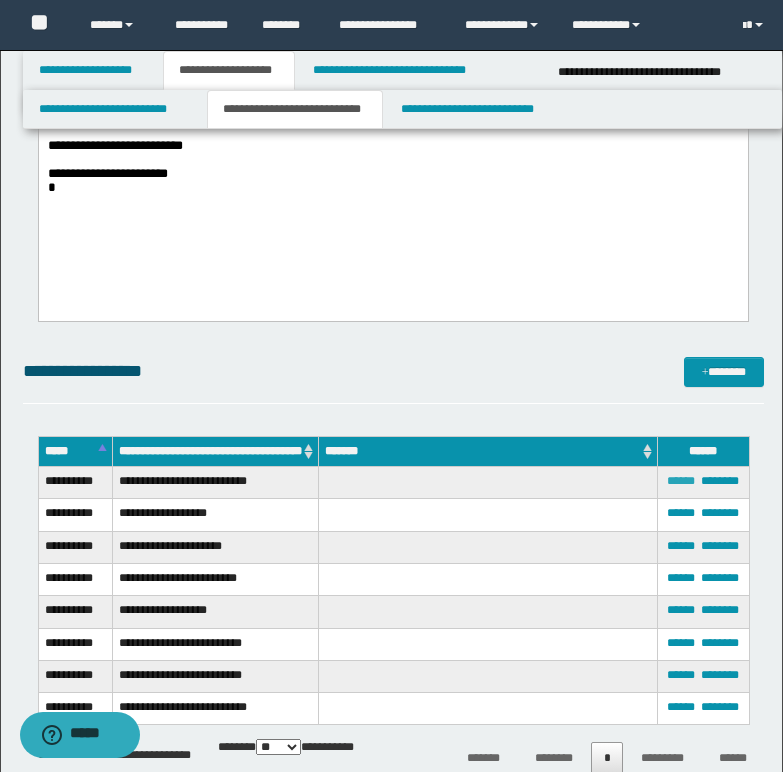 click on "******" at bounding box center (681, 481) 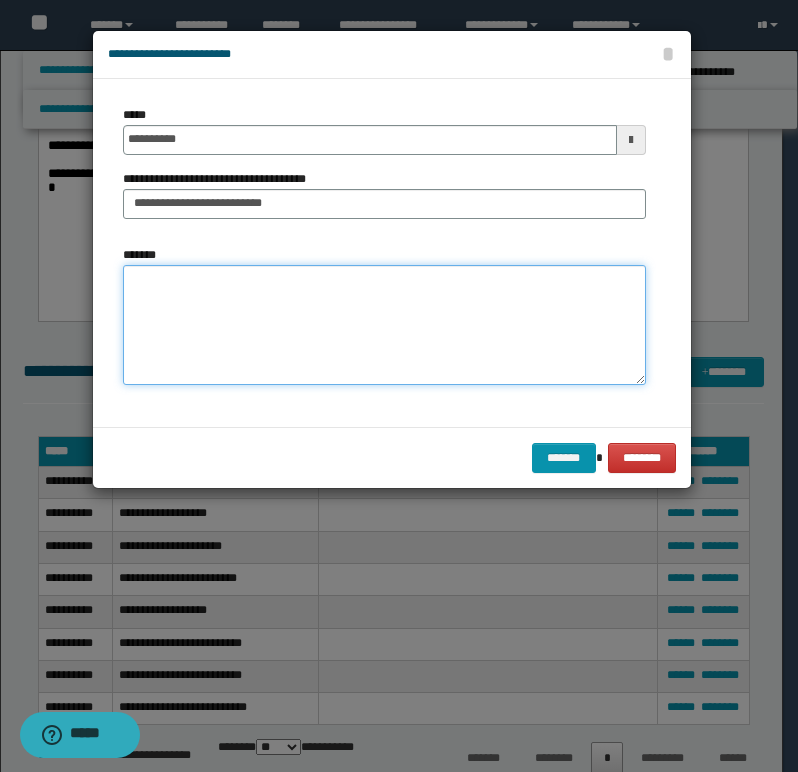 paste on "**********" 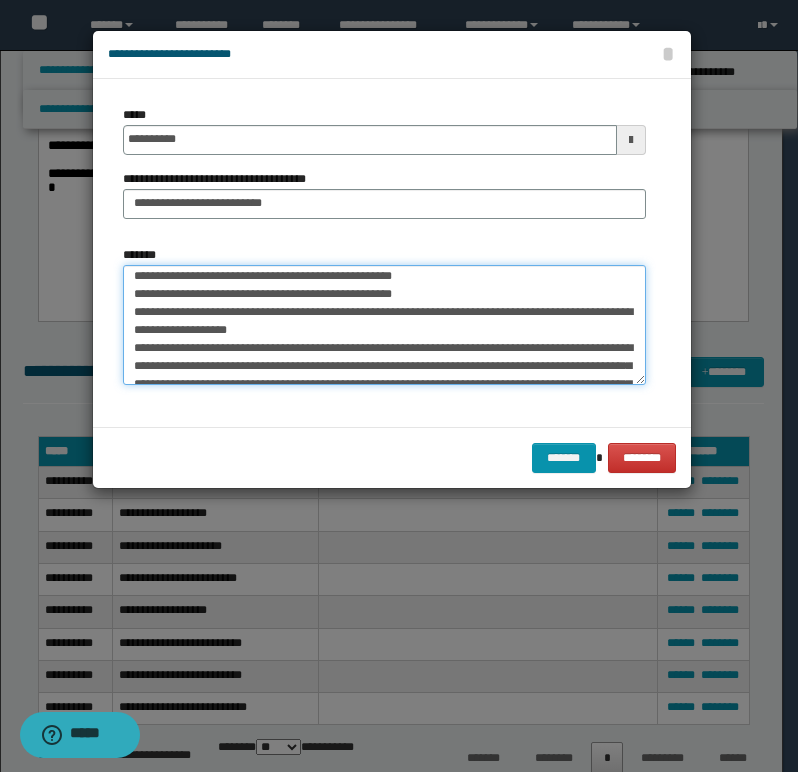 scroll, scrollTop: 0, scrollLeft: 0, axis: both 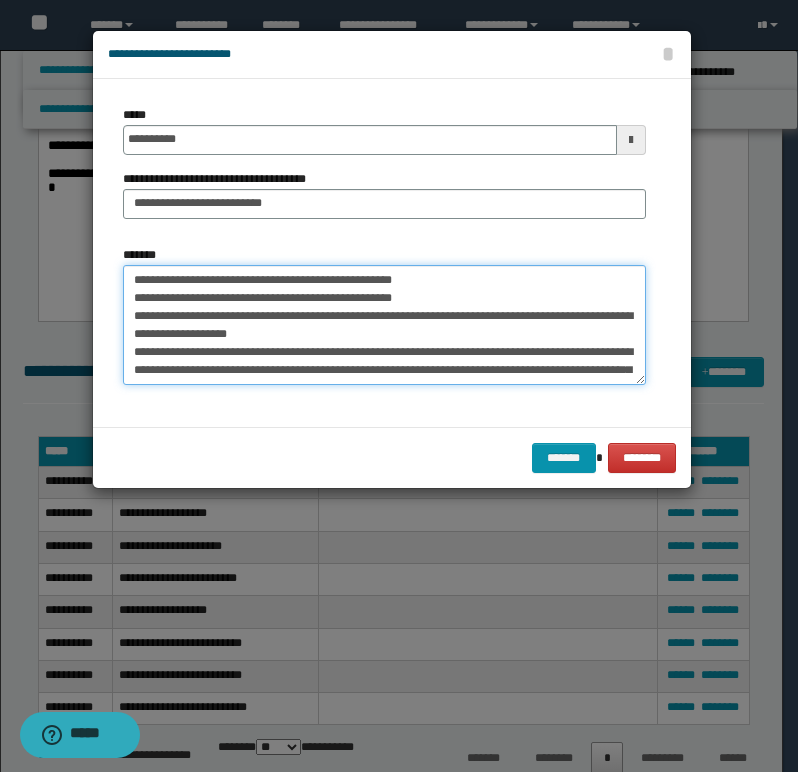 click on "*******" at bounding box center [384, 325] 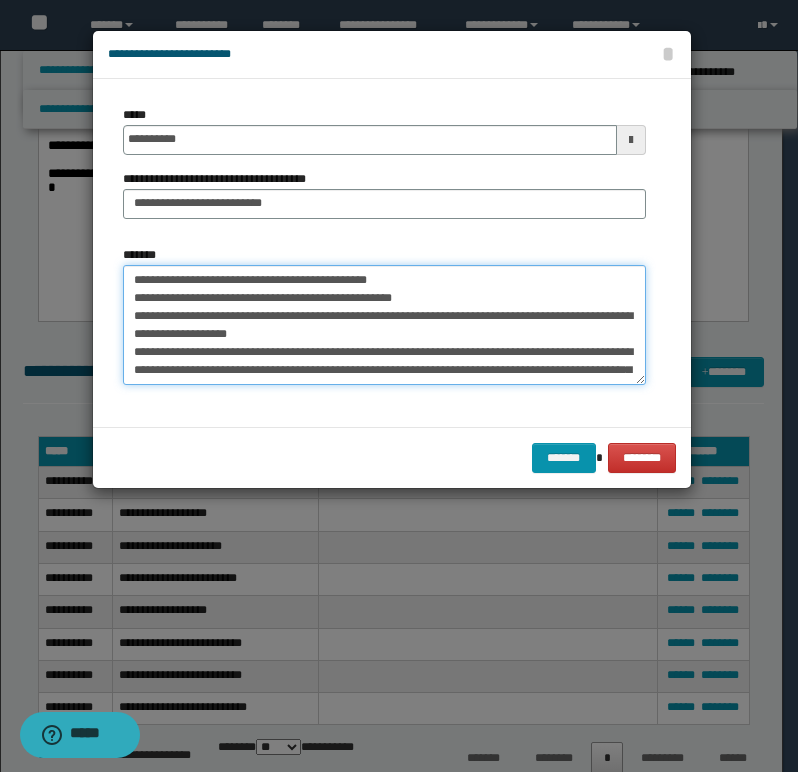 click on "*******" at bounding box center [384, 325] 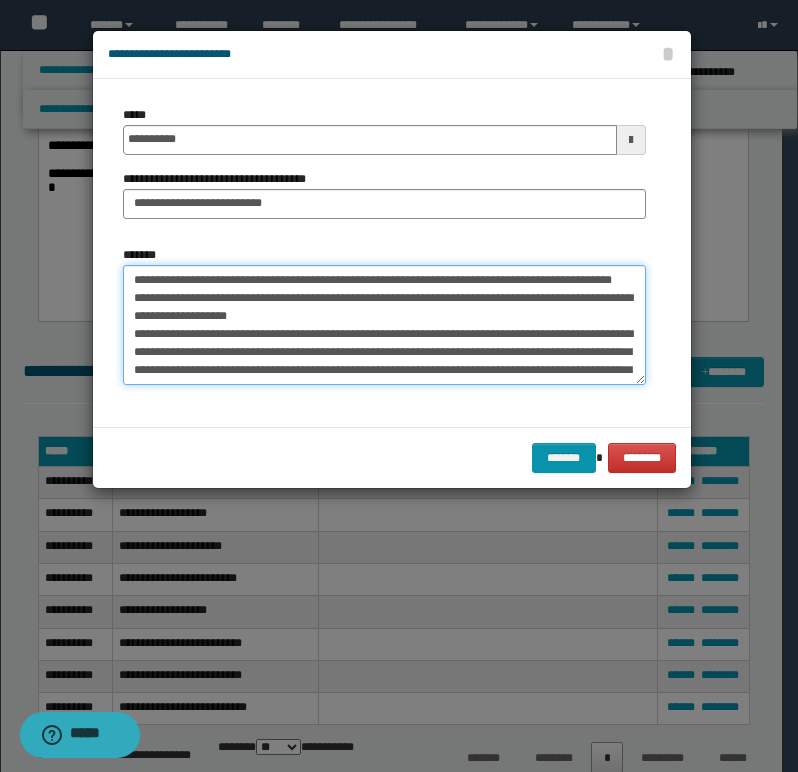 click on "*******" at bounding box center [384, 325] 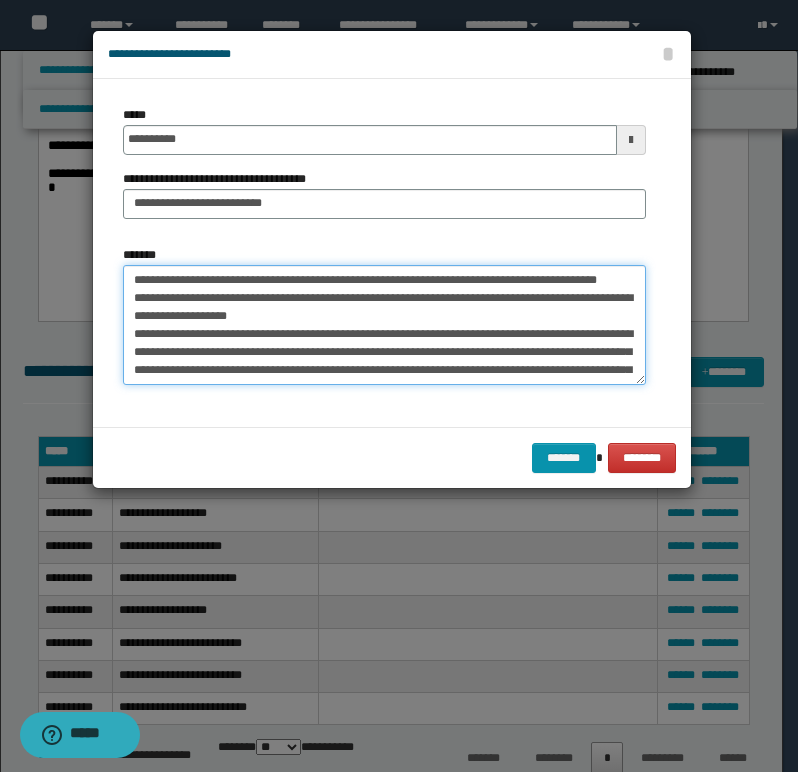 click on "*******" at bounding box center [384, 325] 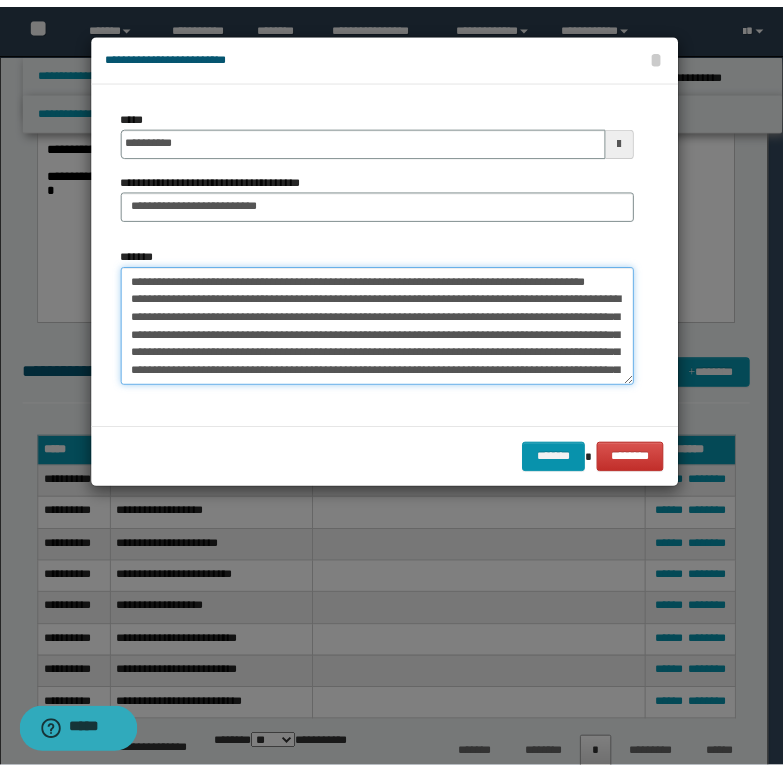 scroll, scrollTop: 144, scrollLeft: 0, axis: vertical 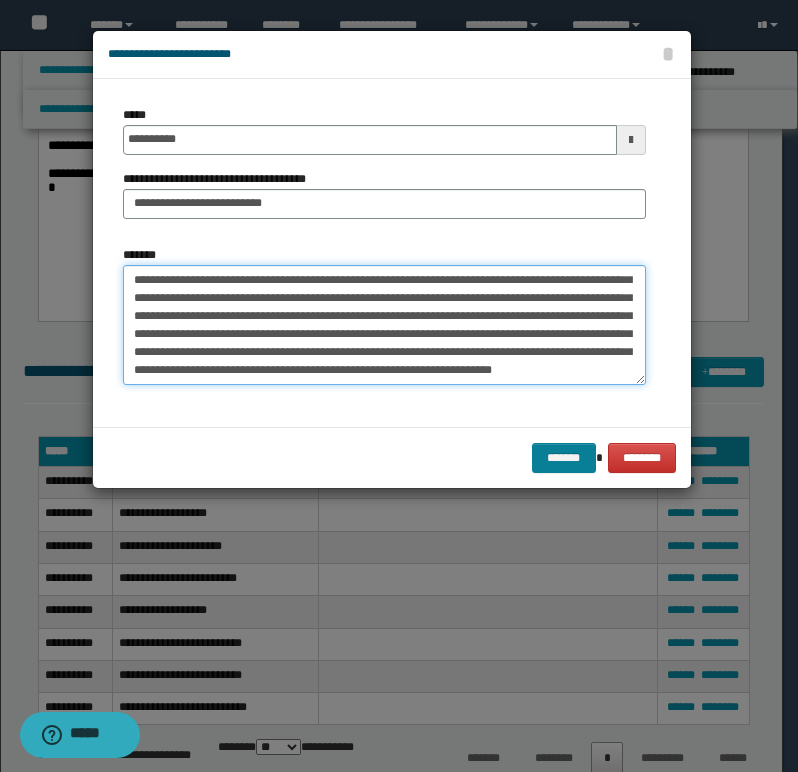 type on "**********" 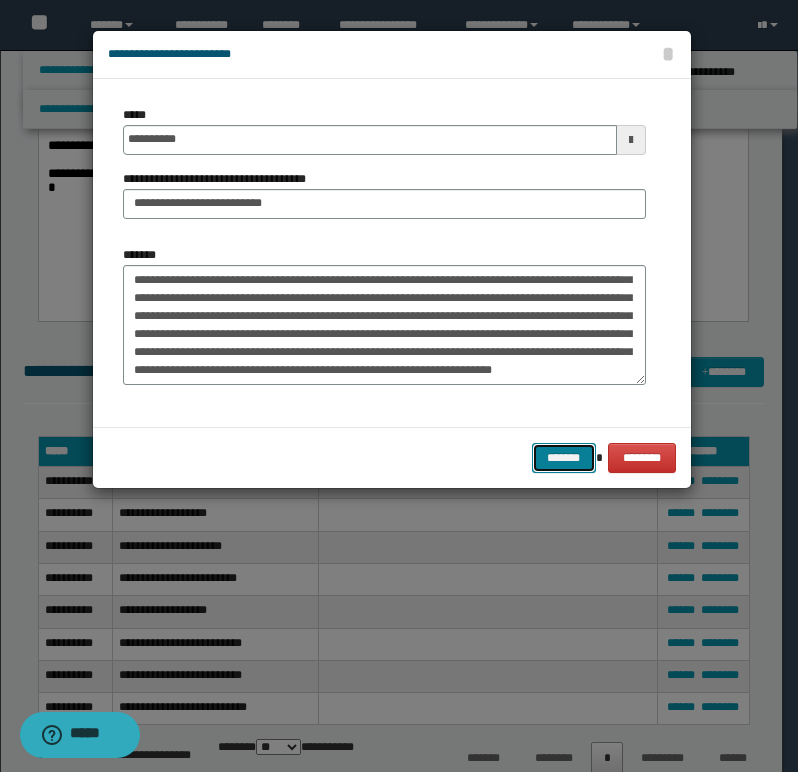 click on "*******" at bounding box center (564, 458) 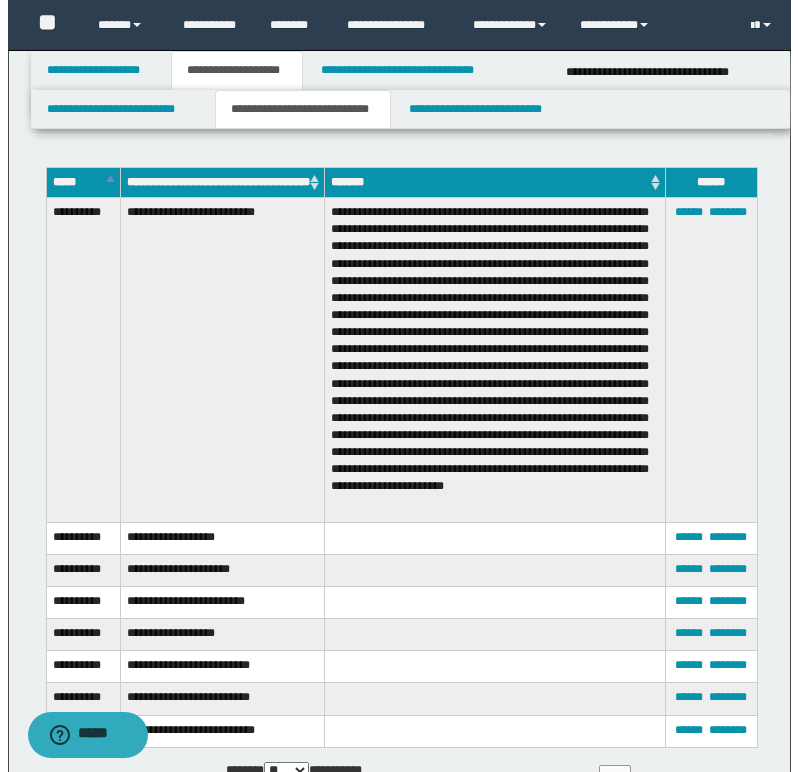 scroll, scrollTop: 800, scrollLeft: 0, axis: vertical 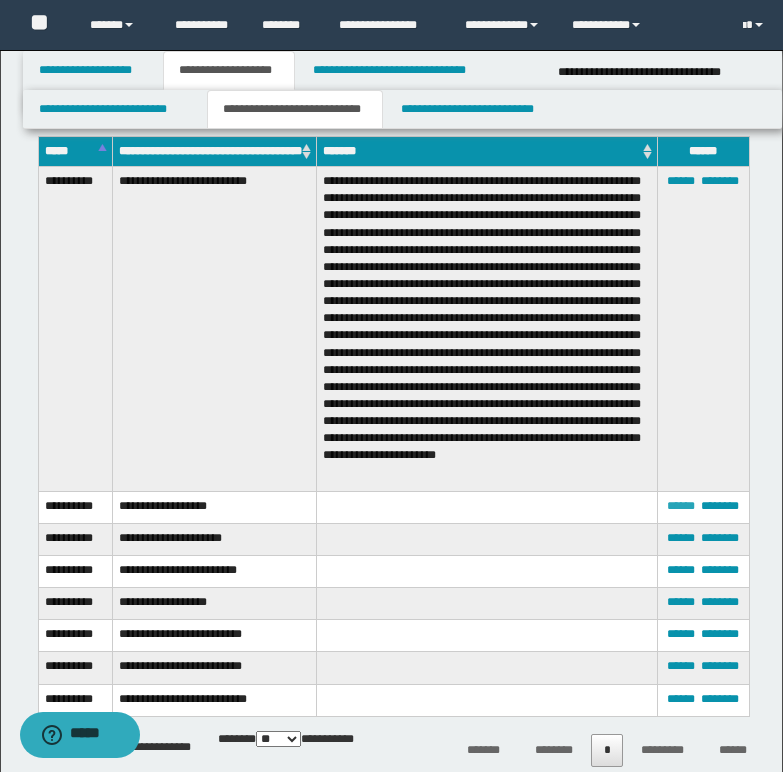 click on "******" at bounding box center [681, 506] 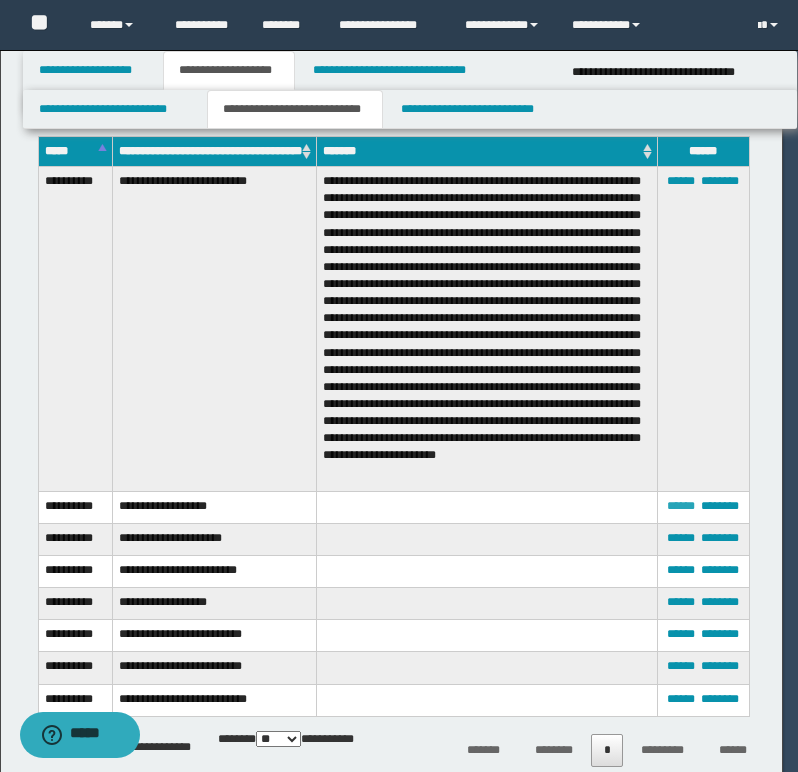 scroll, scrollTop: 0, scrollLeft: 0, axis: both 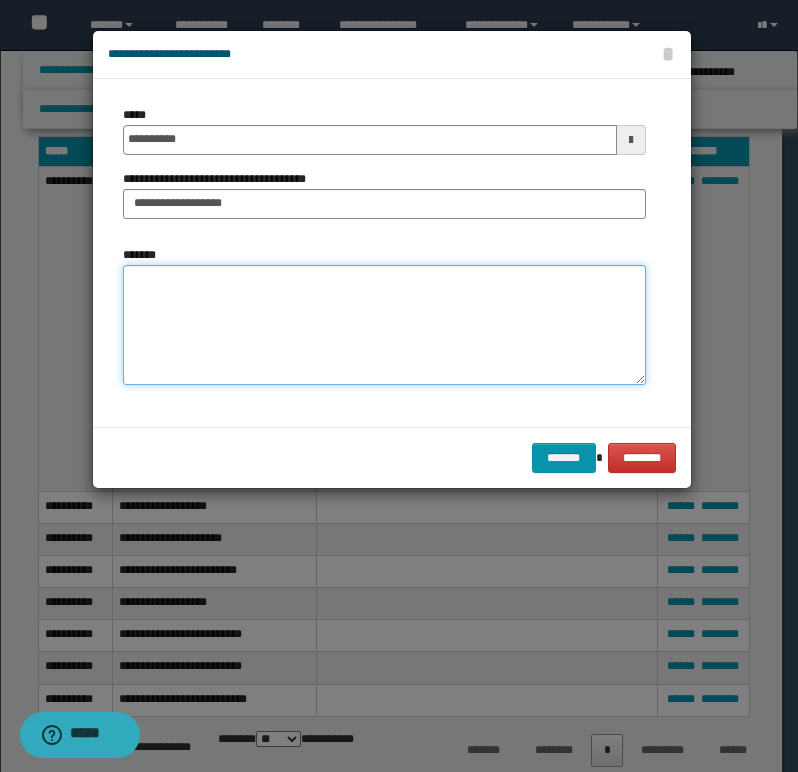 paste on "**********" 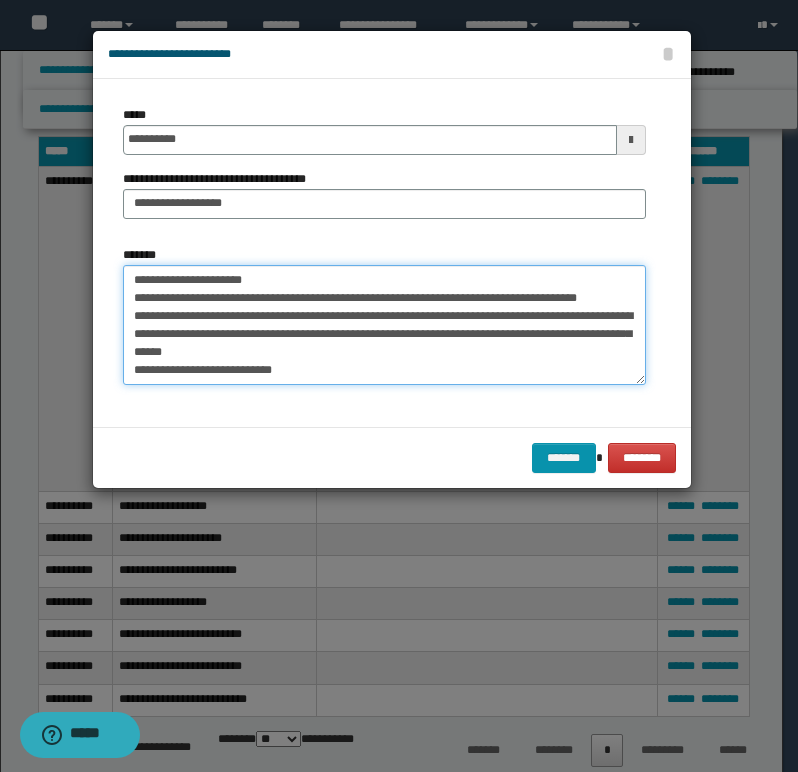 scroll, scrollTop: 0, scrollLeft: 0, axis: both 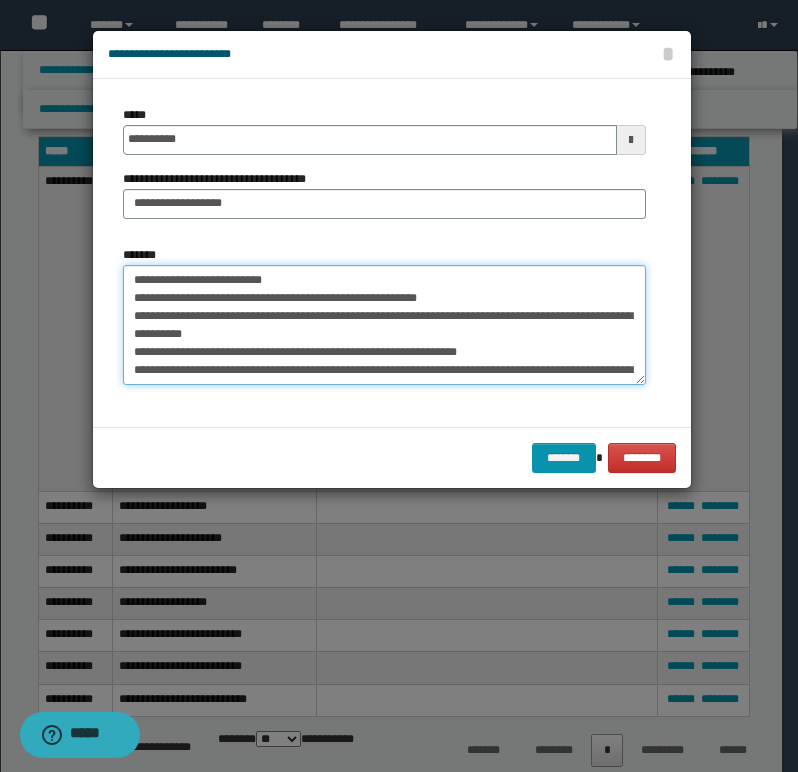 click on "**********" at bounding box center [384, 325] 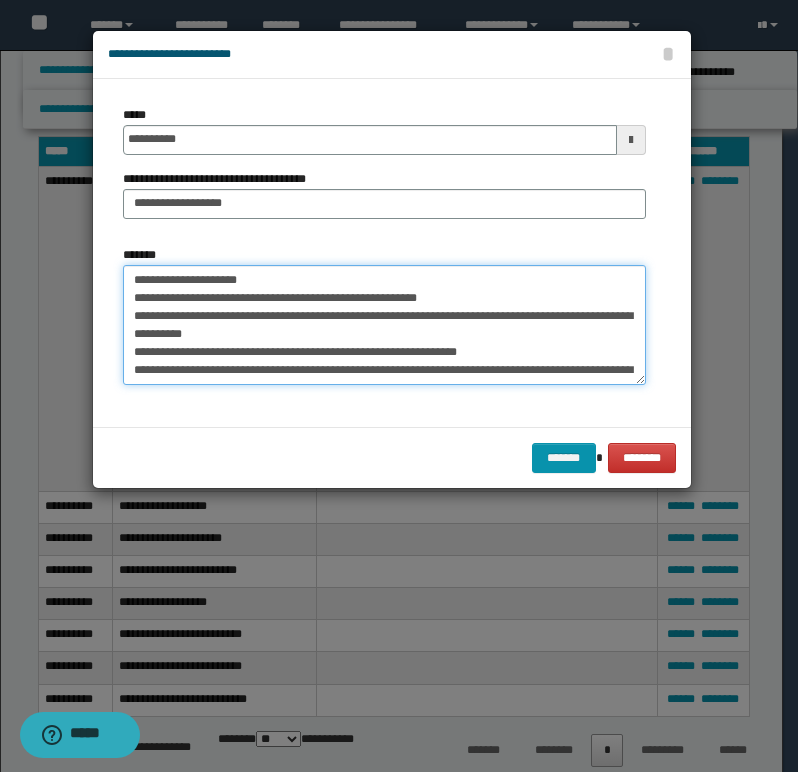 click on "**********" at bounding box center (384, 325) 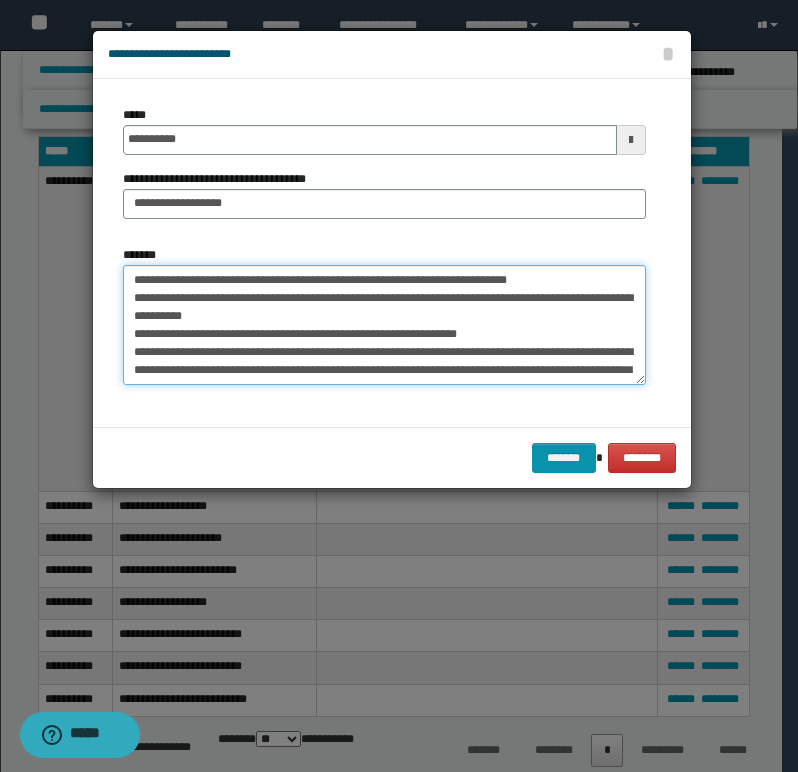 click on "**********" at bounding box center [384, 325] 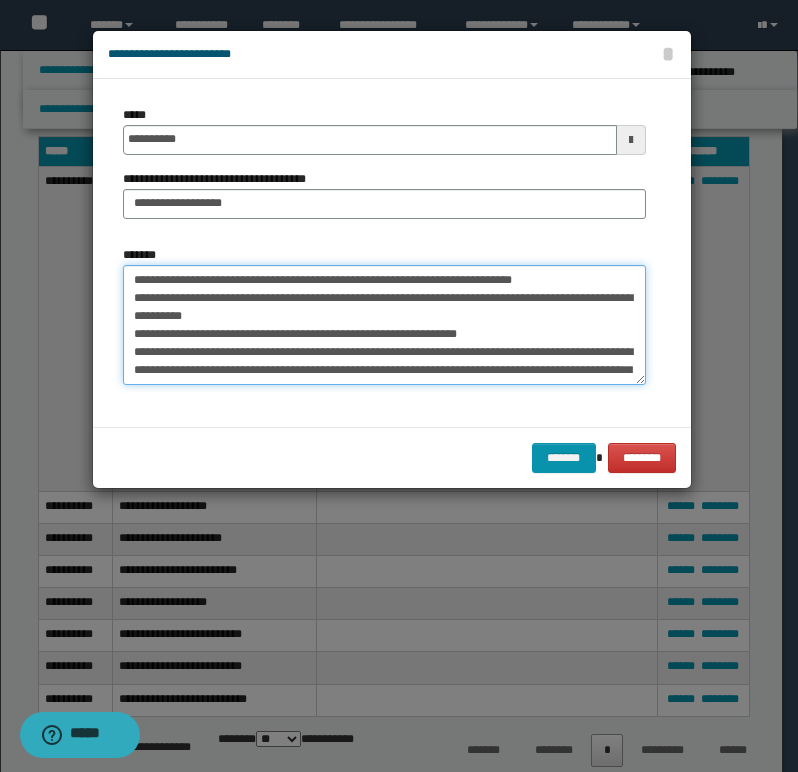 click on "**********" at bounding box center [384, 325] 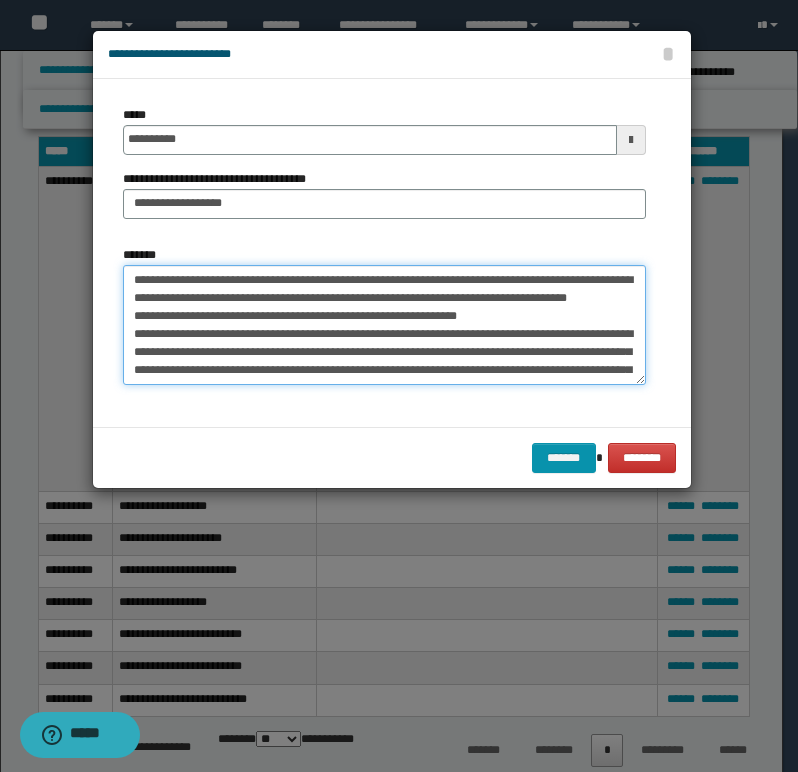 click on "**********" at bounding box center (384, 325) 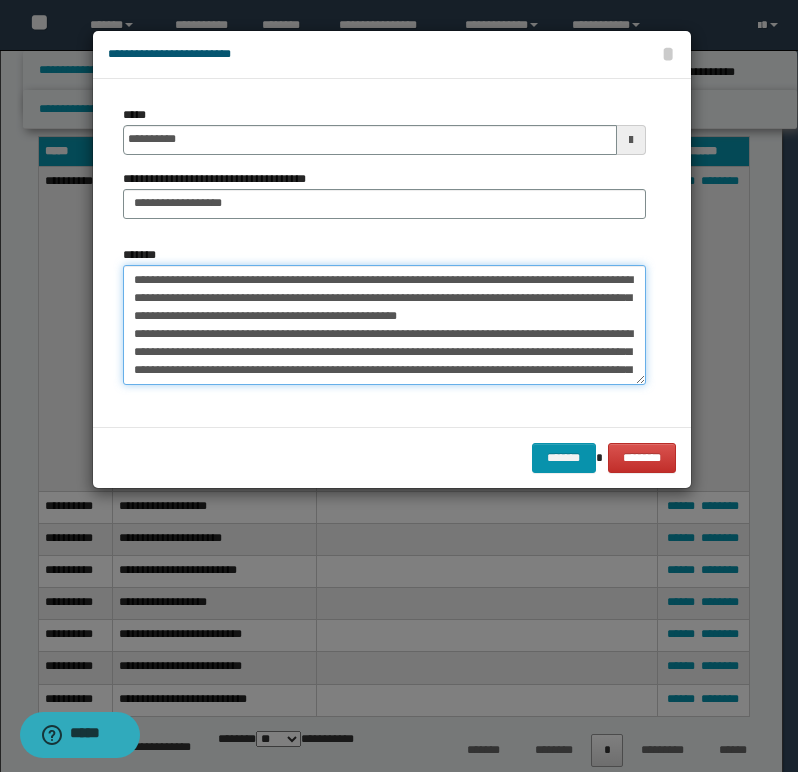 click on "**********" at bounding box center [384, 325] 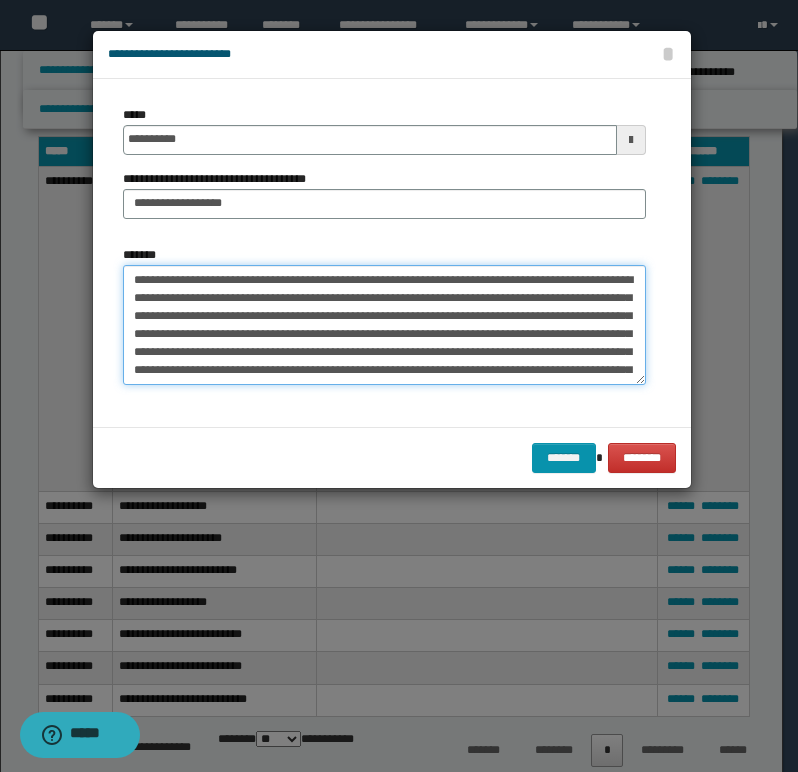 click on "**********" at bounding box center (384, 325) 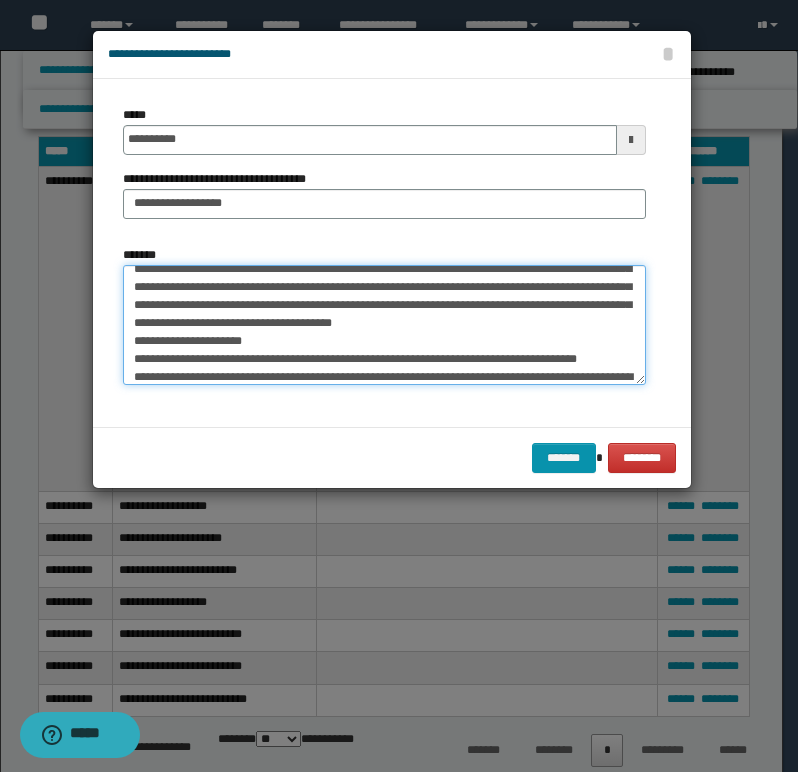 scroll, scrollTop: 80, scrollLeft: 0, axis: vertical 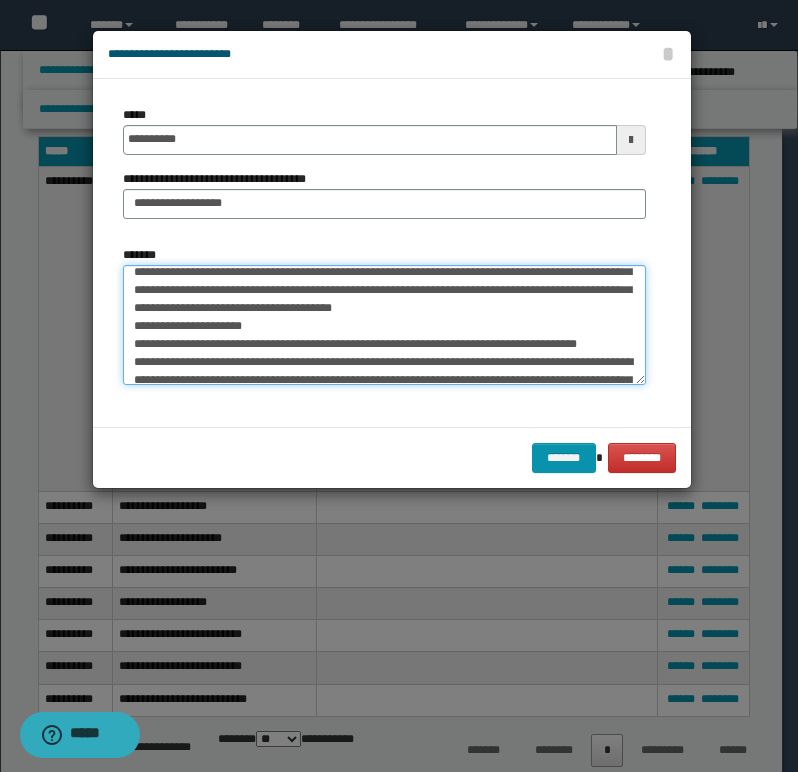 click on "**********" at bounding box center (384, 325) 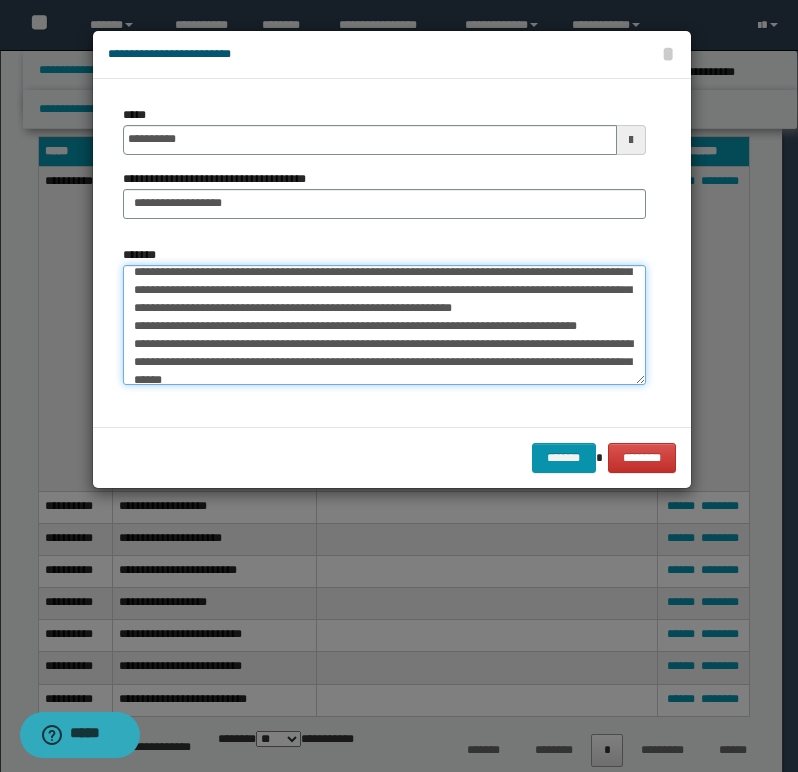 scroll, scrollTop: 62, scrollLeft: 0, axis: vertical 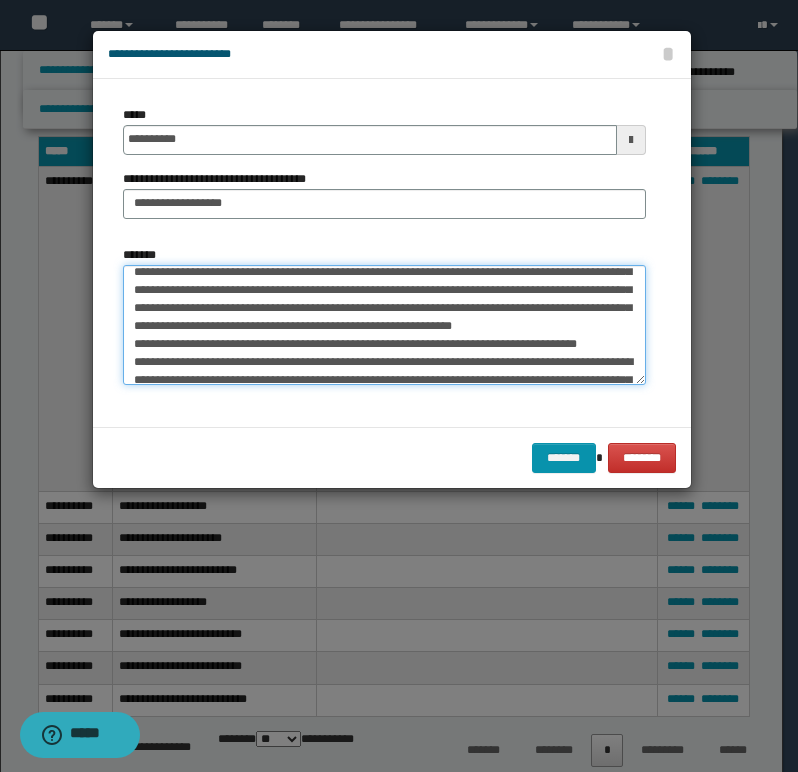 click on "**********" at bounding box center [384, 325] 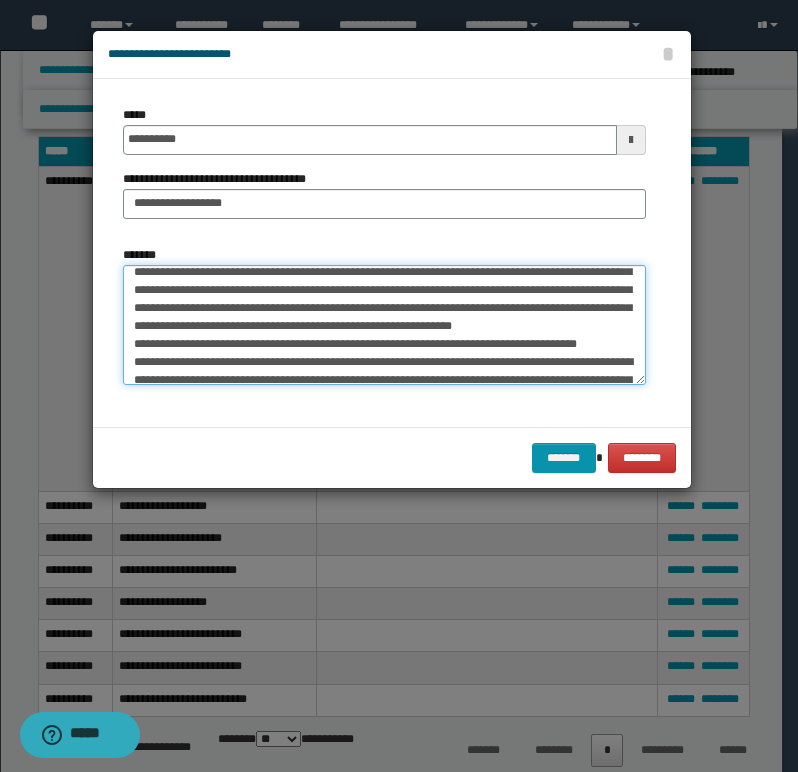 click on "**********" at bounding box center [384, 325] 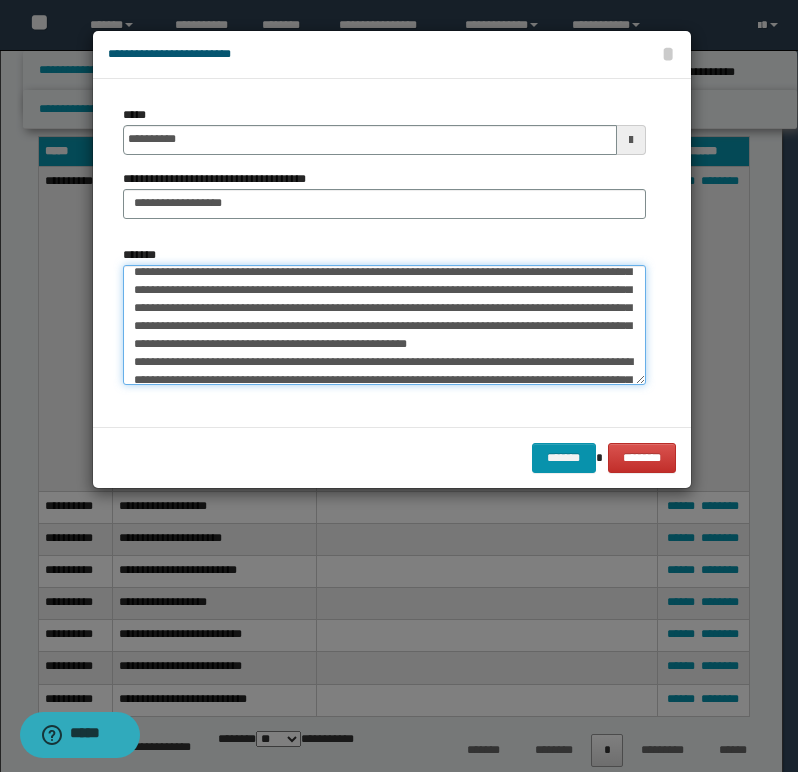 scroll, scrollTop: 44, scrollLeft: 0, axis: vertical 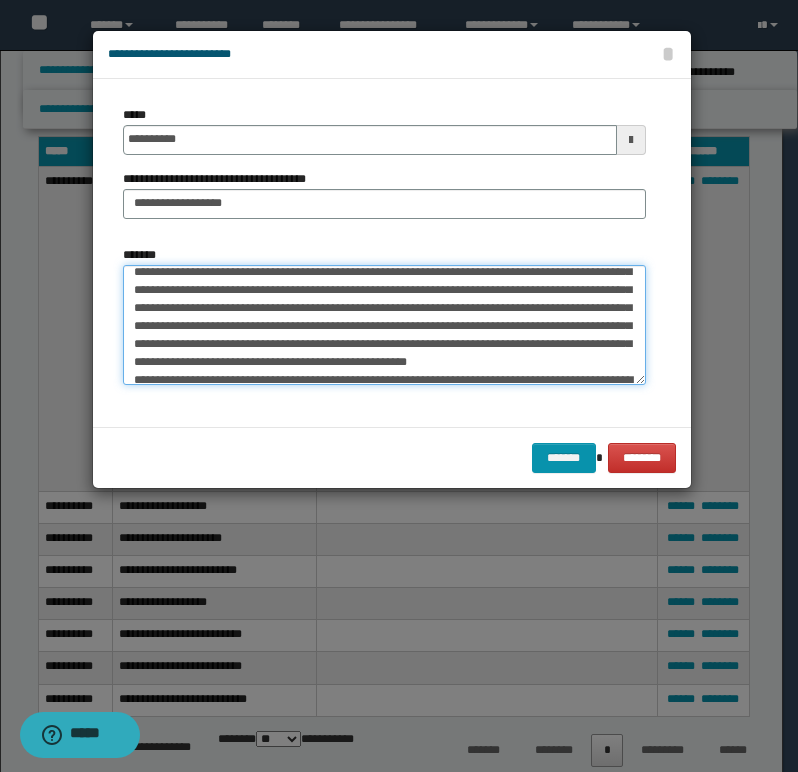 click on "**********" at bounding box center [384, 325] 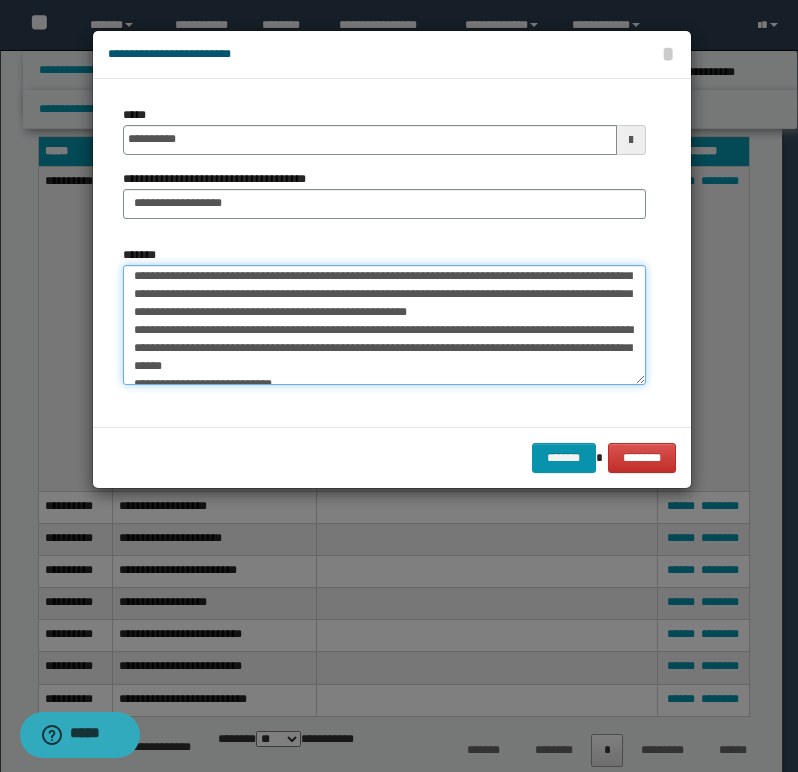 scroll, scrollTop: 126, scrollLeft: 0, axis: vertical 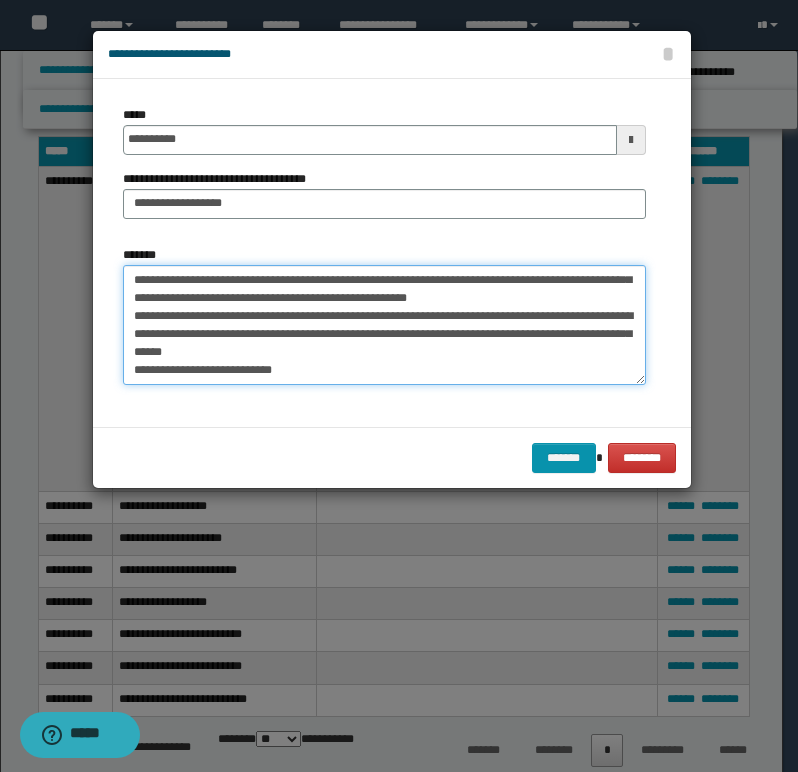 click on "**********" at bounding box center (384, 325) 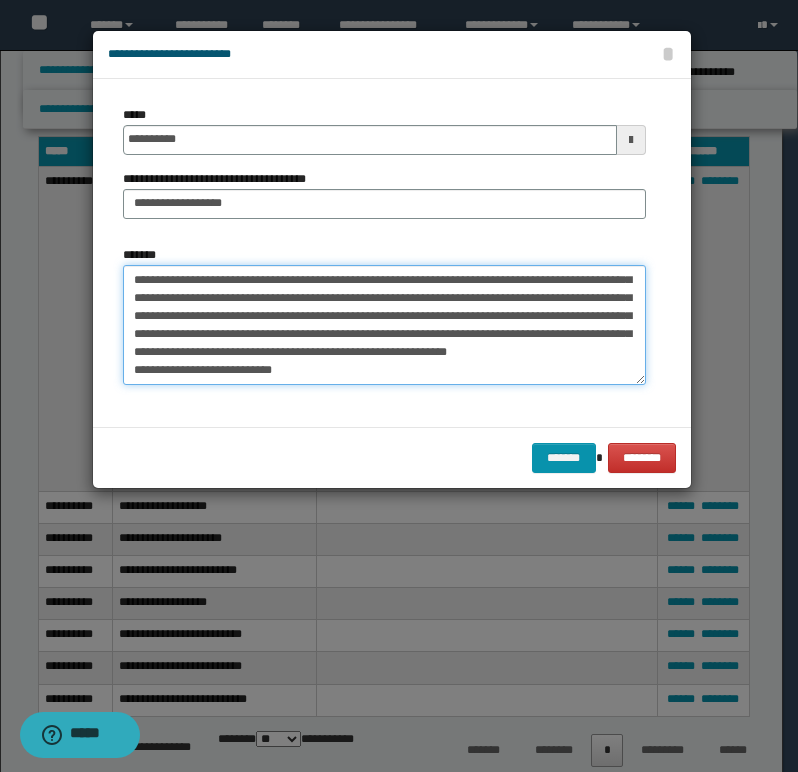 scroll, scrollTop: 108, scrollLeft: 0, axis: vertical 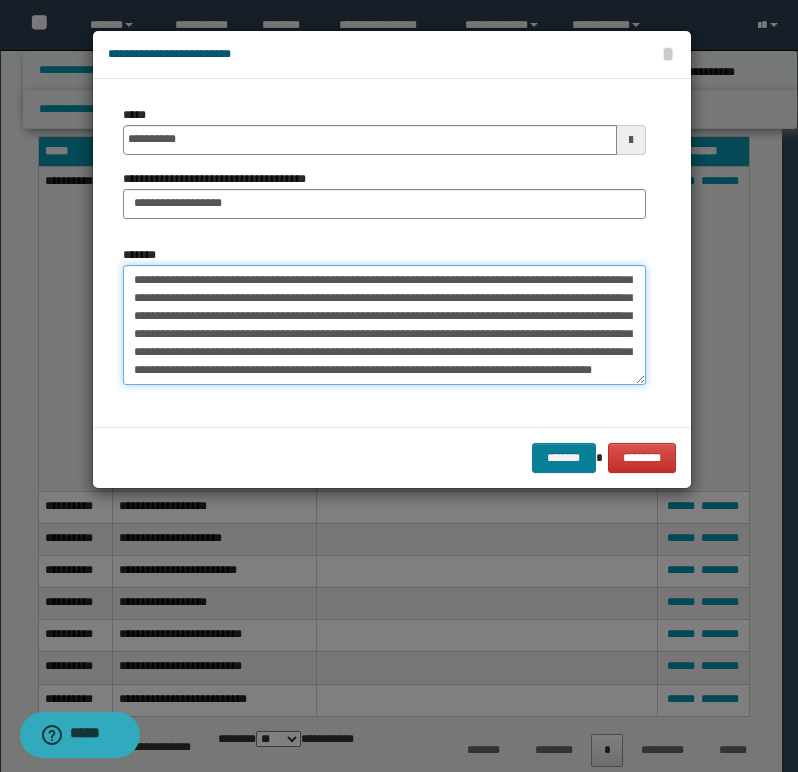type on "**********" 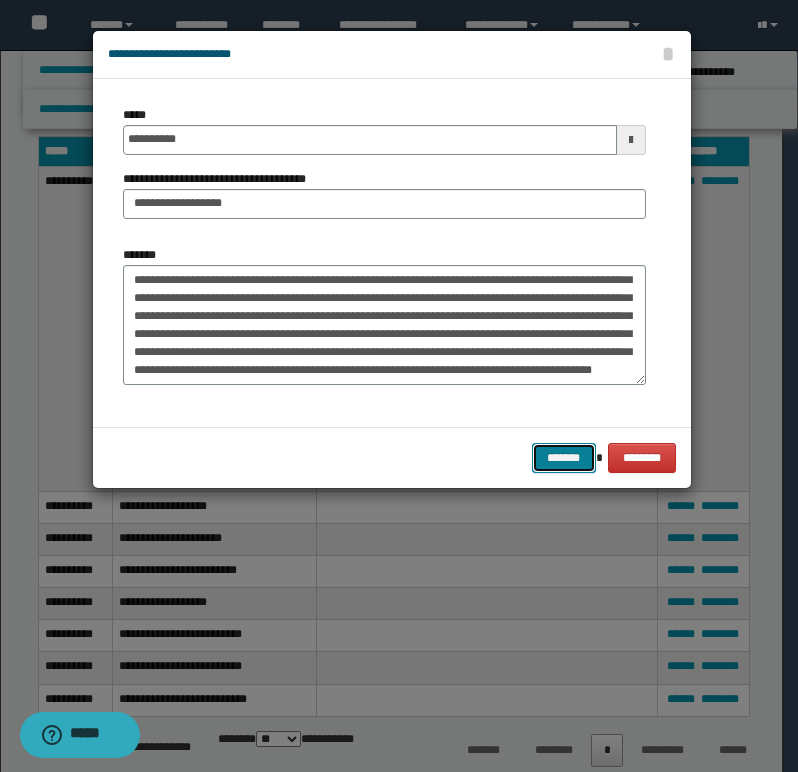 click on "*******" at bounding box center [564, 458] 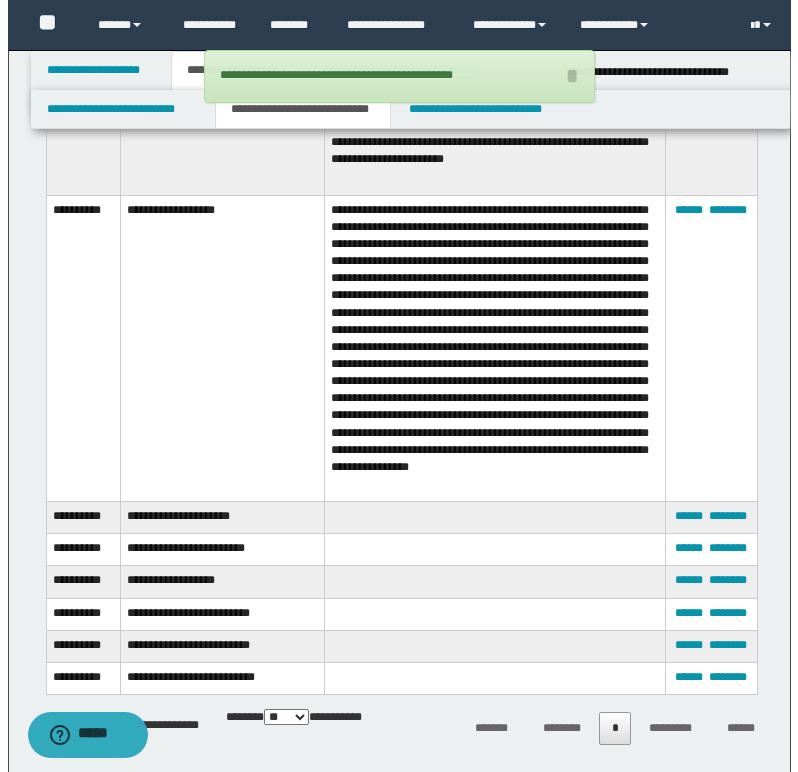 scroll, scrollTop: 1100, scrollLeft: 0, axis: vertical 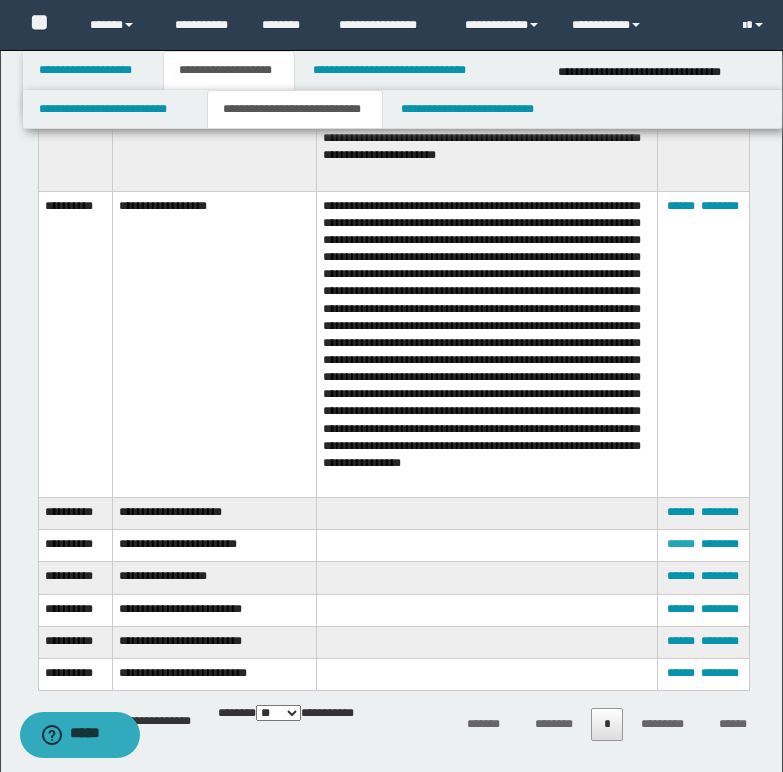 click on "******" at bounding box center (681, 544) 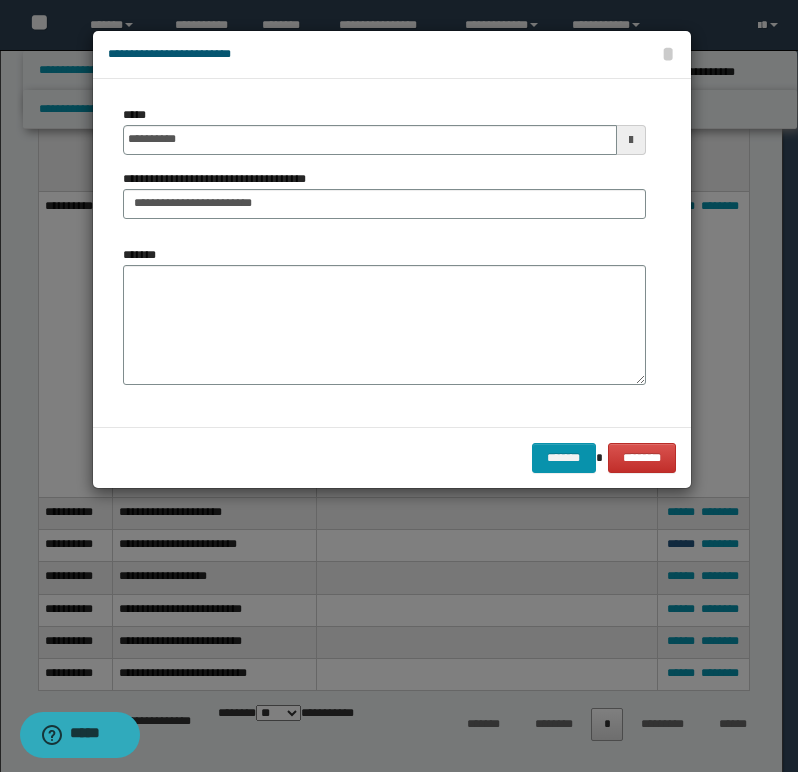 scroll, scrollTop: 0, scrollLeft: 0, axis: both 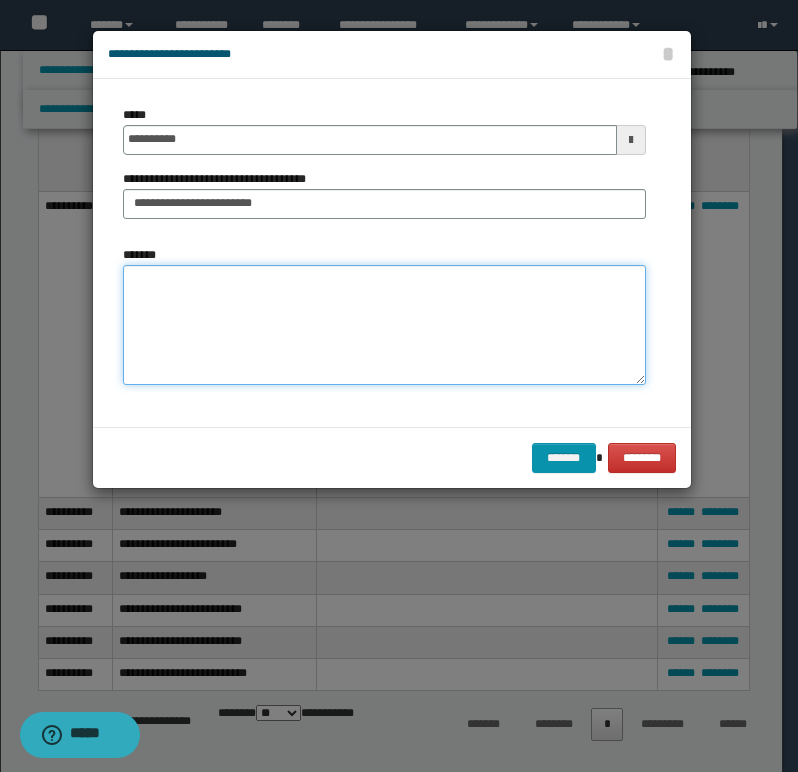 paste on "**********" 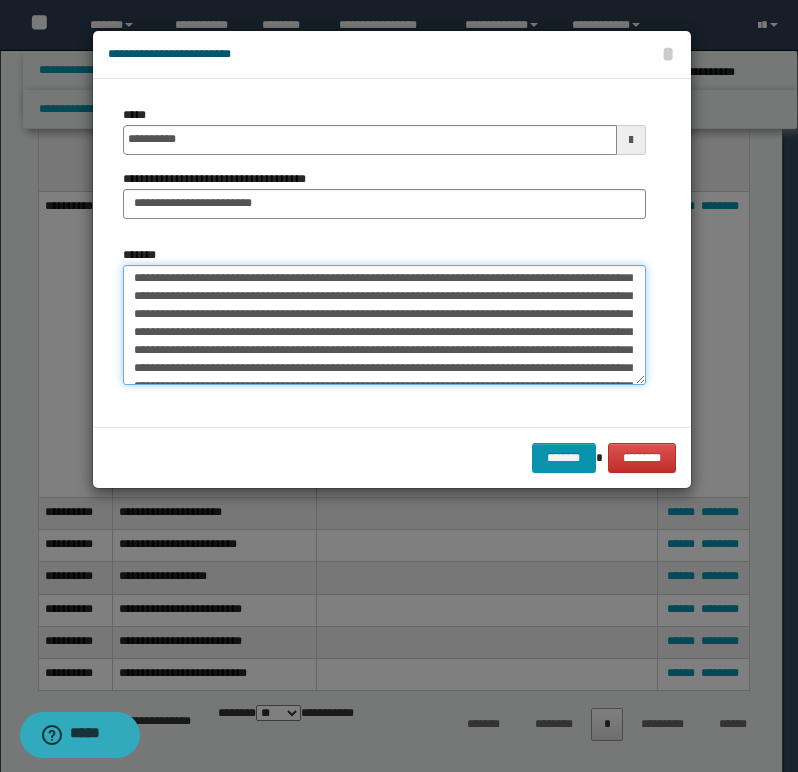 scroll, scrollTop: 0, scrollLeft: 0, axis: both 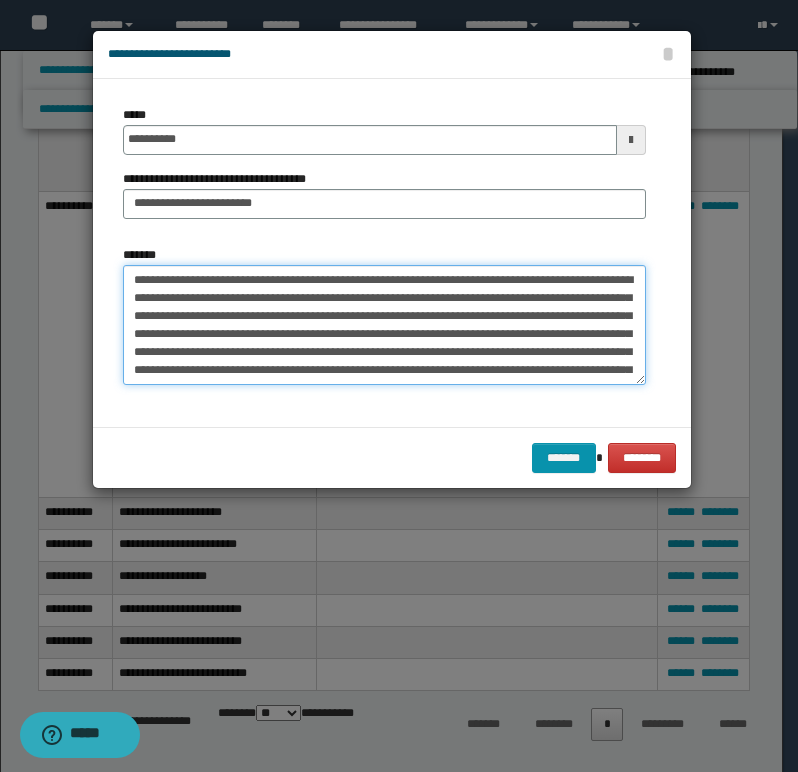 click on "*******" at bounding box center [384, 325] 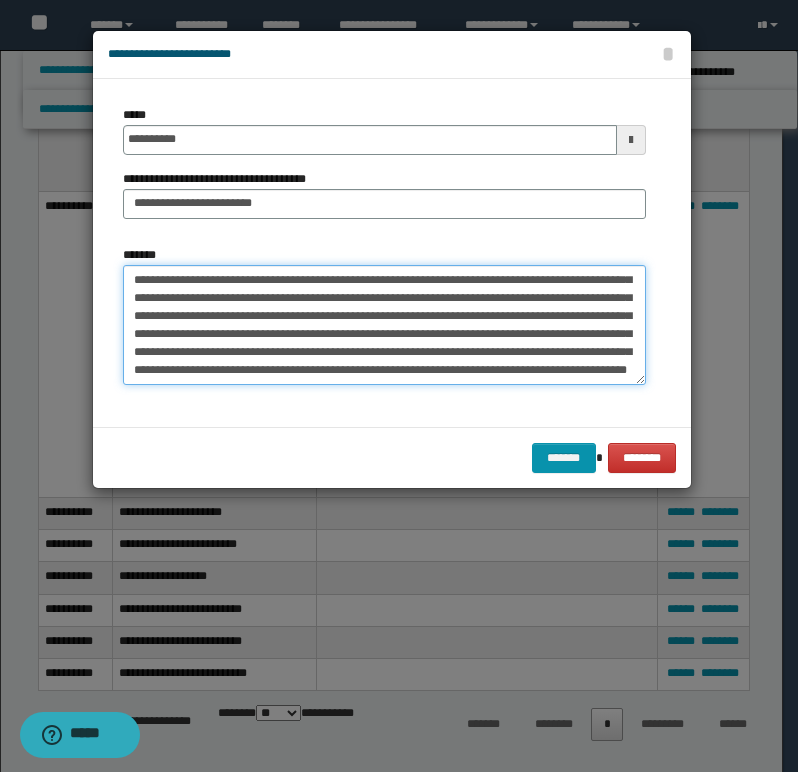 scroll, scrollTop: 126, scrollLeft: 0, axis: vertical 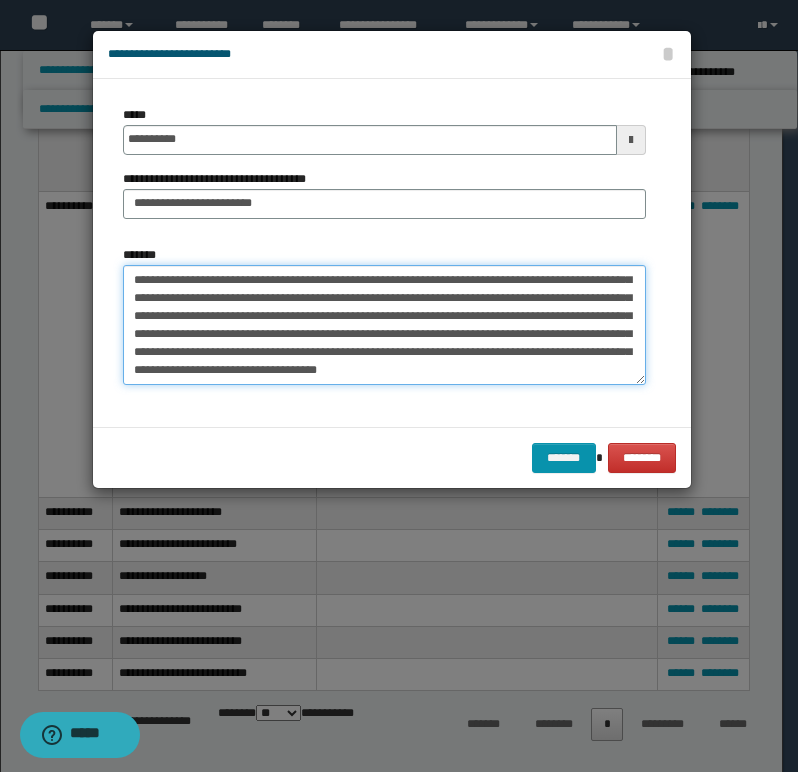 click on "*******" at bounding box center (384, 325) 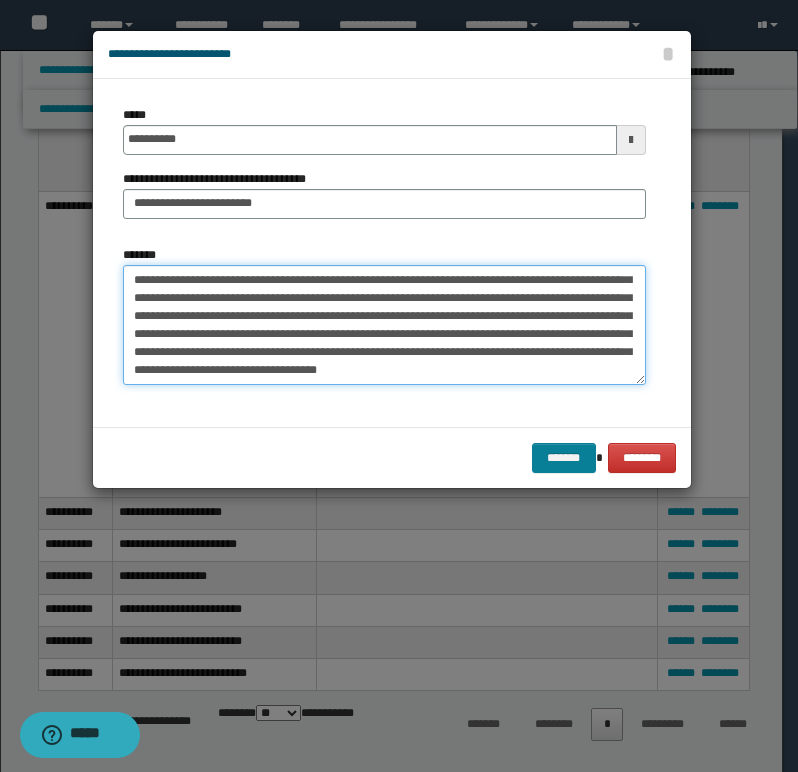 type on "**********" 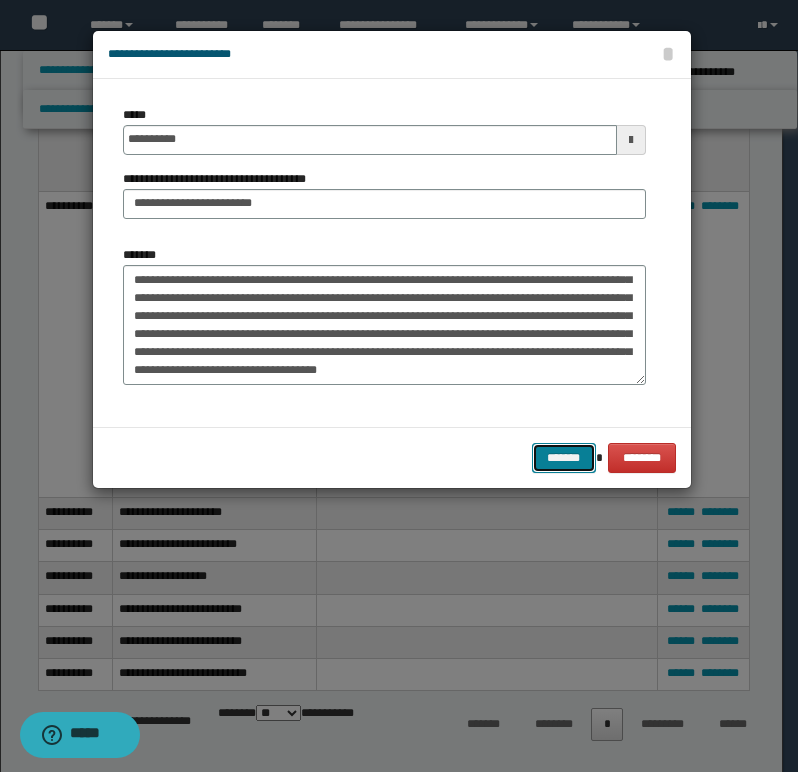 click on "*******" at bounding box center [564, 458] 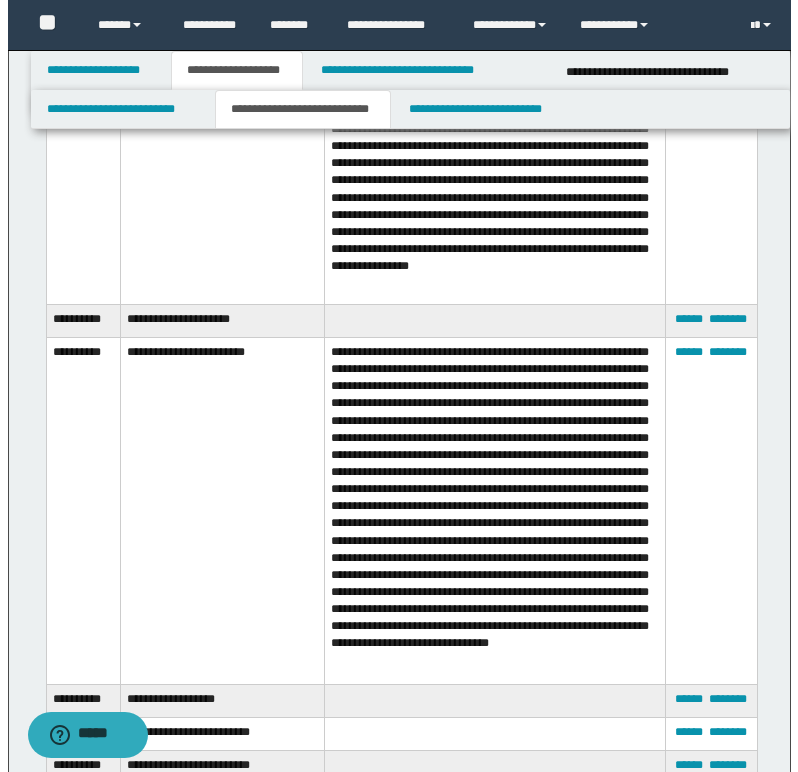 scroll, scrollTop: 1300, scrollLeft: 0, axis: vertical 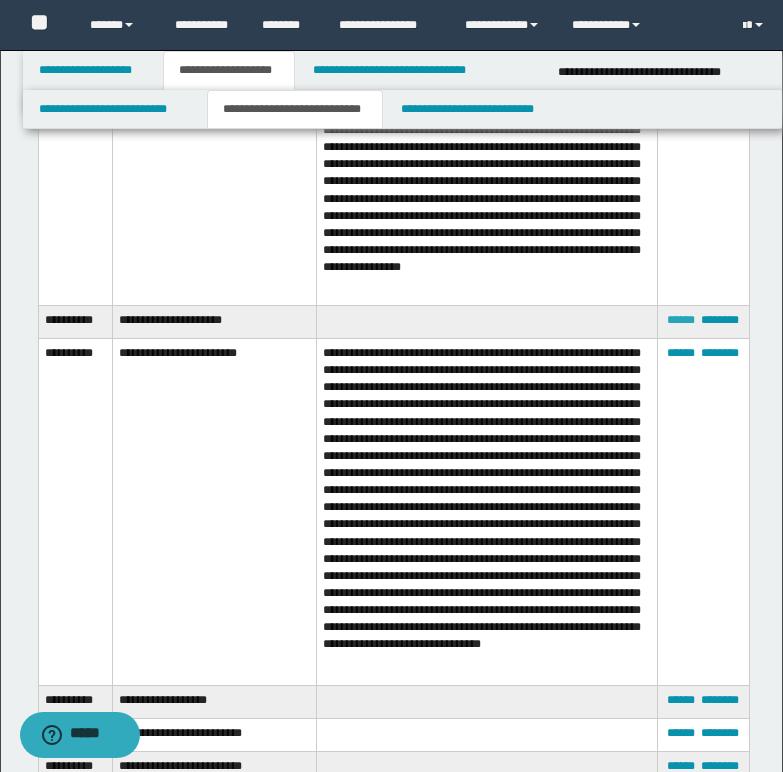 click on "******" at bounding box center [681, 320] 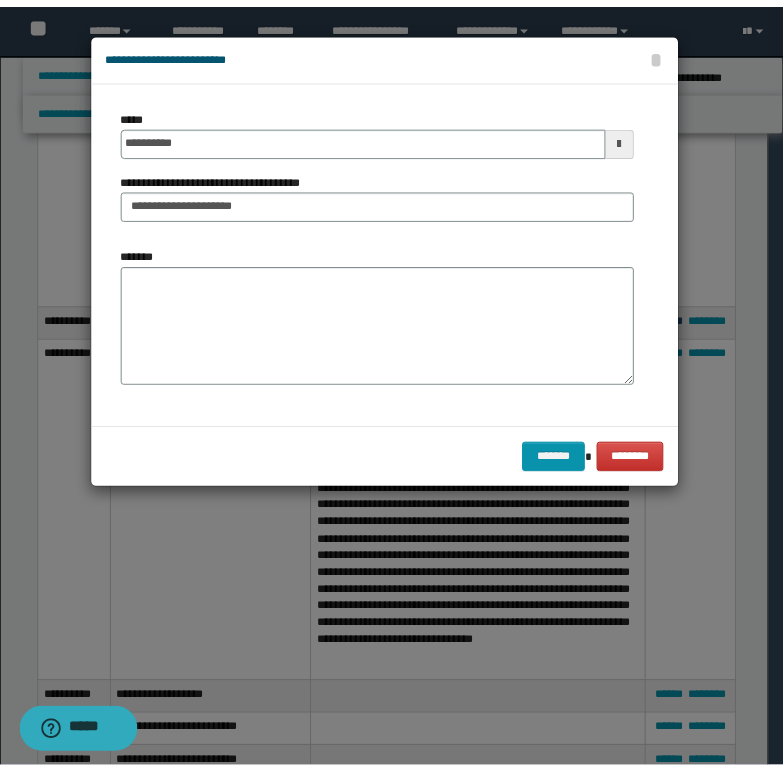 scroll, scrollTop: 0, scrollLeft: 0, axis: both 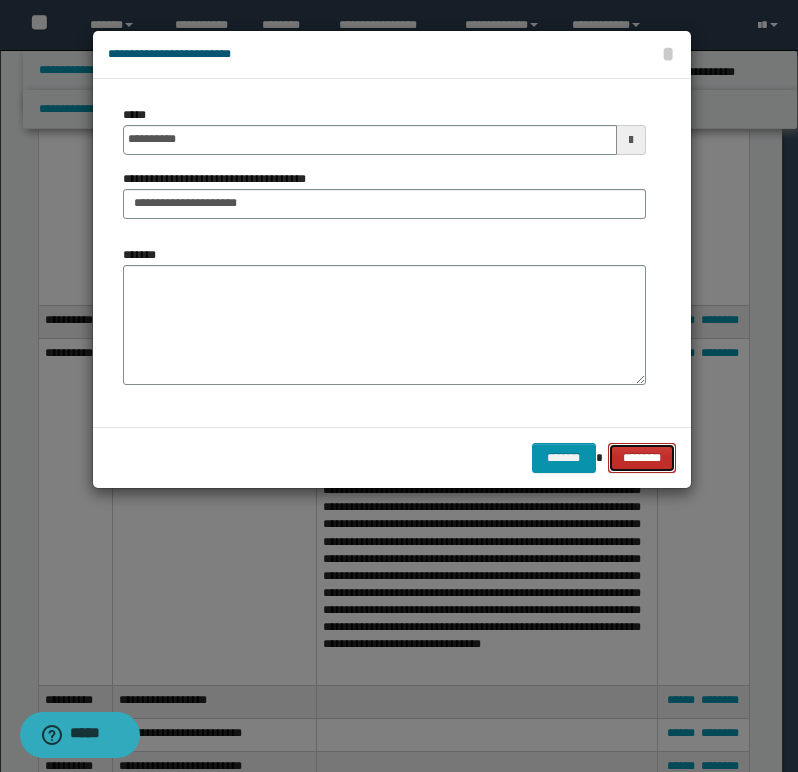 click on "********" at bounding box center (641, 458) 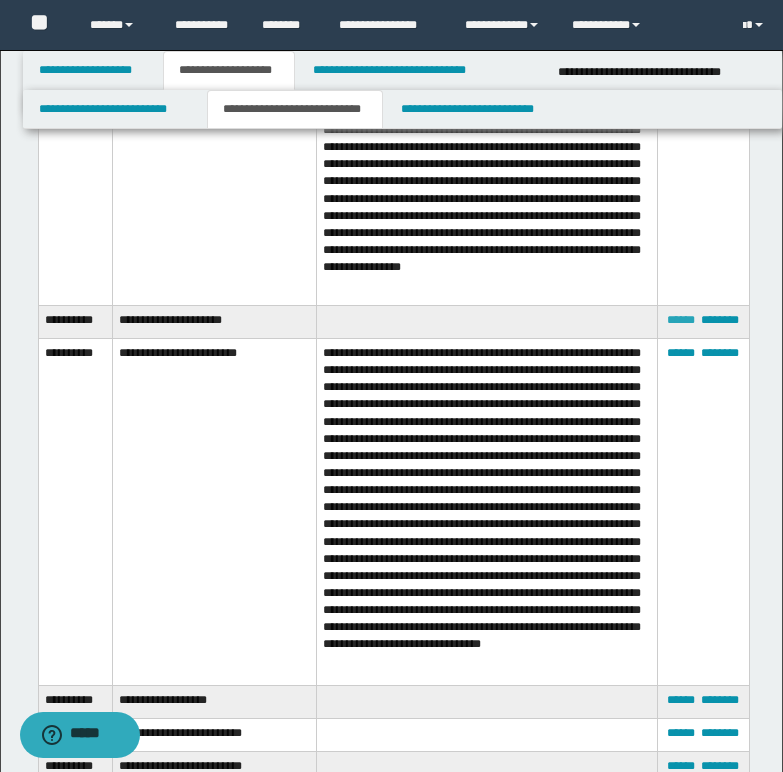 click on "******" at bounding box center [681, 320] 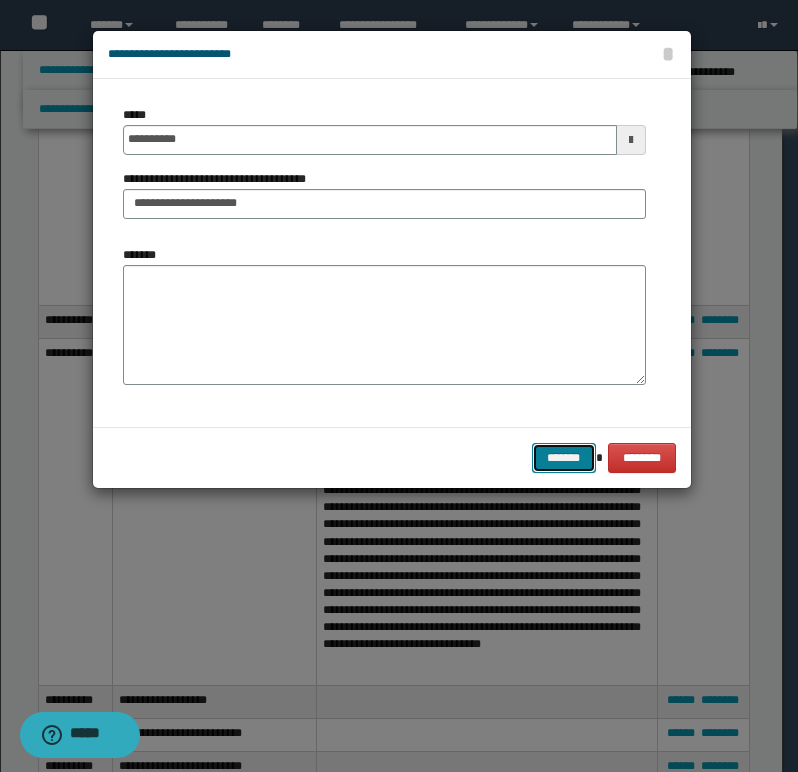 click on "*******" at bounding box center [564, 458] 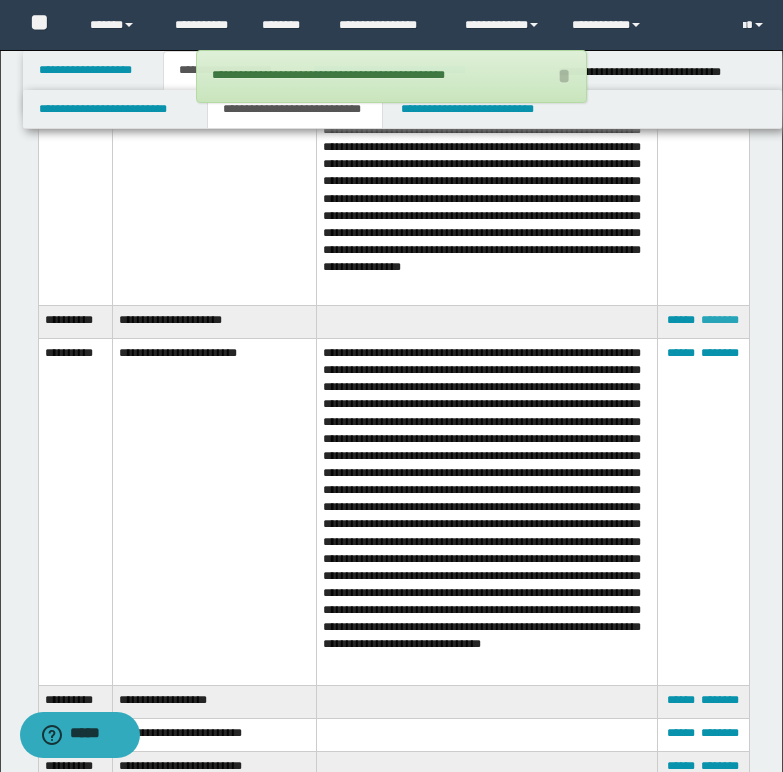 click on "********" at bounding box center [720, 320] 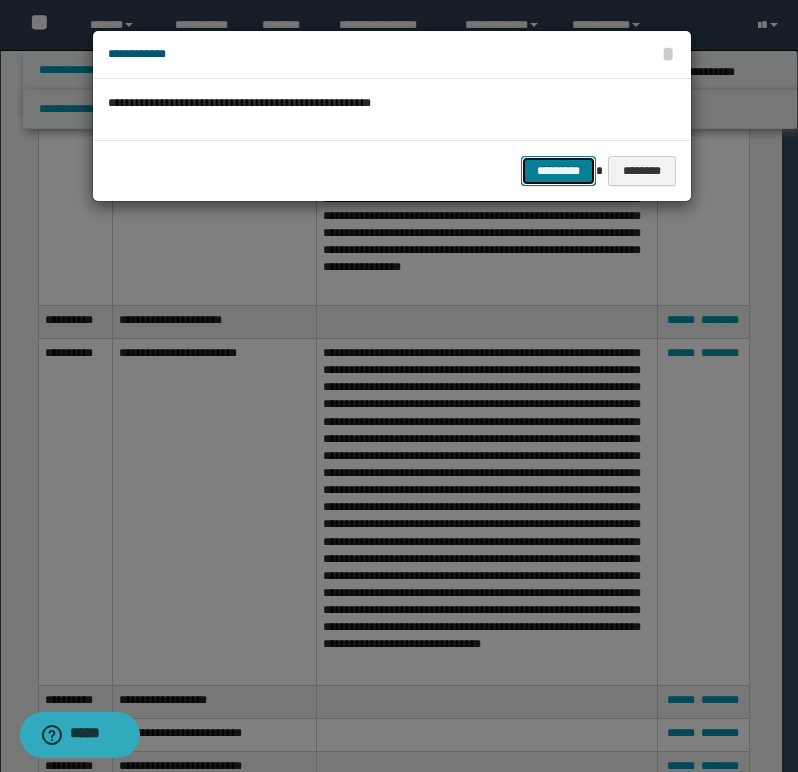click on "*********" at bounding box center (558, 171) 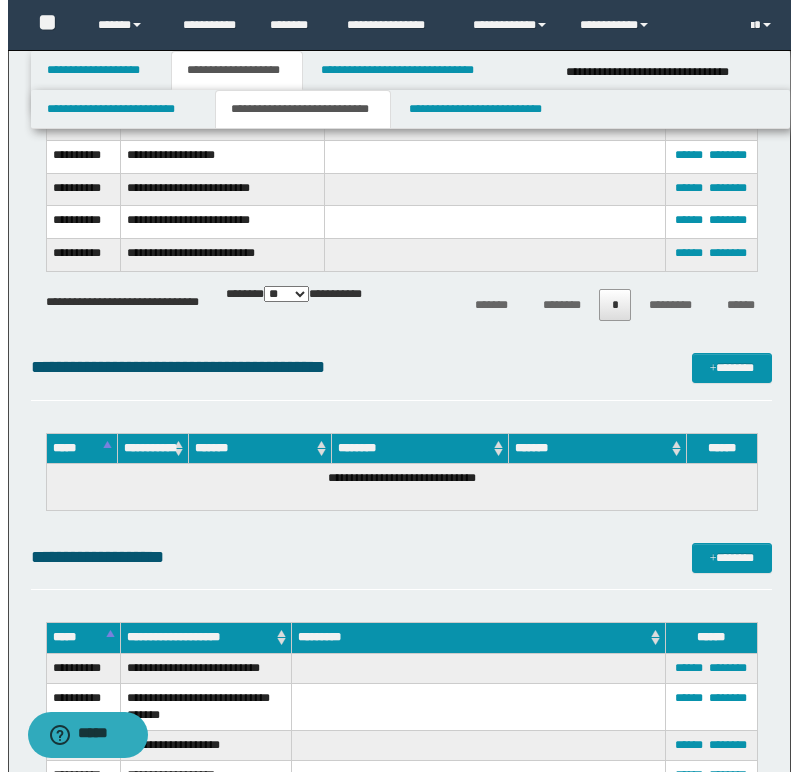 scroll, scrollTop: 1700, scrollLeft: 0, axis: vertical 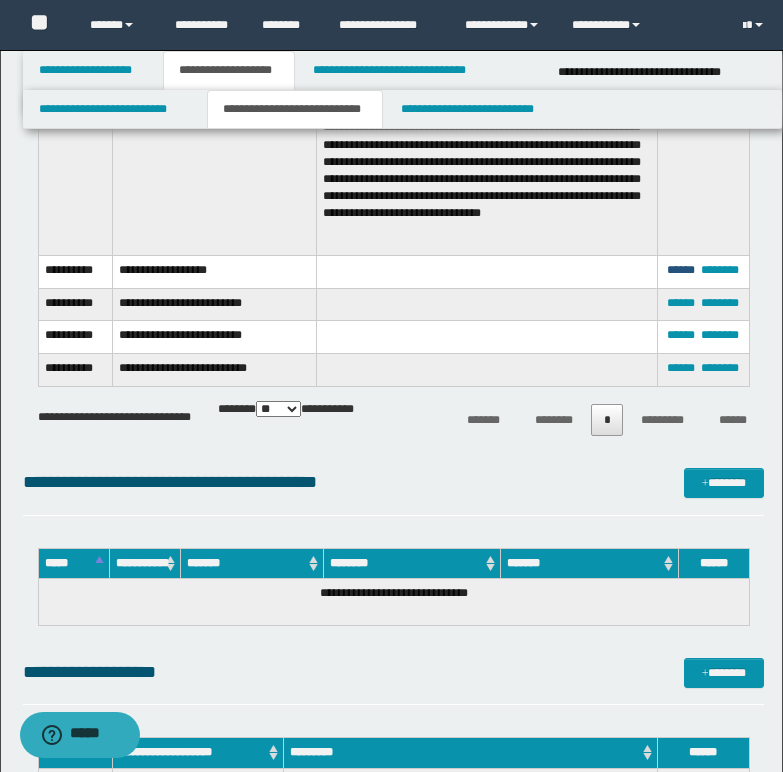 drag, startPoint x: 678, startPoint y: 275, endPoint x: 626, endPoint y: 286, distance: 53.15073 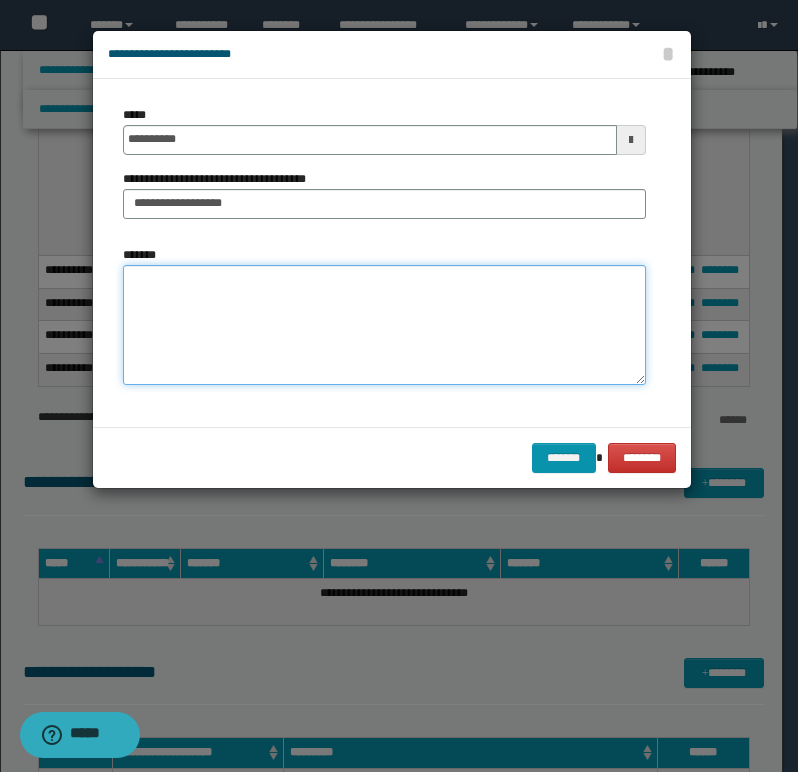 paste on "**********" 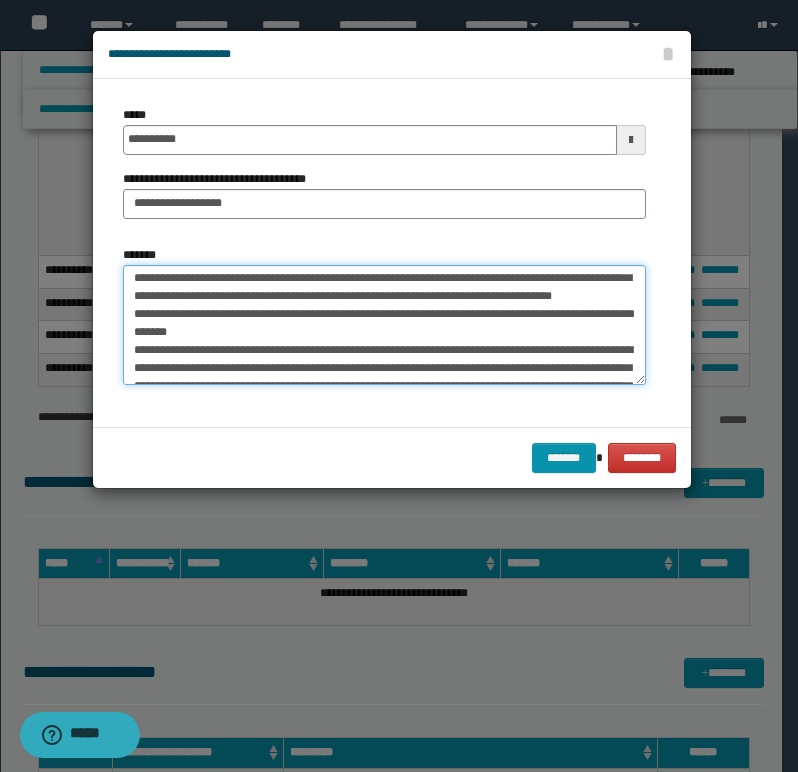 scroll, scrollTop: 0, scrollLeft: 0, axis: both 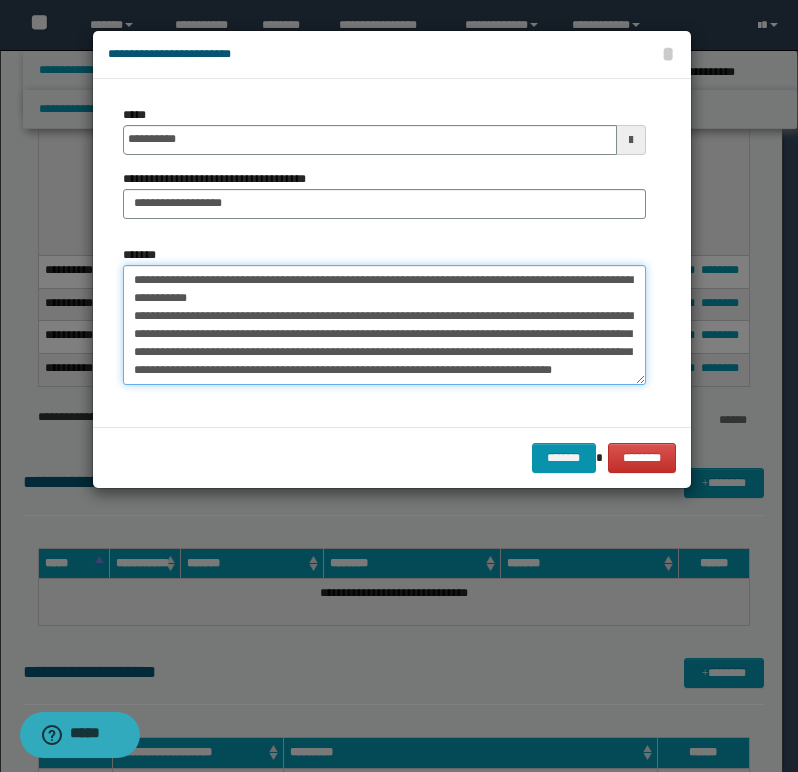 click on "**********" at bounding box center (384, 325) 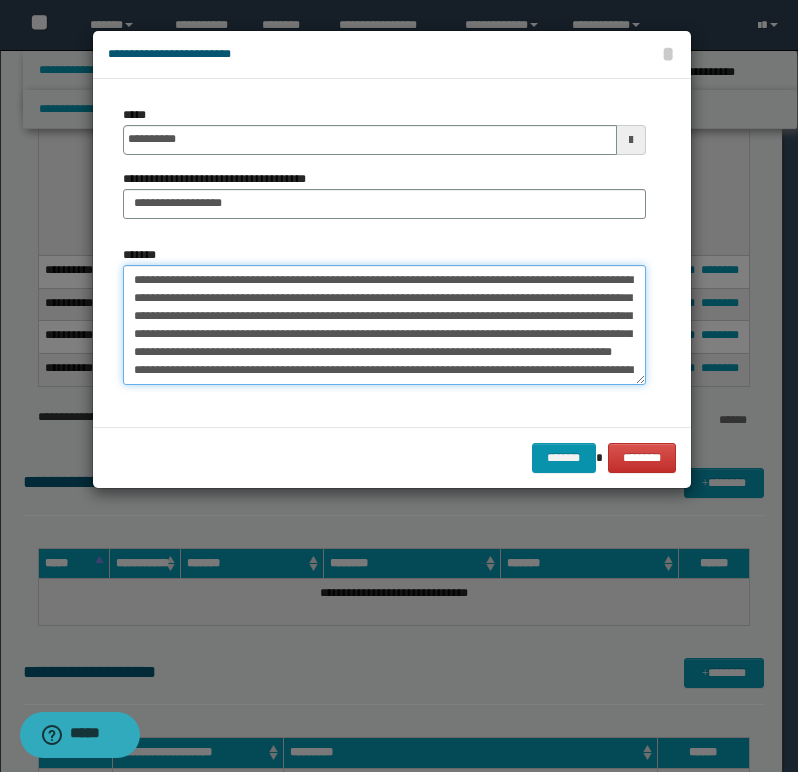click on "**********" at bounding box center (384, 325) 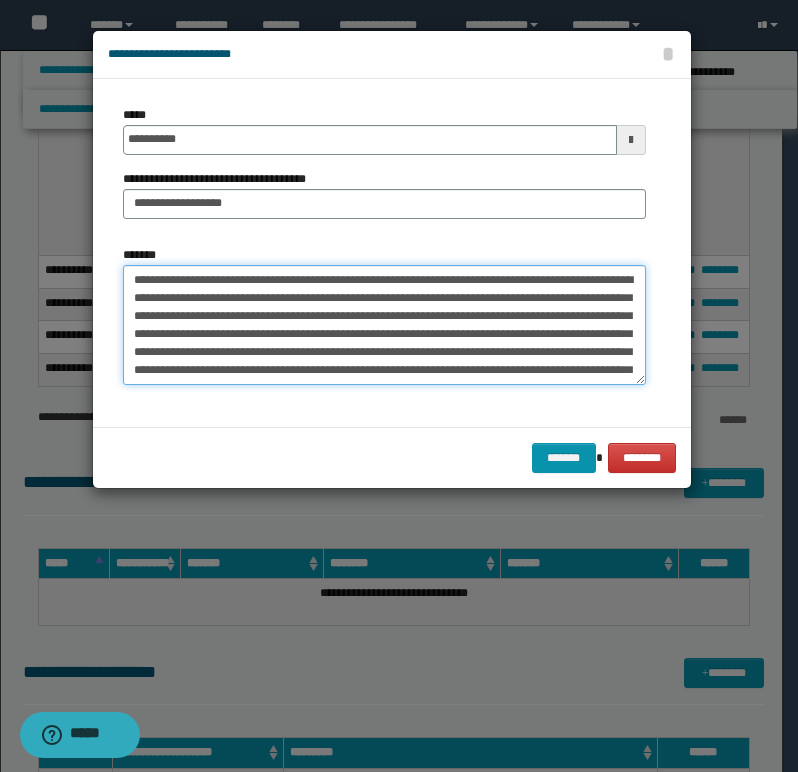 click on "**********" at bounding box center [384, 325] 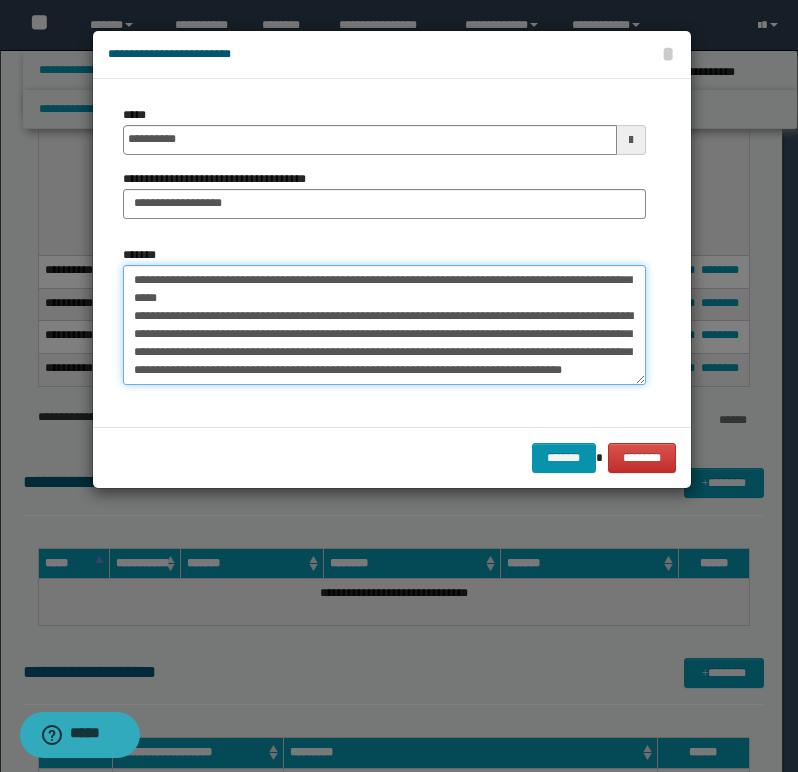 scroll, scrollTop: 126, scrollLeft: 0, axis: vertical 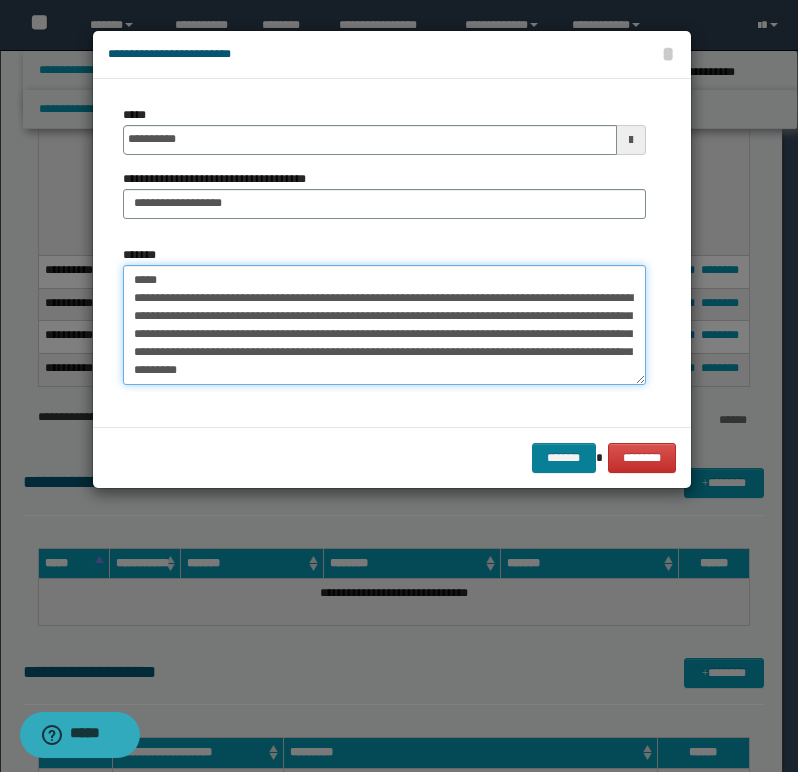 type on "**********" 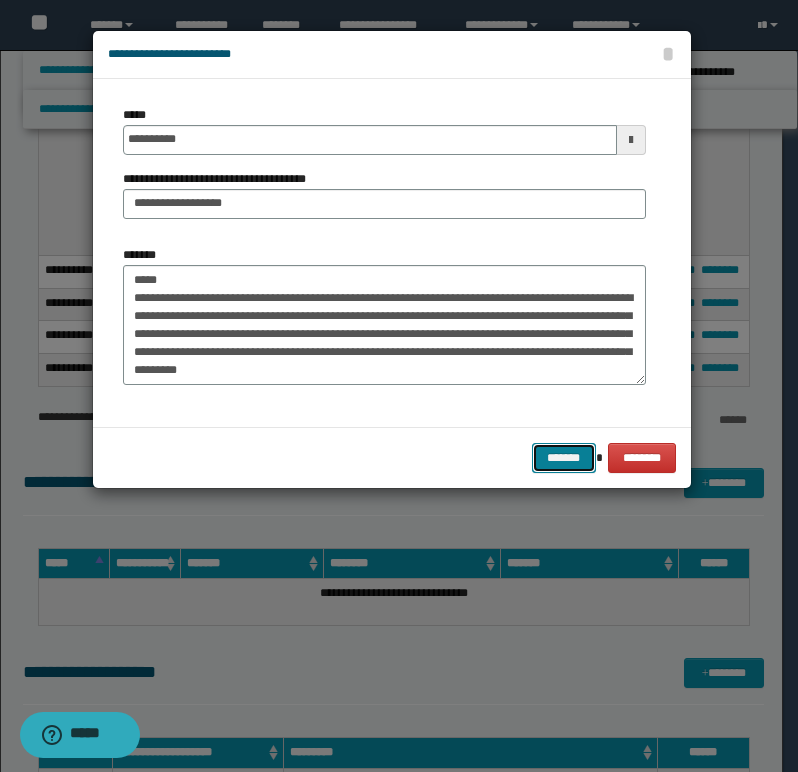 click on "*******" at bounding box center (564, 458) 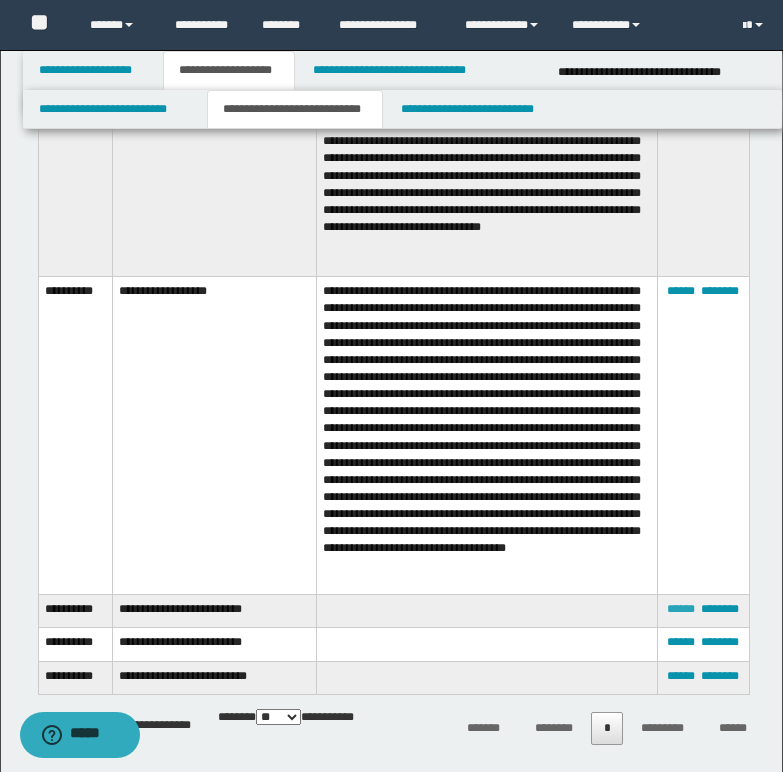 click on "******" at bounding box center [681, 609] 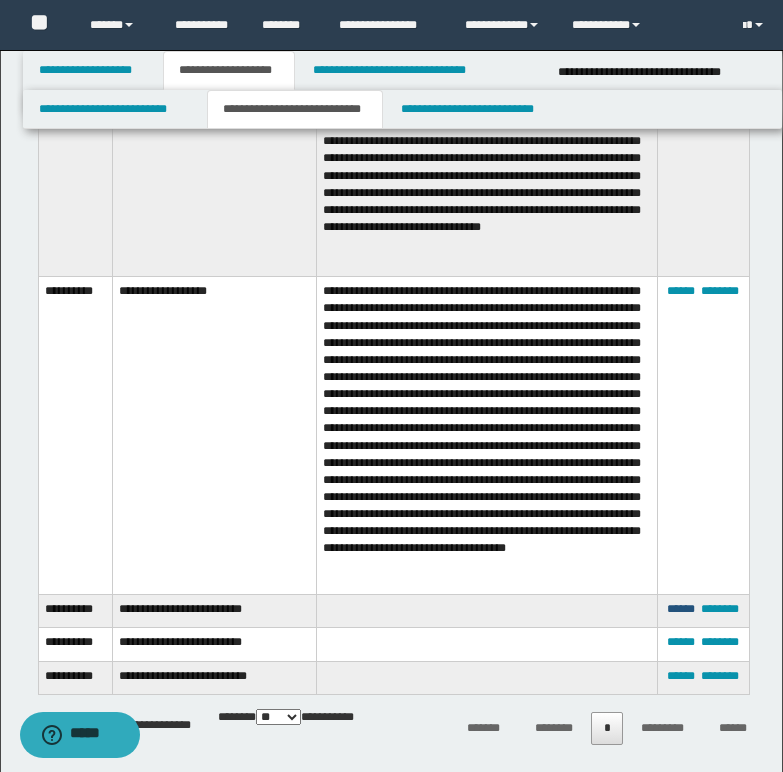 type on "**********" 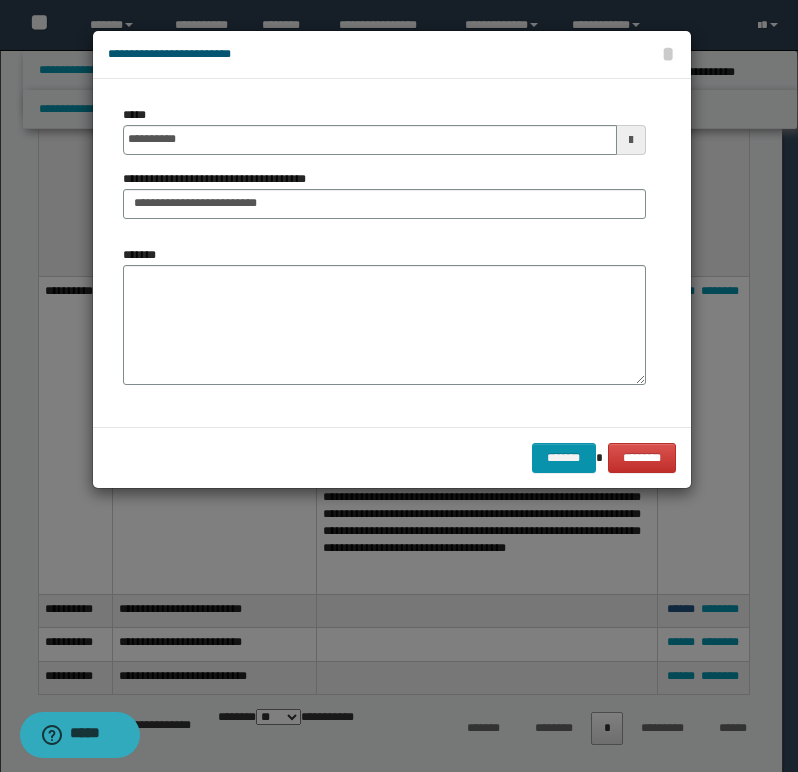 scroll, scrollTop: 0, scrollLeft: 0, axis: both 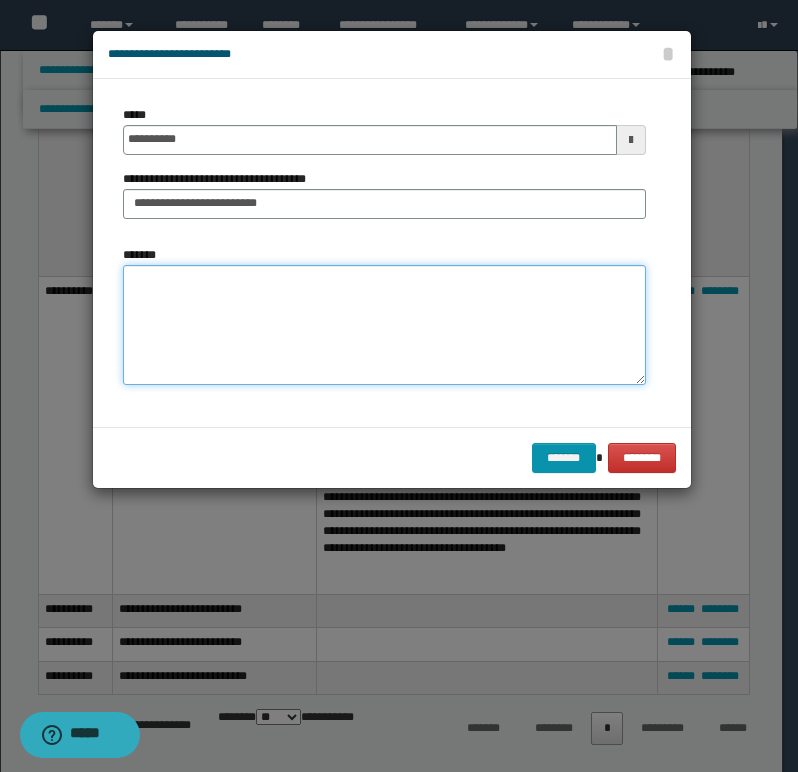 paste on "**********" 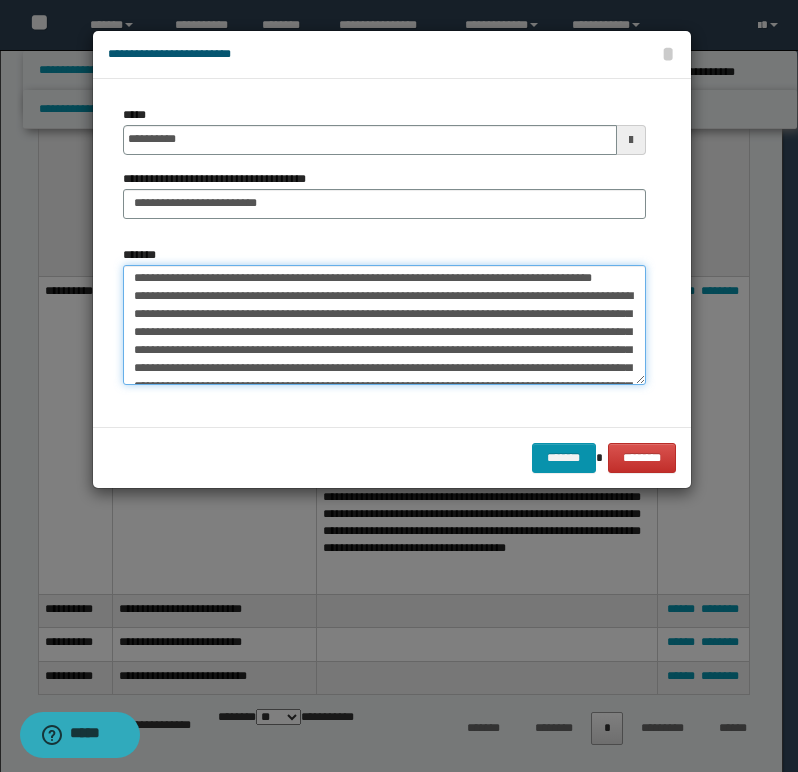 scroll, scrollTop: 0, scrollLeft: 0, axis: both 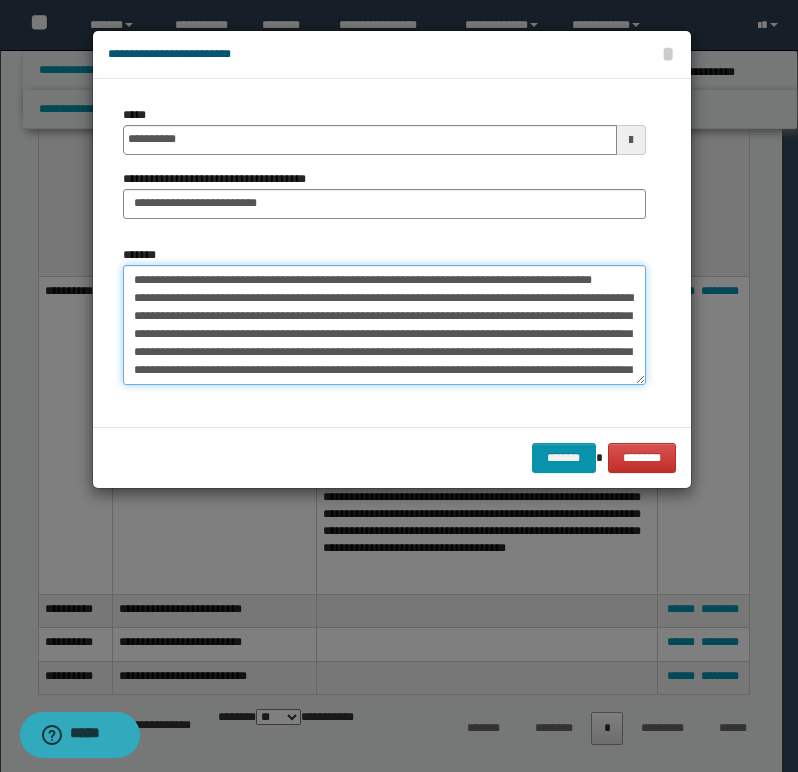 click on "*******" at bounding box center (384, 325) 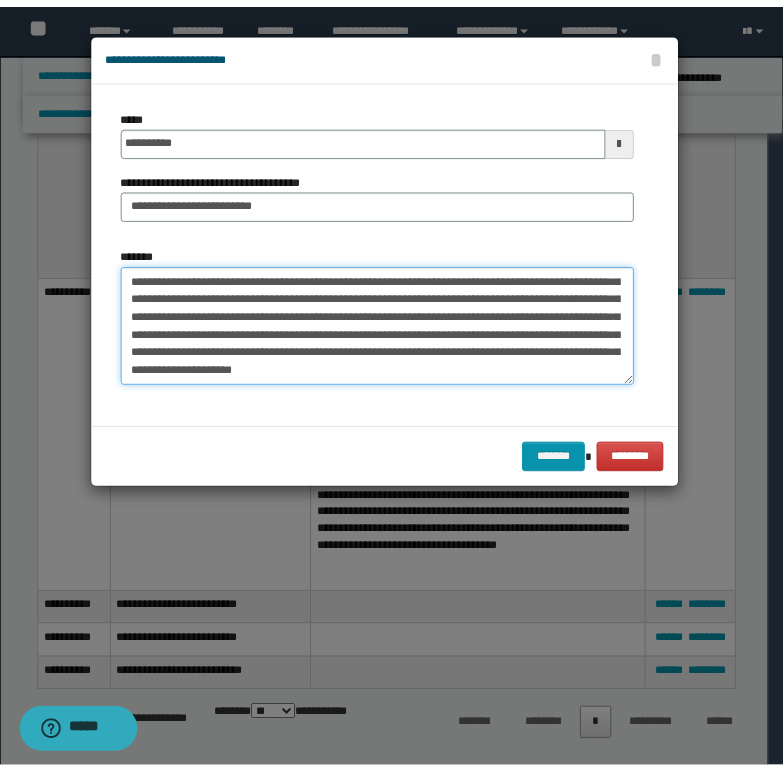 scroll, scrollTop: 198, scrollLeft: 0, axis: vertical 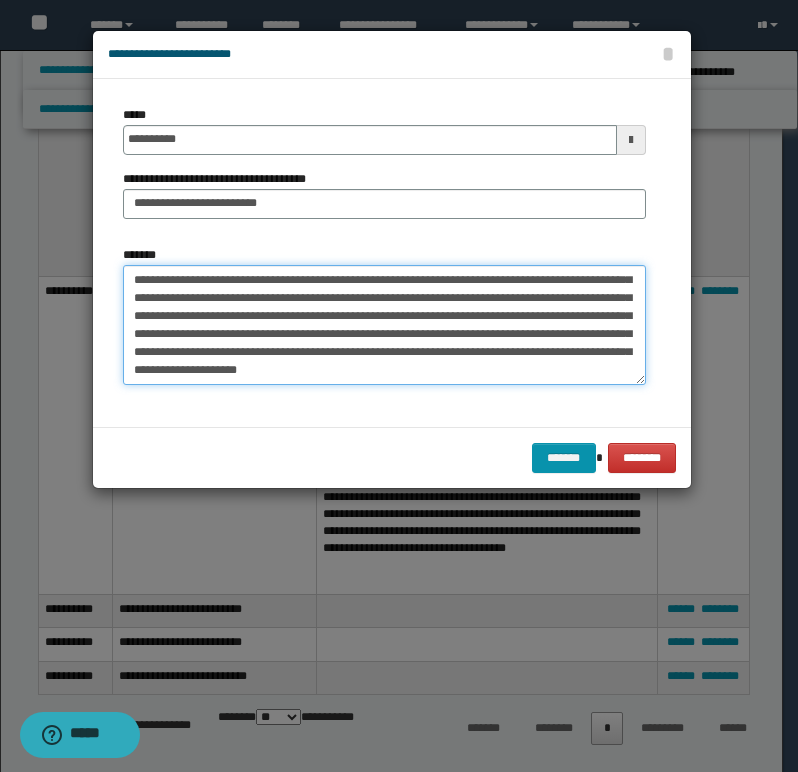 click on "*******" at bounding box center [384, 325] 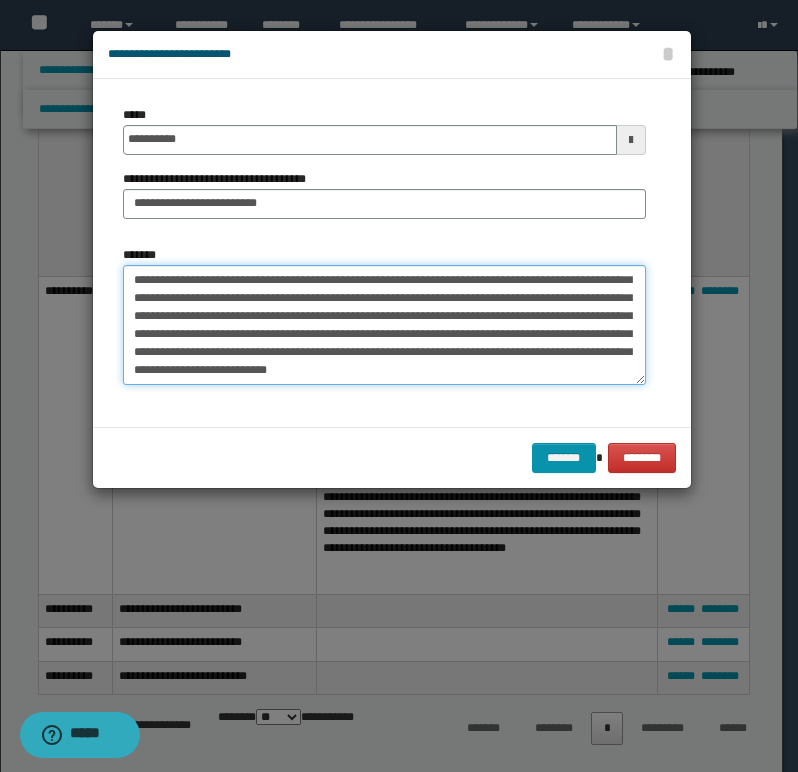 click on "*******" at bounding box center [384, 325] 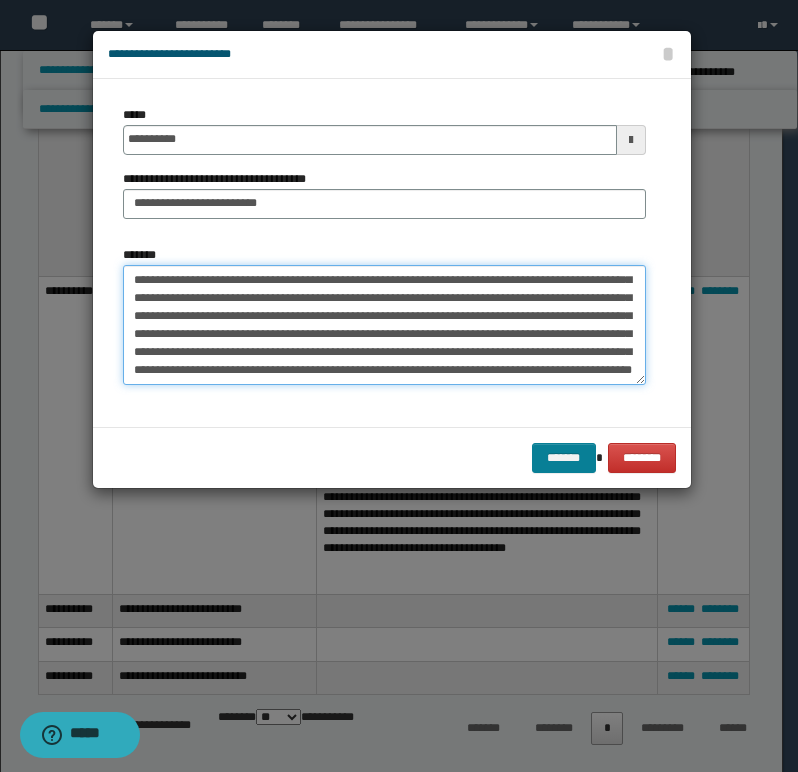 type on "**********" 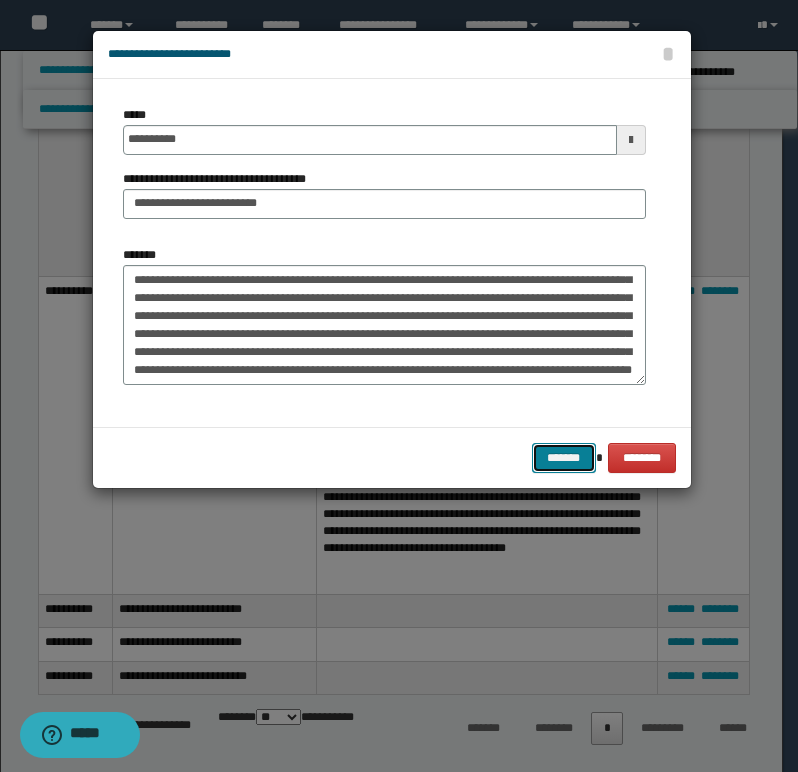 click on "*******" at bounding box center (564, 458) 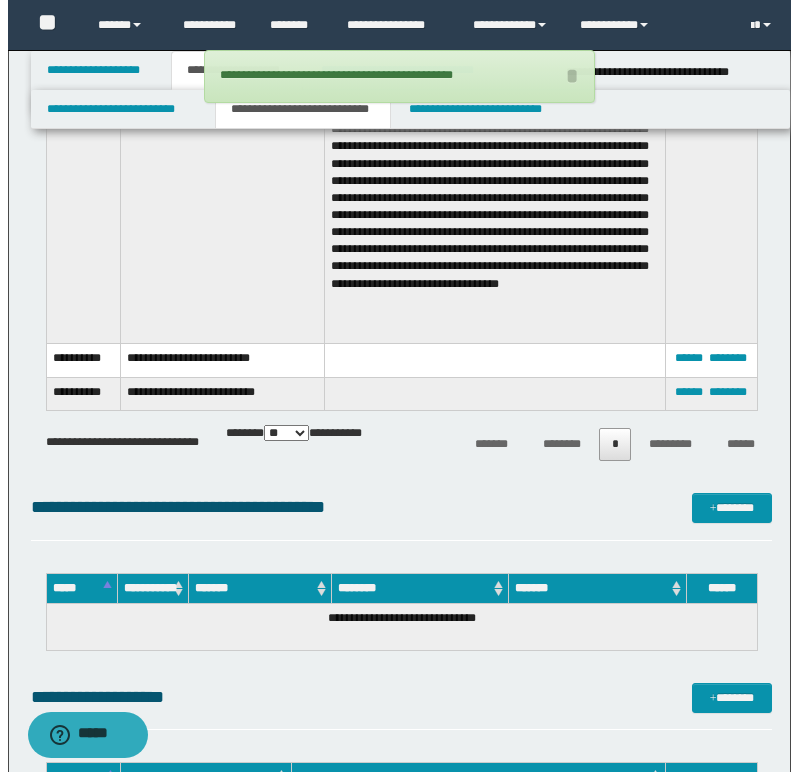 scroll, scrollTop: 2400, scrollLeft: 0, axis: vertical 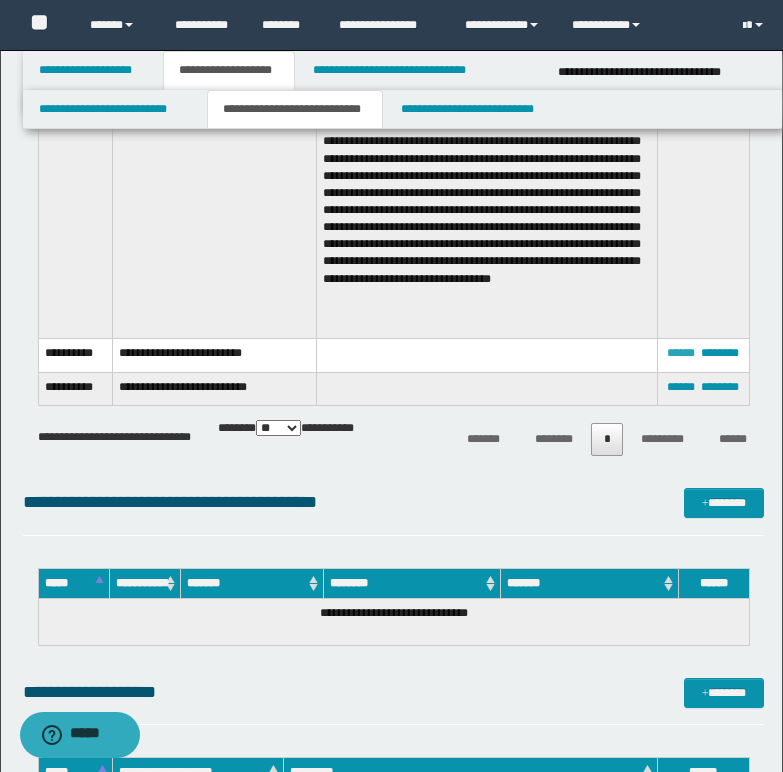 click on "******" at bounding box center [681, 353] 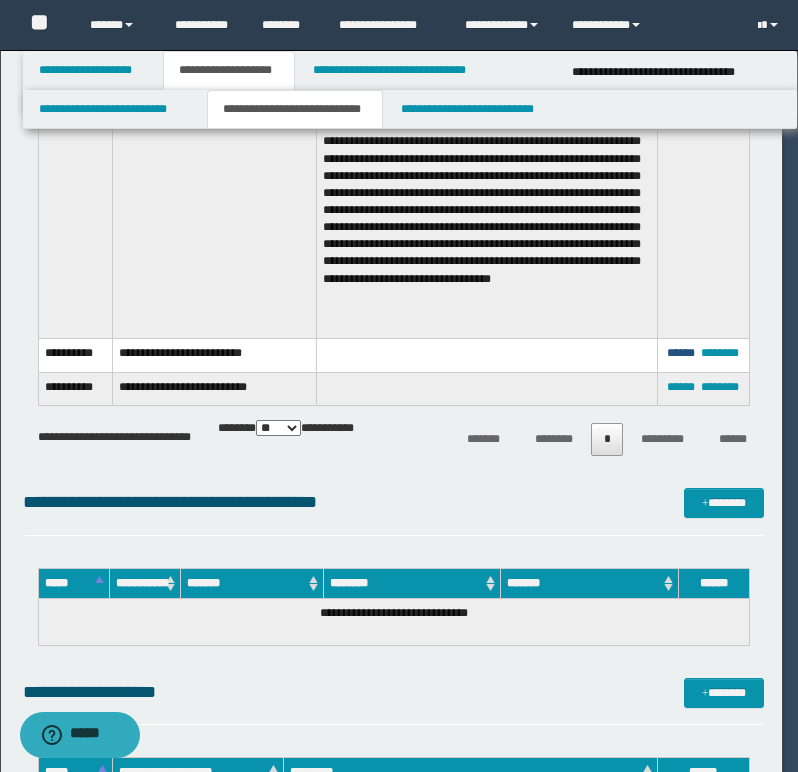 scroll, scrollTop: 0, scrollLeft: 0, axis: both 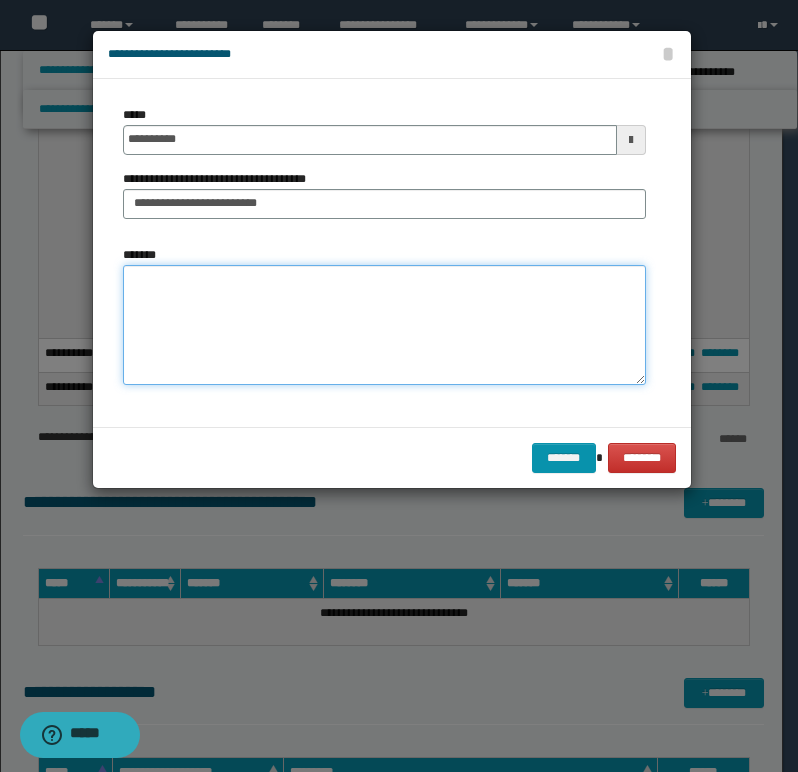 paste on "**********" 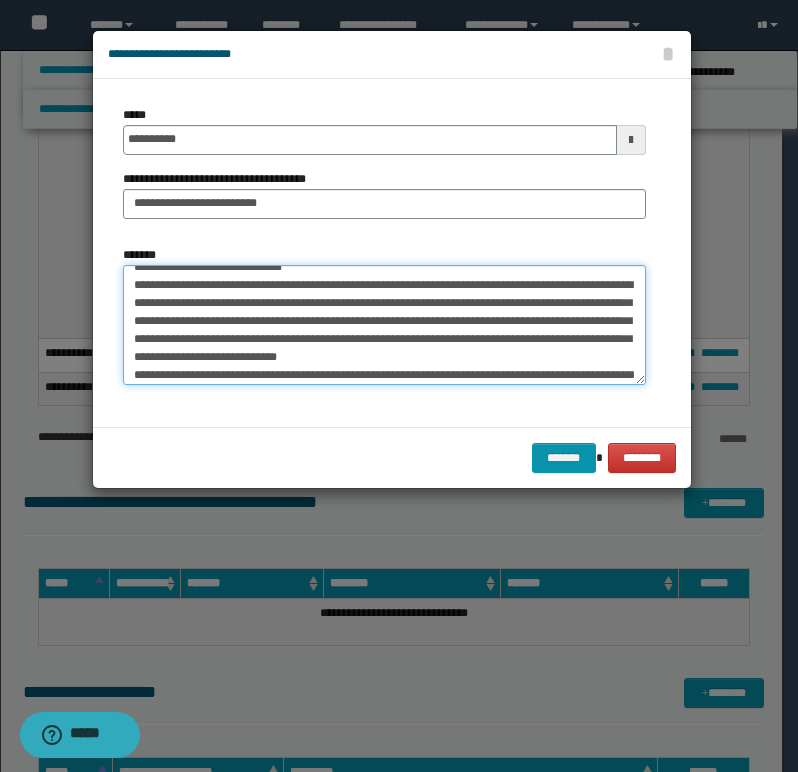 scroll, scrollTop: 0, scrollLeft: 0, axis: both 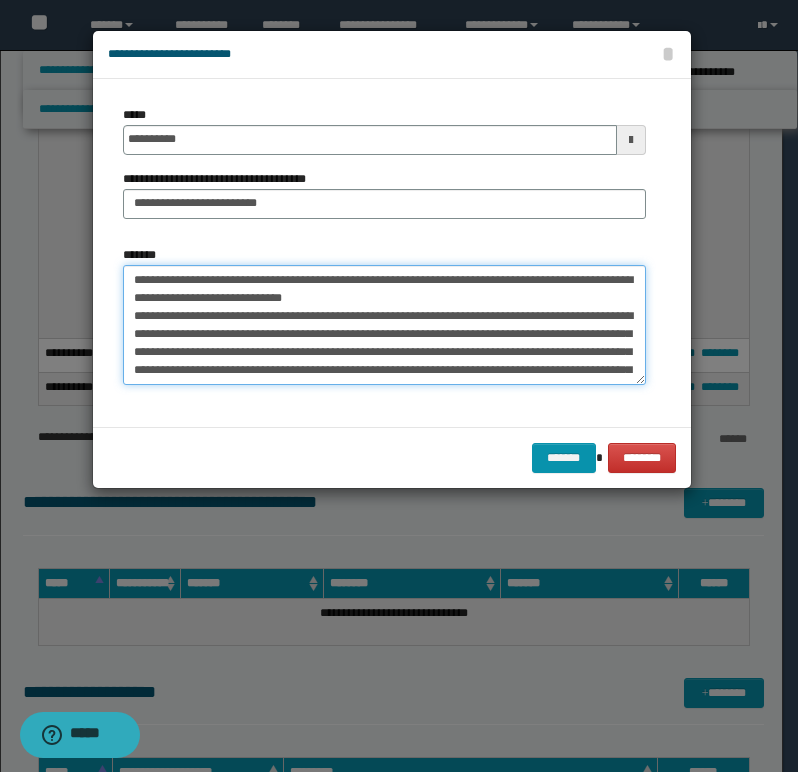 click on "*******" at bounding box center (384, 325) 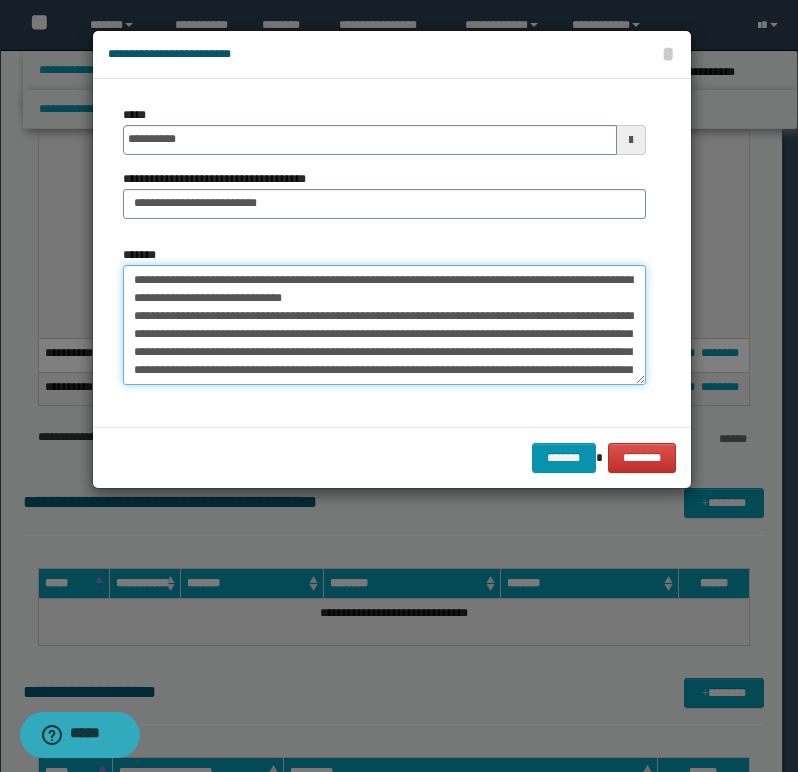 click on "*******" at bounding box center (384, 325) 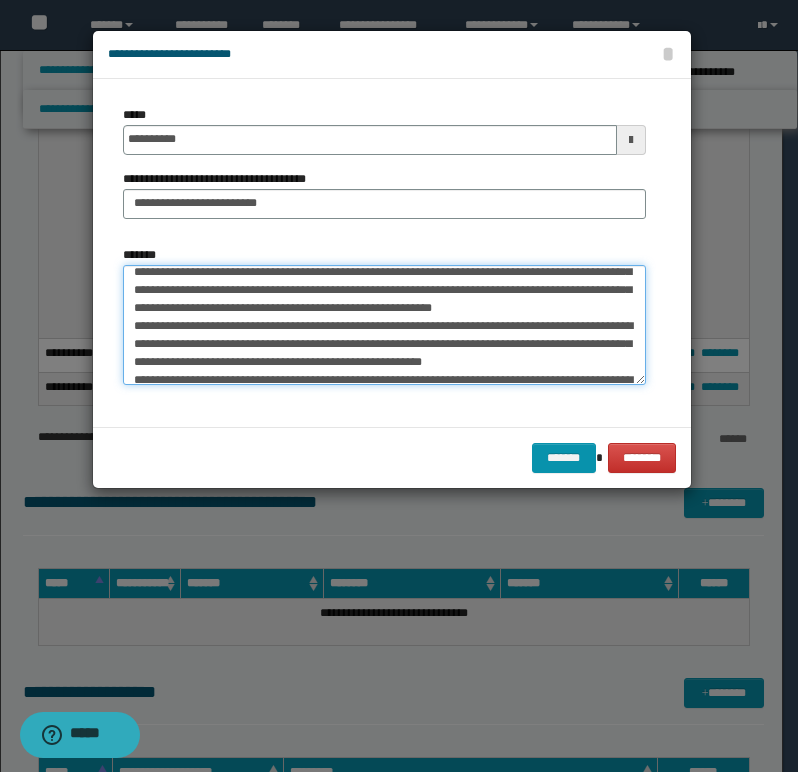 scroll, scrollTop: 100, scrollLeft: 0, axis: vertical 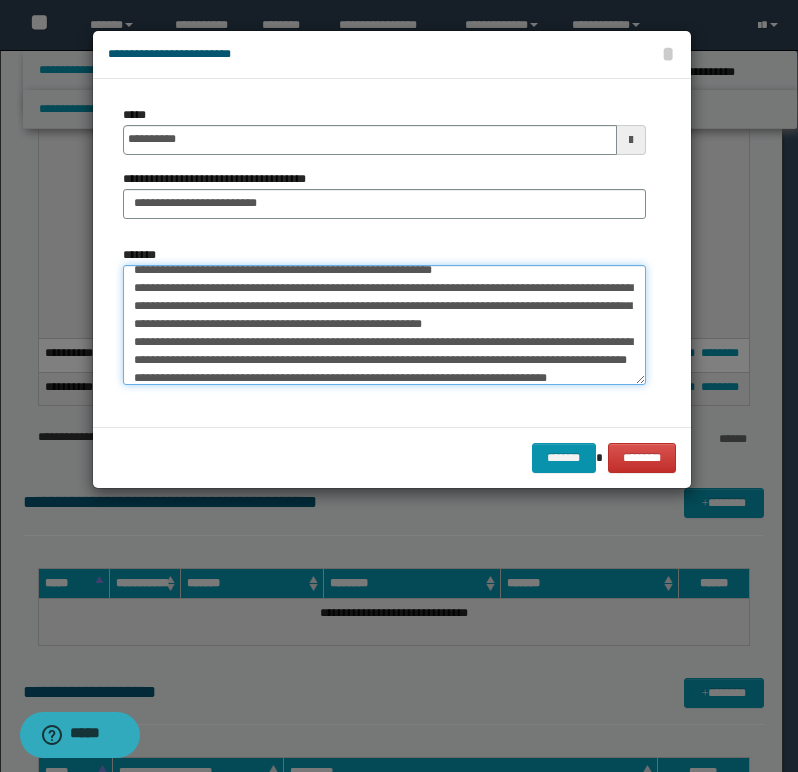 click on "*******" at bounding box center (384, 325) 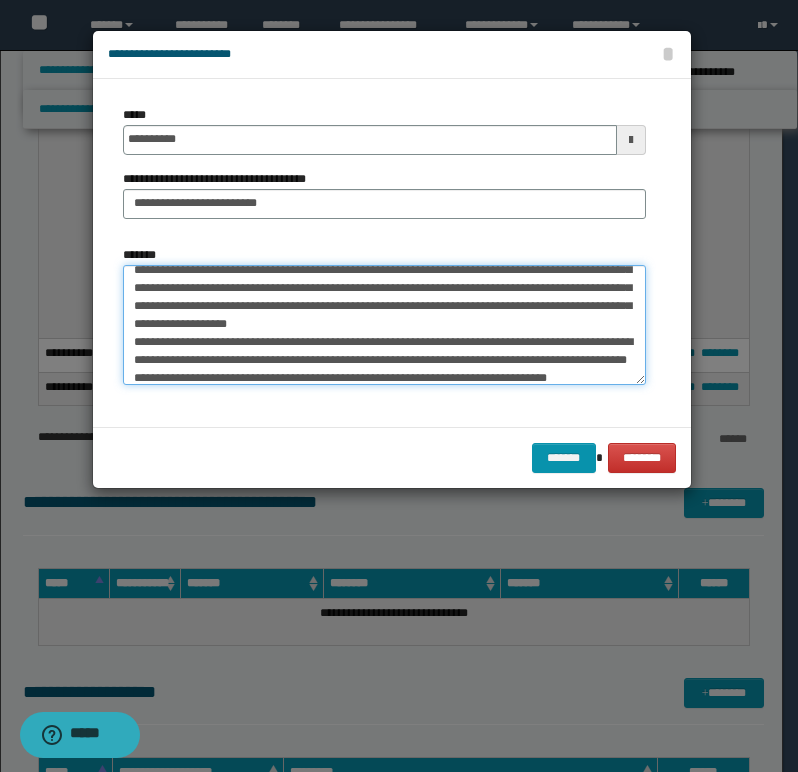 scroll, scrollTop: 82, scrollLeft: 0, axis: vertical 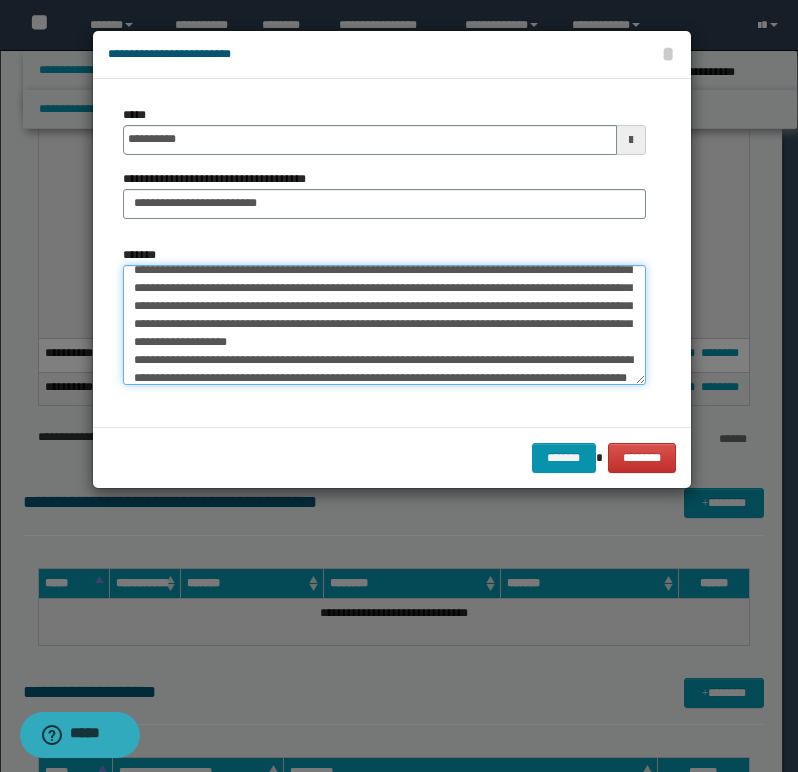 click on "*******" at bounding box center (384, 325) 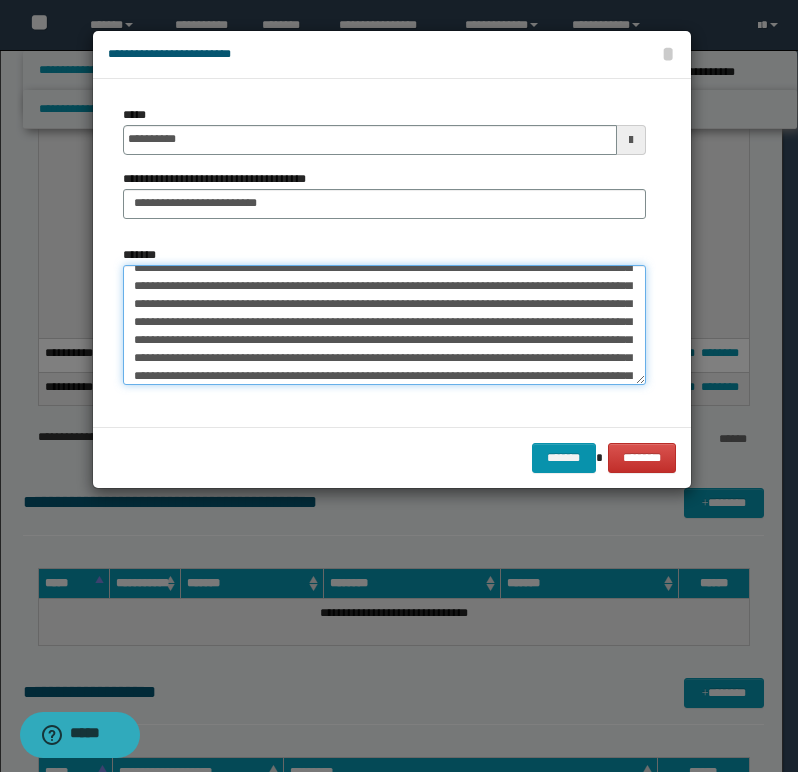 scroll, scrollTop: 166, scrollLeft: 0, axis: vertical 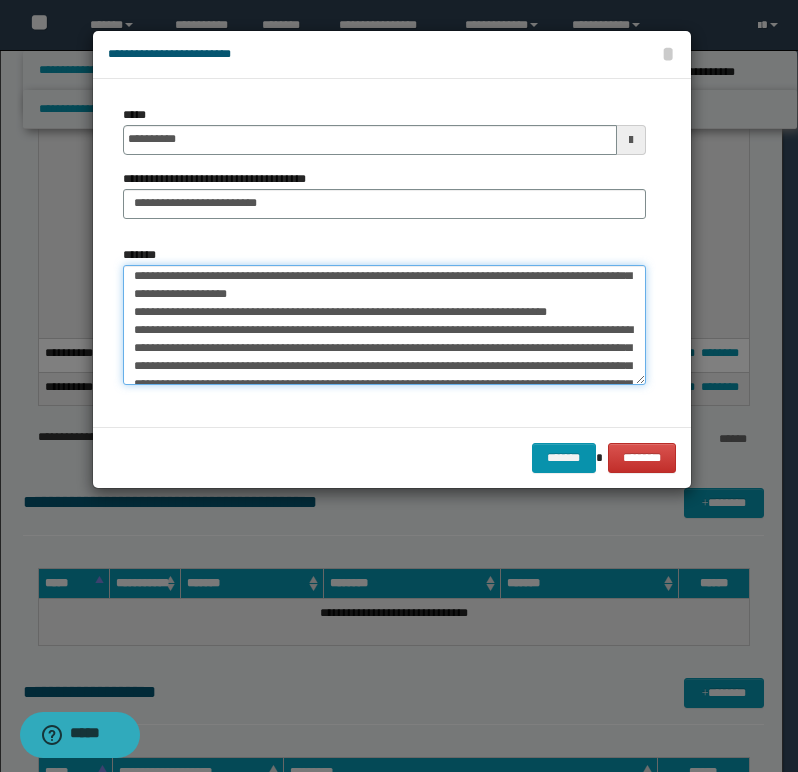 click on "*******" at bounding box center [384, 325] 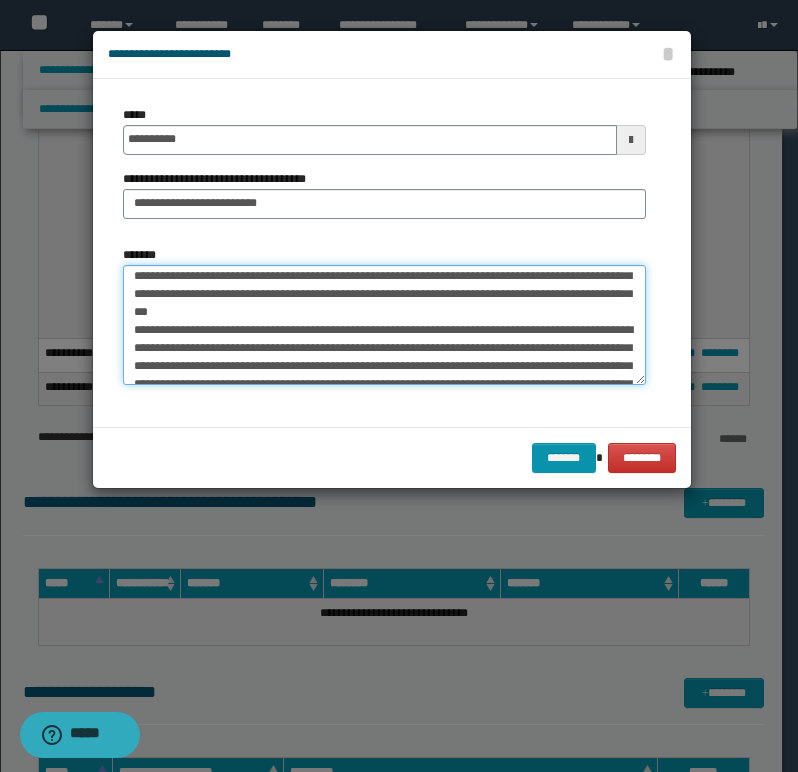 scroll, scrollTop: 148, scrollLeft: 0, axis: vertical 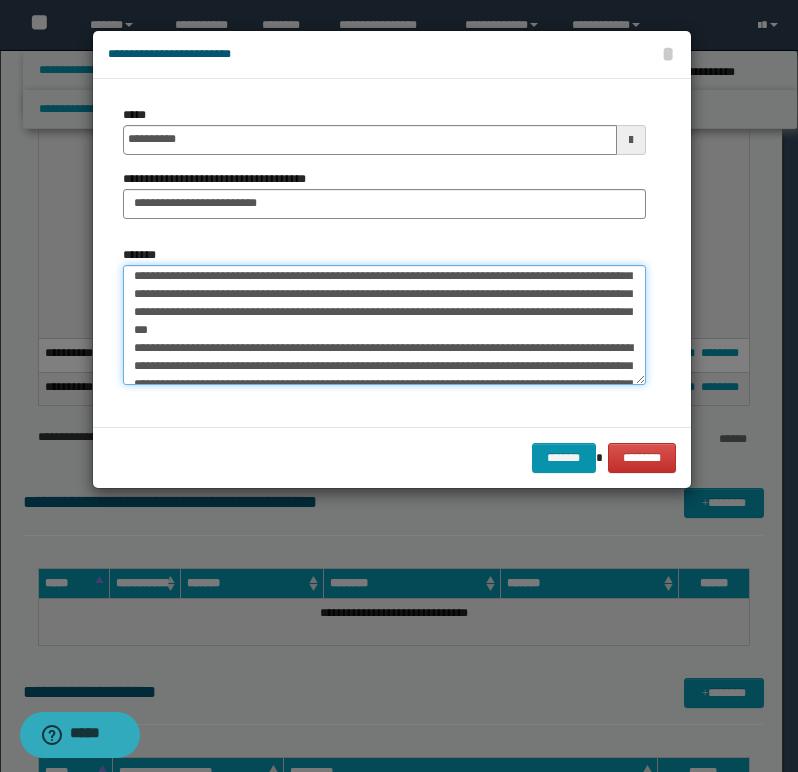 click on "*******" at bounding box center (384, 325) 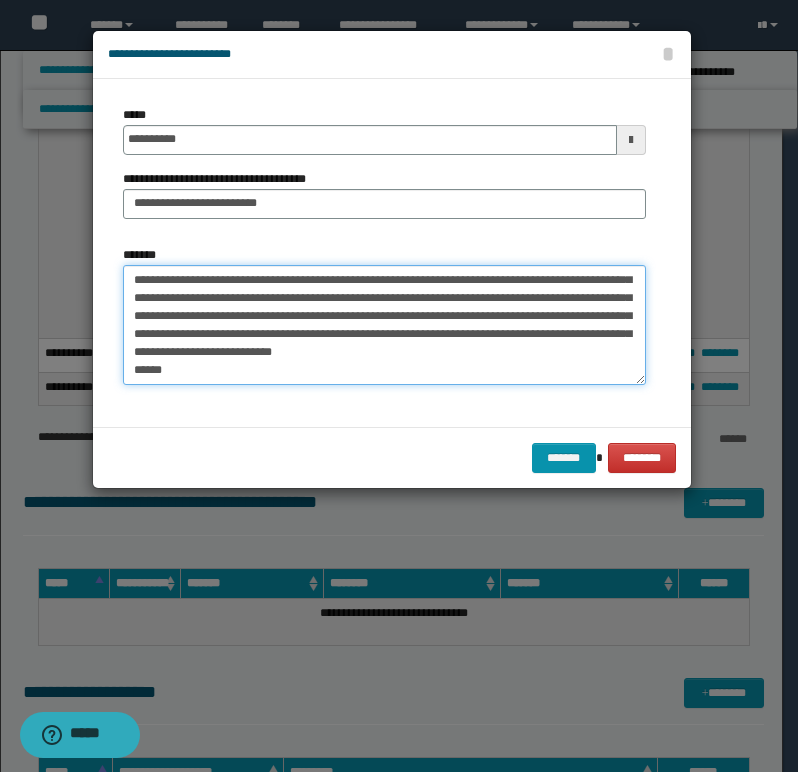 scroll, scrollTop: 270, scrollLeft: 0, axis: vertical 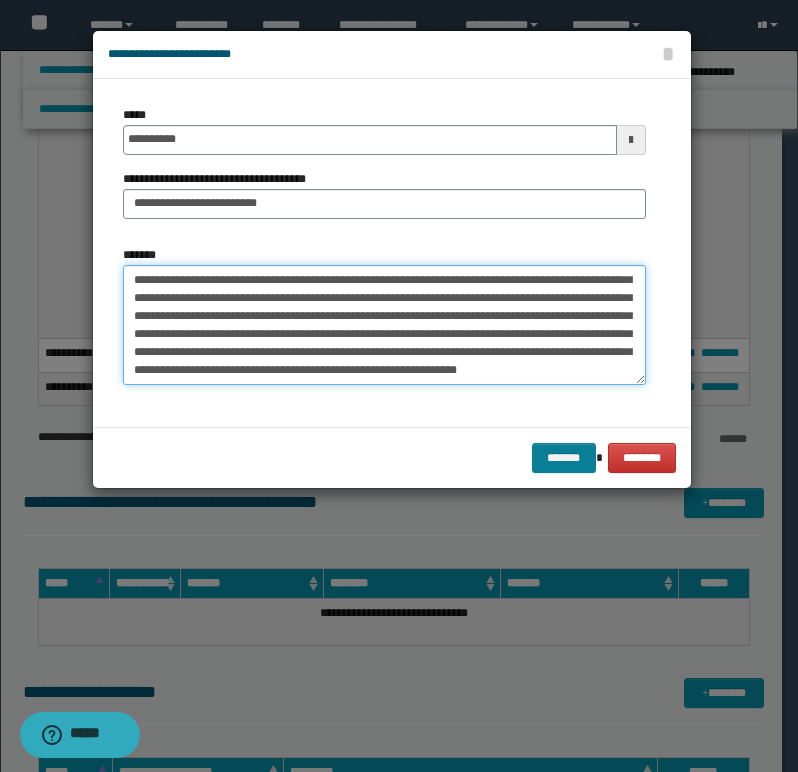 type on "**********" 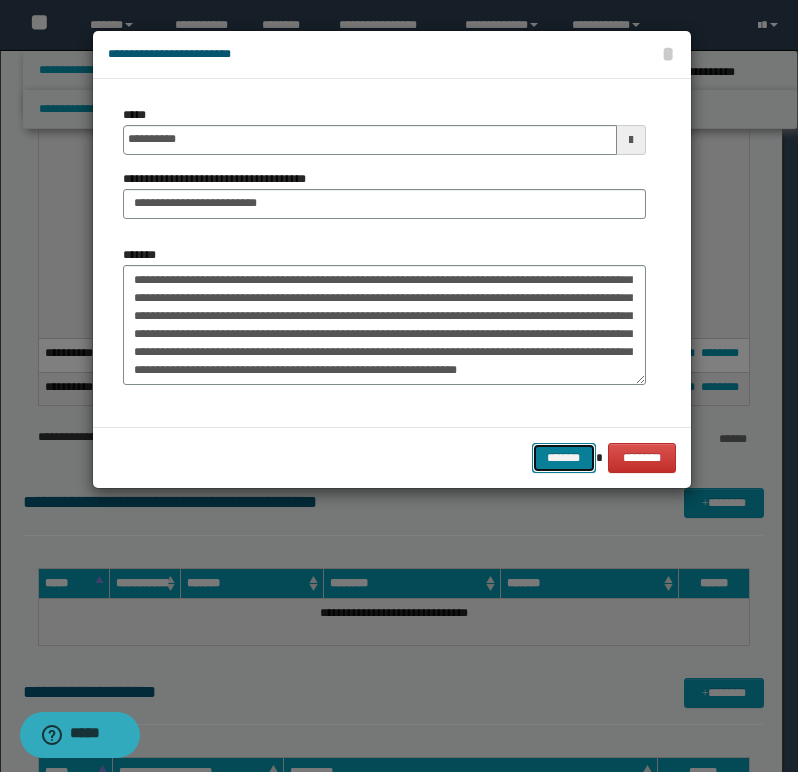 drag, startPoint x: 574, startPoint y: 457, endPoint x: 22, endPoint y: 410, distance: 553.9973 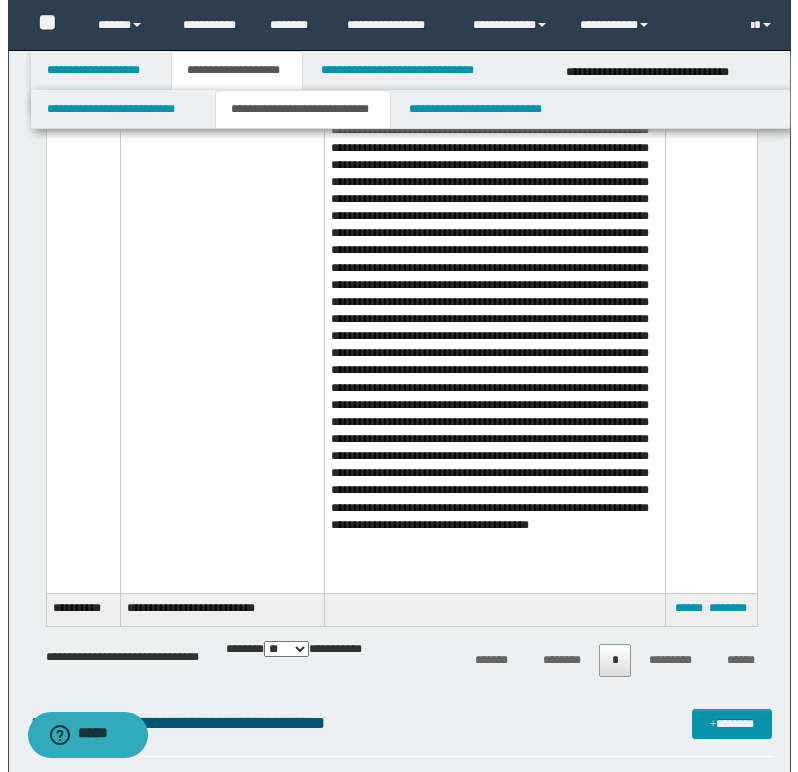 scroll, scrollTop: 2700, scrollLeft: 0, axis: vertical 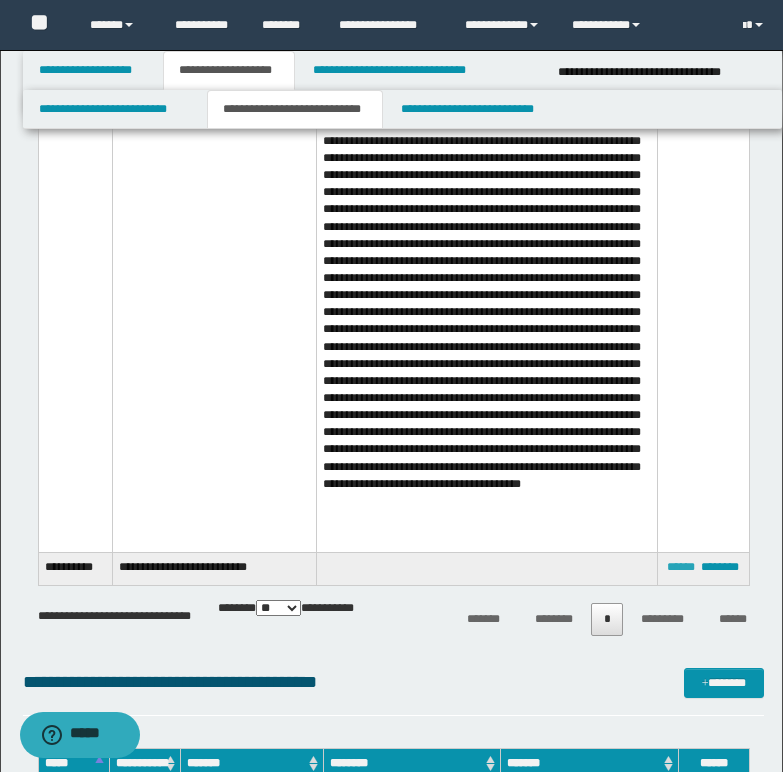 click on "******" at bounding box center [681, 567] 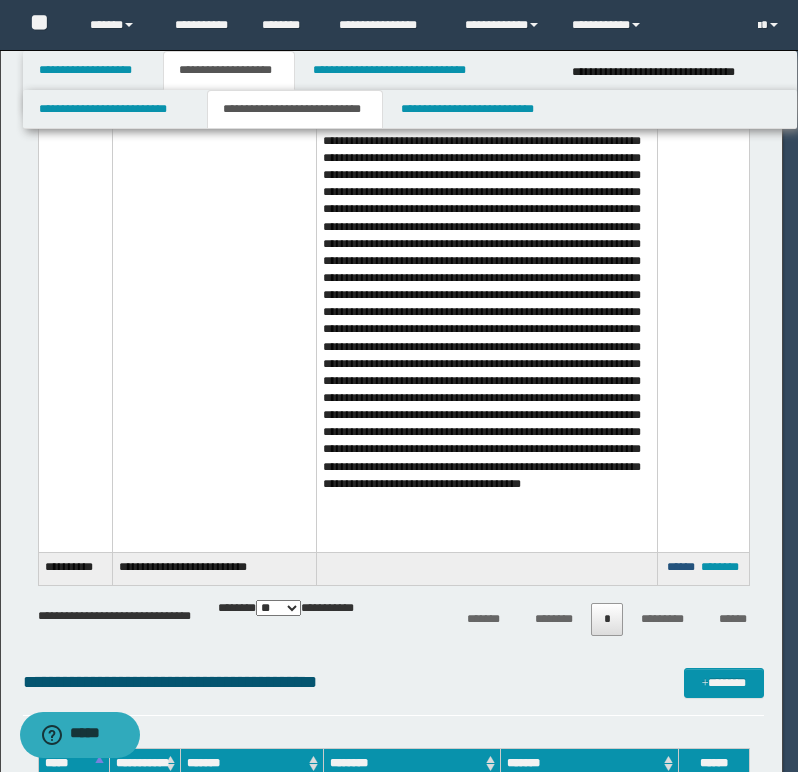 scroll, scrollTop: 0, scrollLeft: 0, axis: both 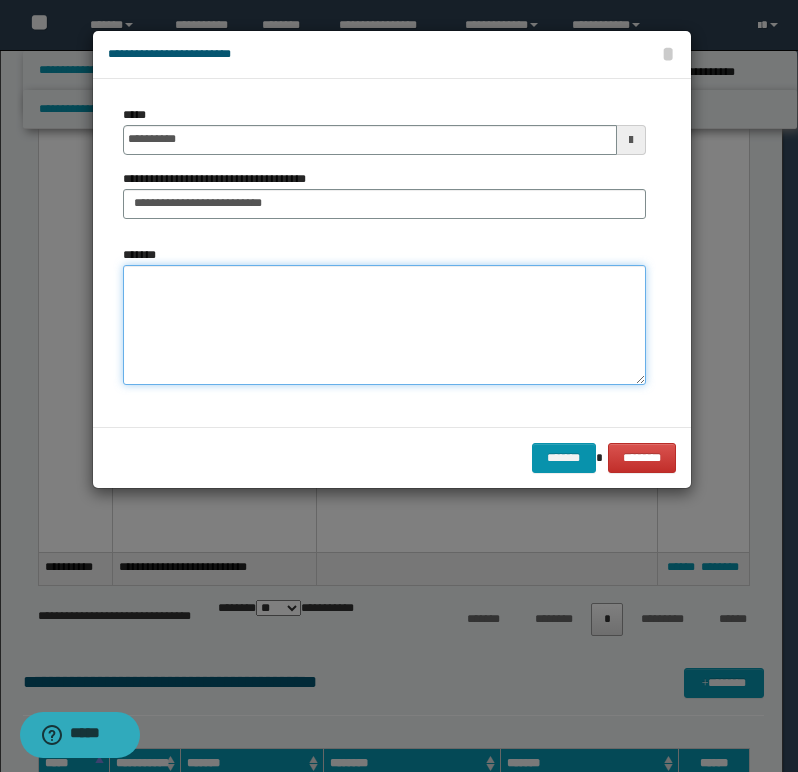 paste on "**********" 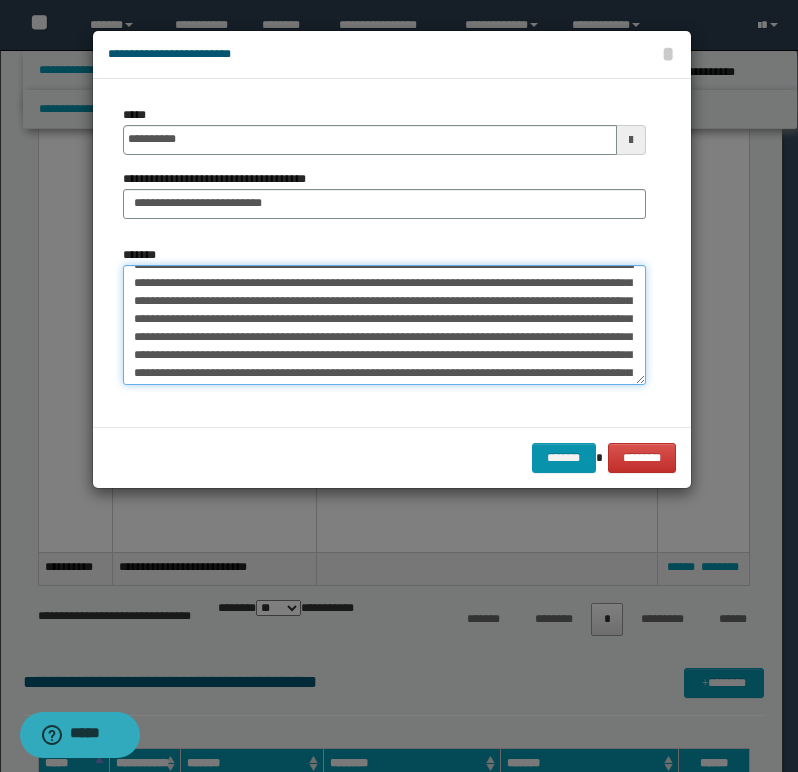 scroll, scrollTop: 0, scrollLeft: 0, axis: both 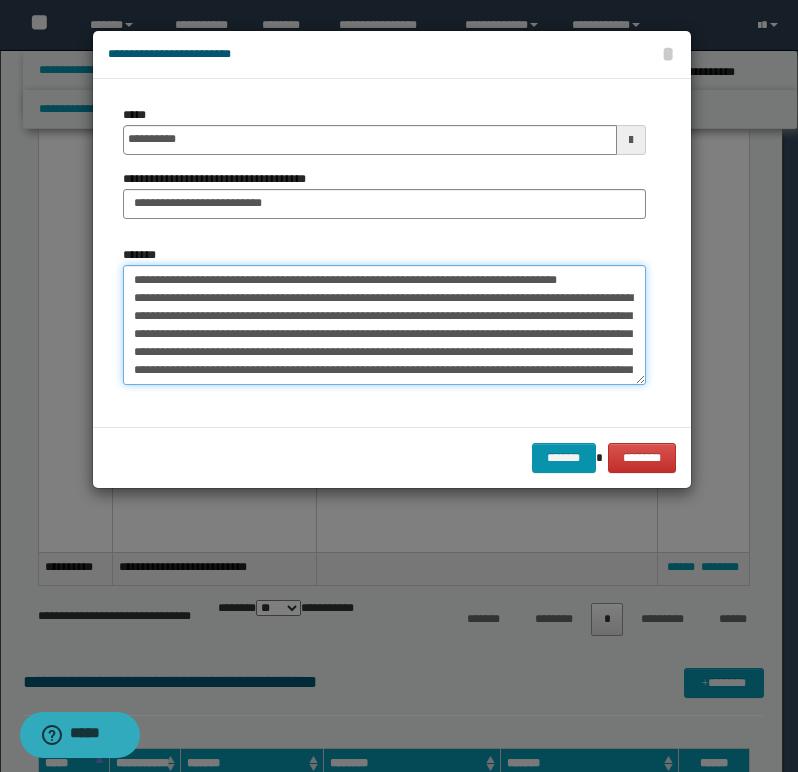 click on "*******" at bounding box center [384, 325] 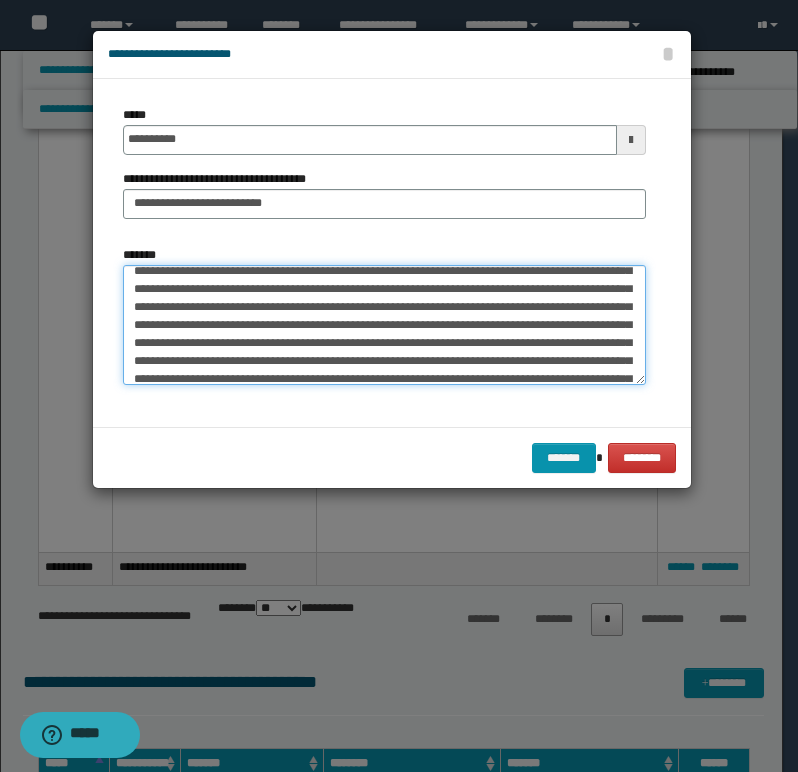 scroll, scrollTop: 200, scrollLeft: 0, axis: vertical 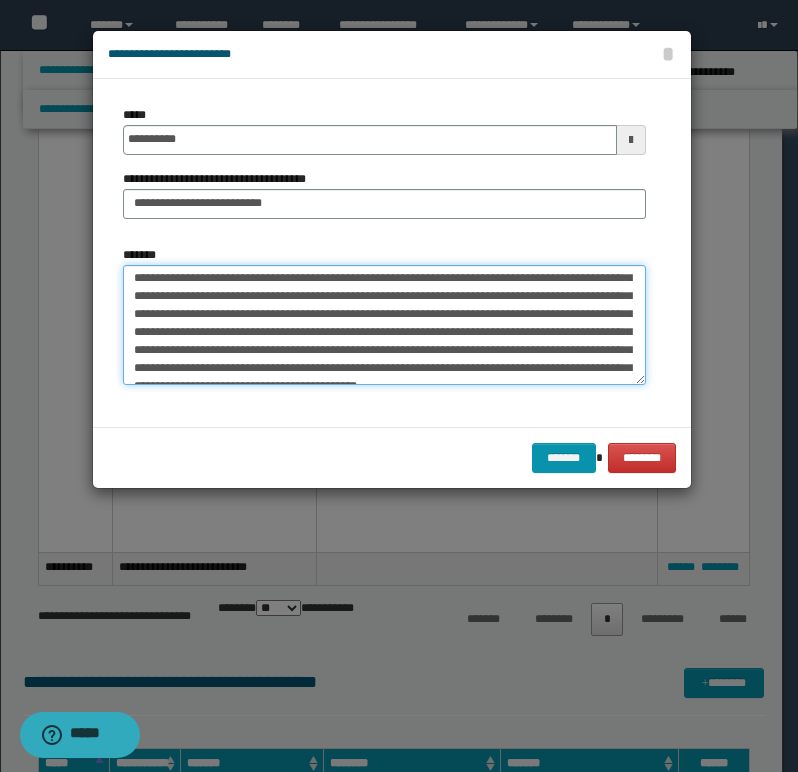 click on "*******" at bounding box center [384, 325] 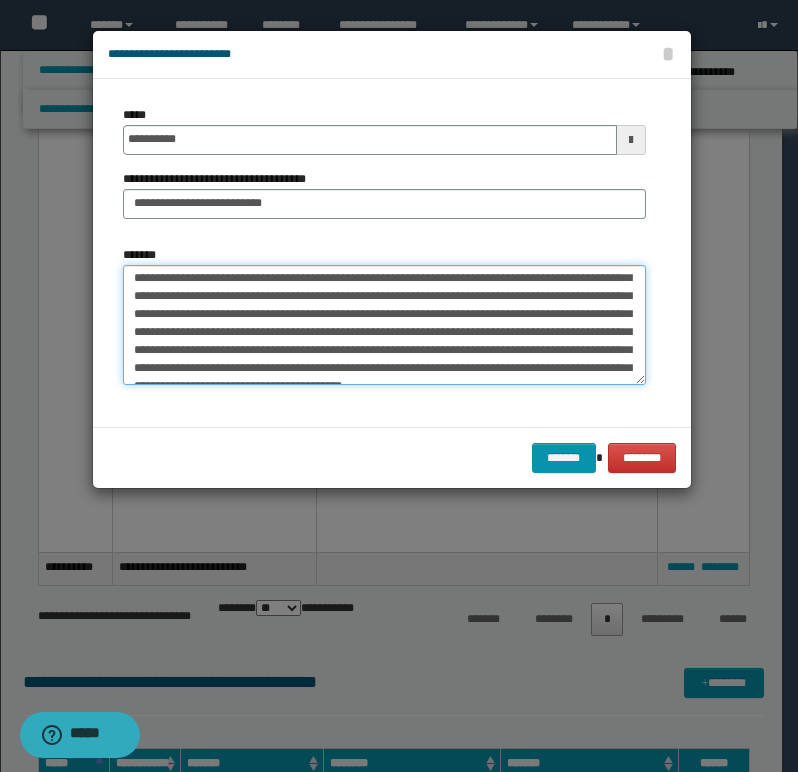 click on "*******" at bounding box center (384, 325) 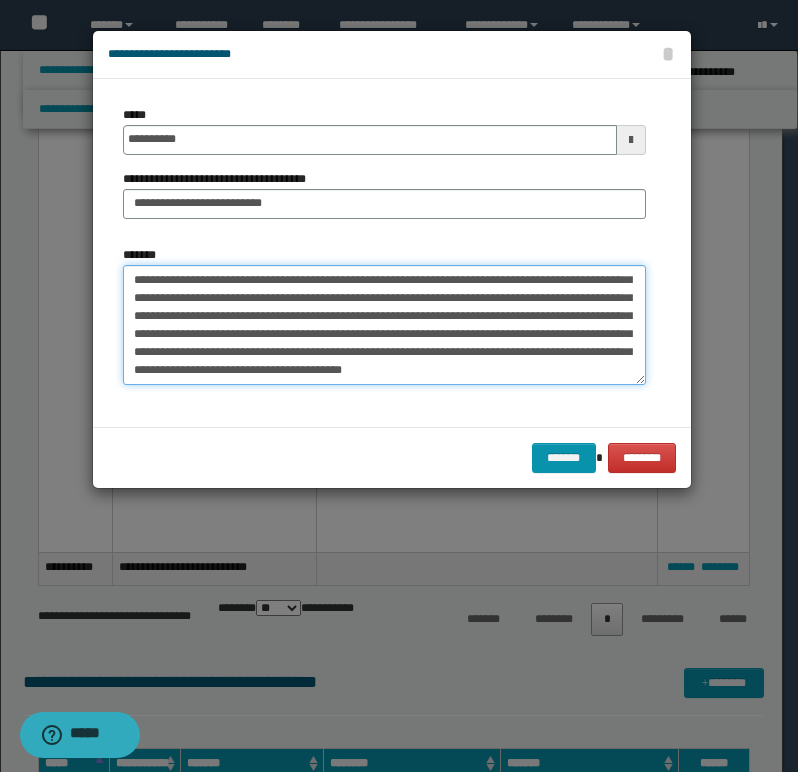 scroll, scrollTop: 280, scrollLeft: 0, axis: vertical 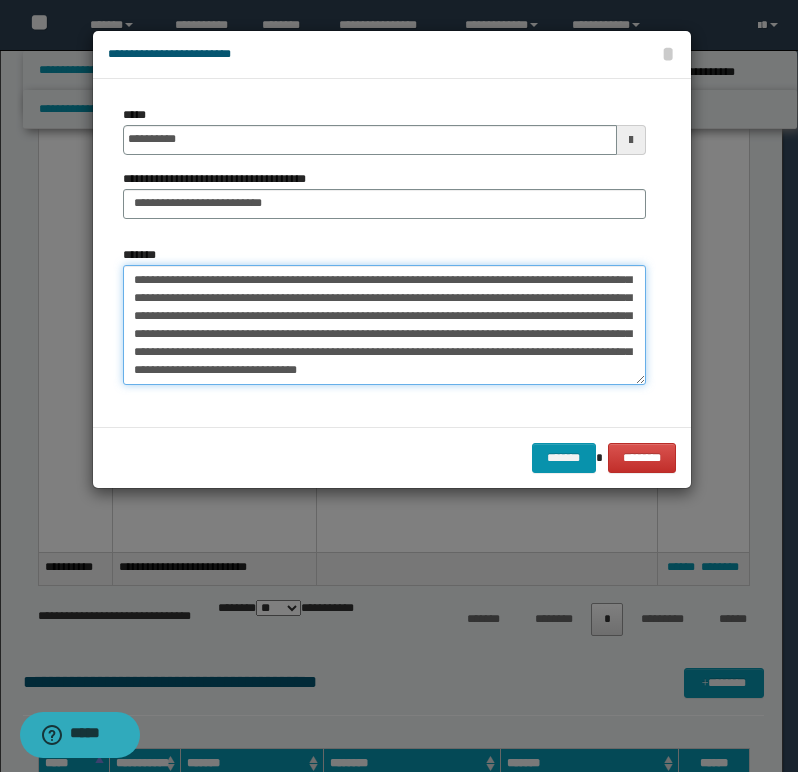 click on "*******" at bounding box center (384, 325) 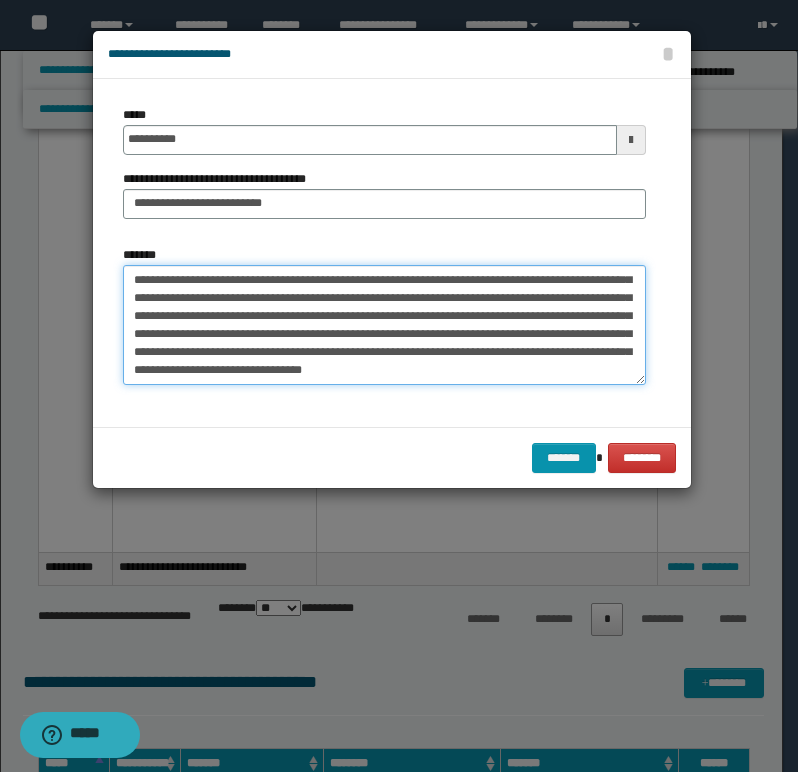 paste on "**********" 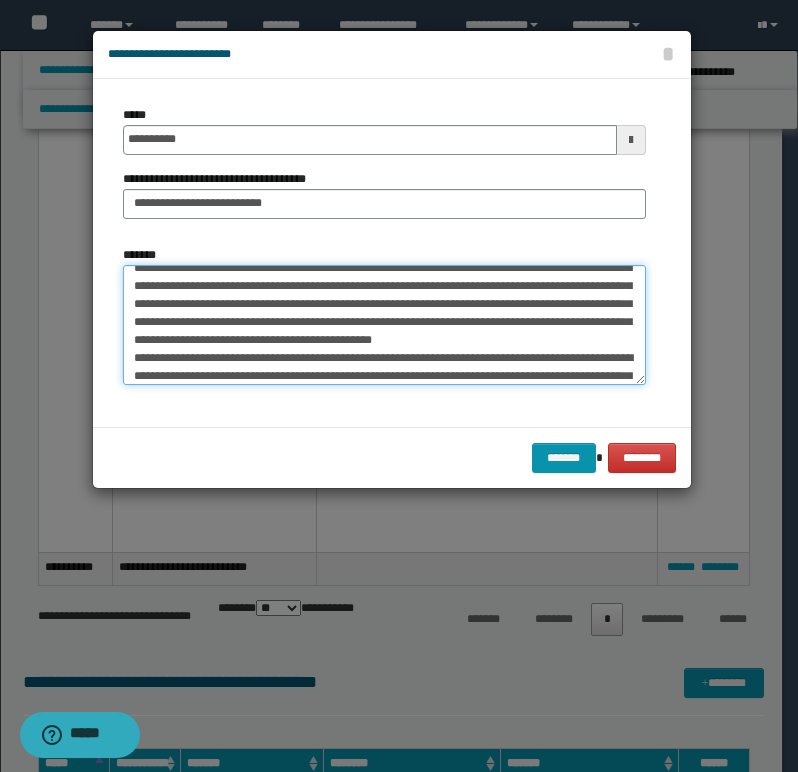 scroll, scrollTop: 390, scrollLeft: 0, axis: vertical 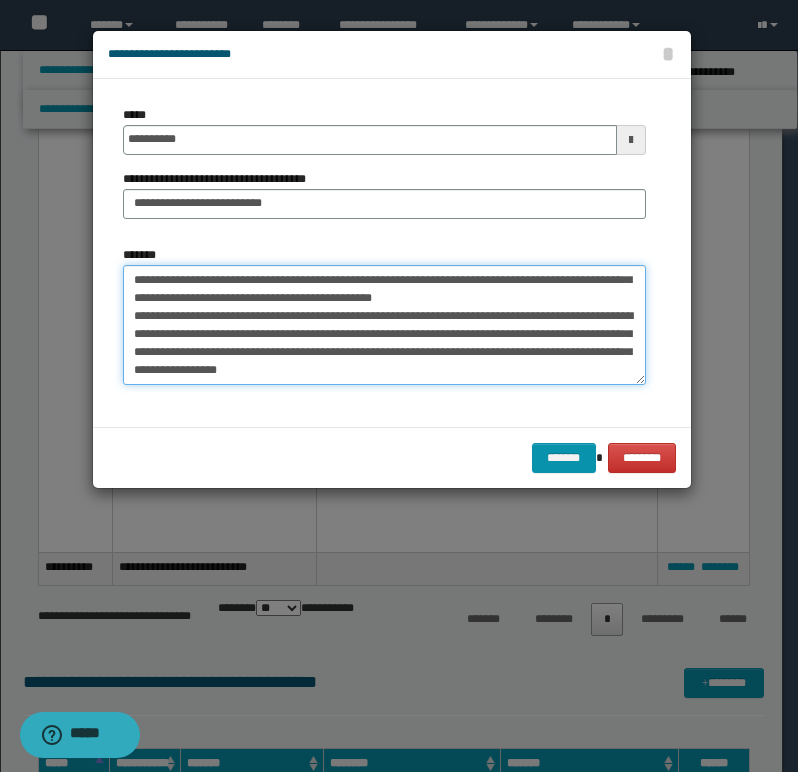 click on "*******" at bounding box center [384, 325] 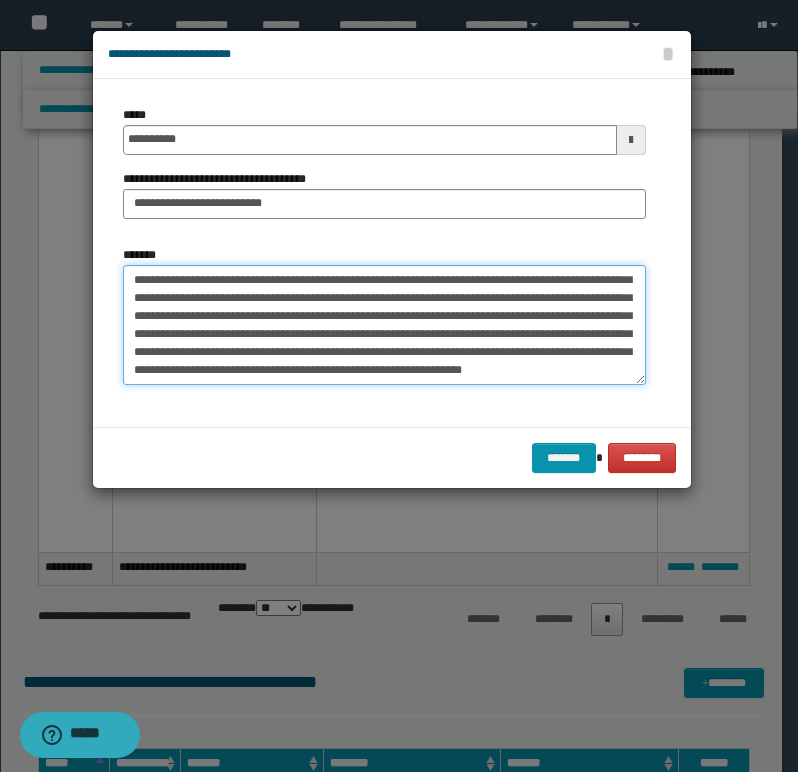 scroll, scrollTop: 372, scrollLeft: 0, axis: vertical 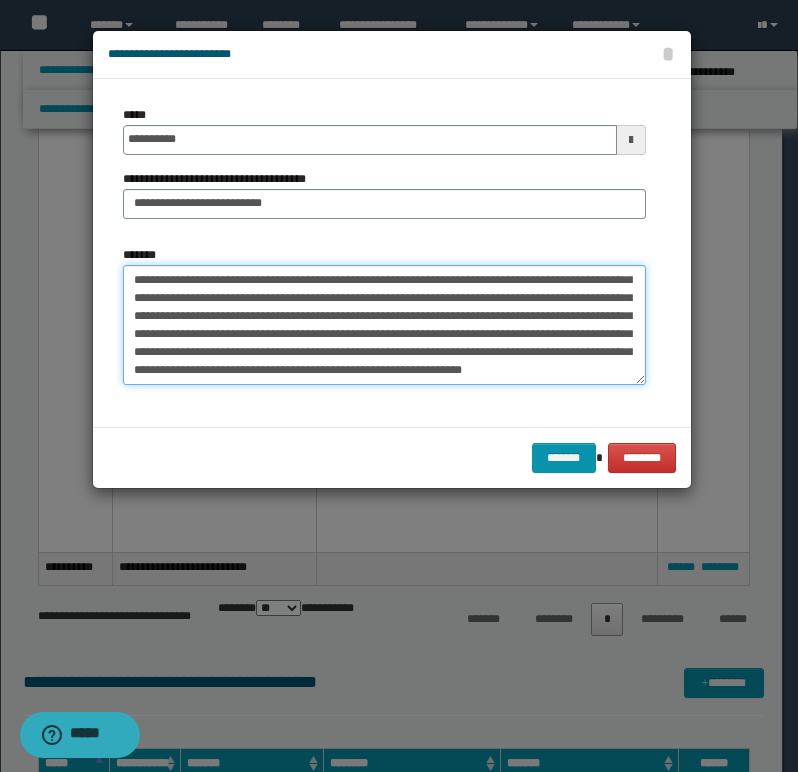 click on "*******" at bounding box center (384, 325) 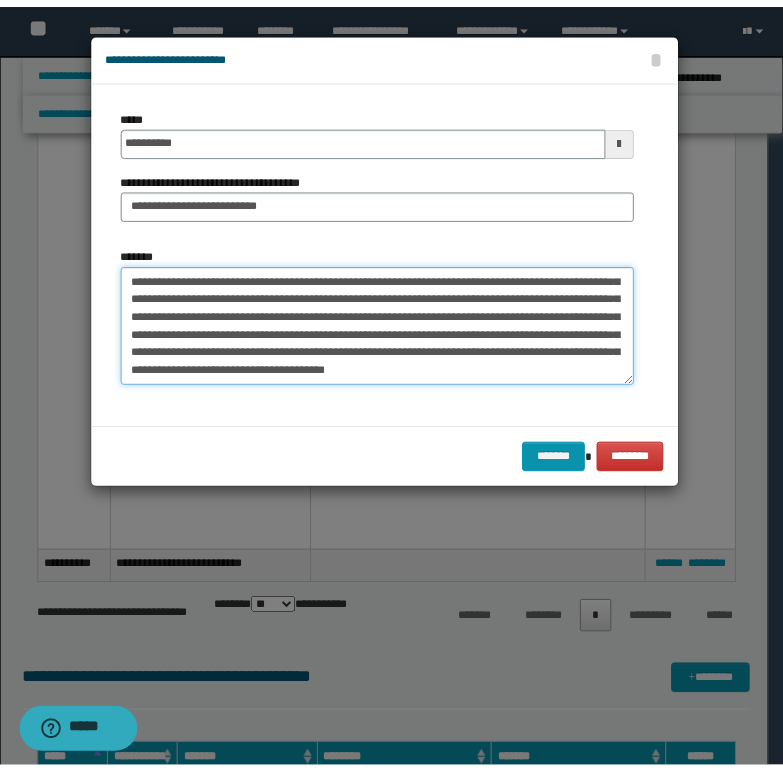 scroll, scrollTop: 390, scrollLeft: 0, axis: vertical 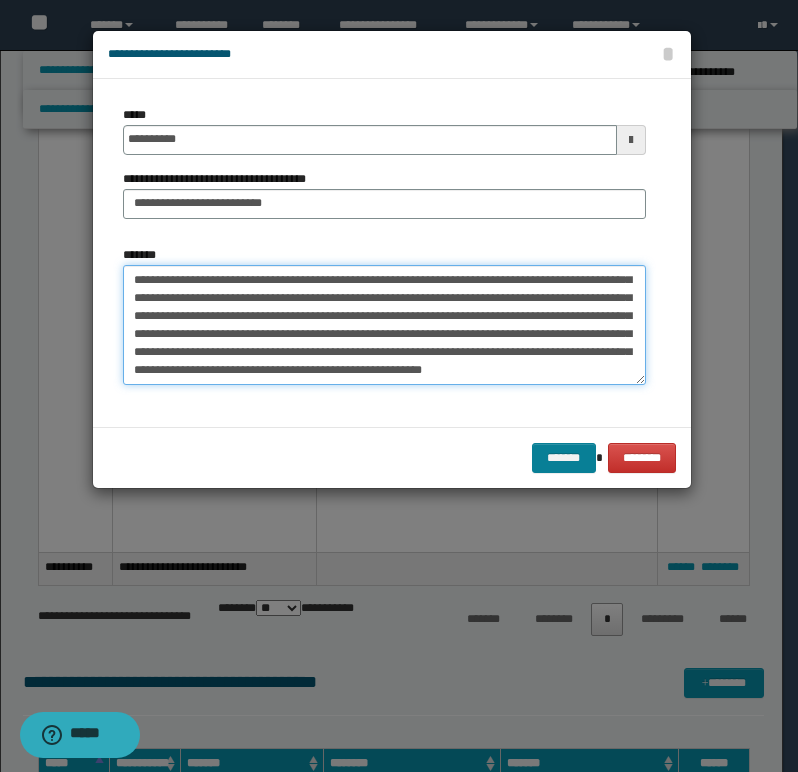 type on "**********" 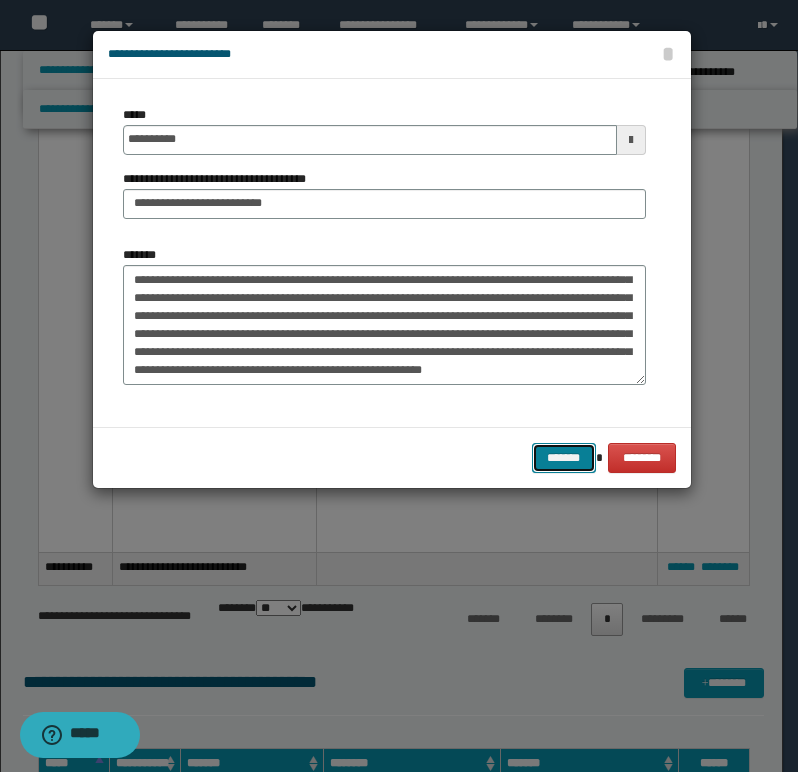 click on "*******" at bounding box center [564, 458] 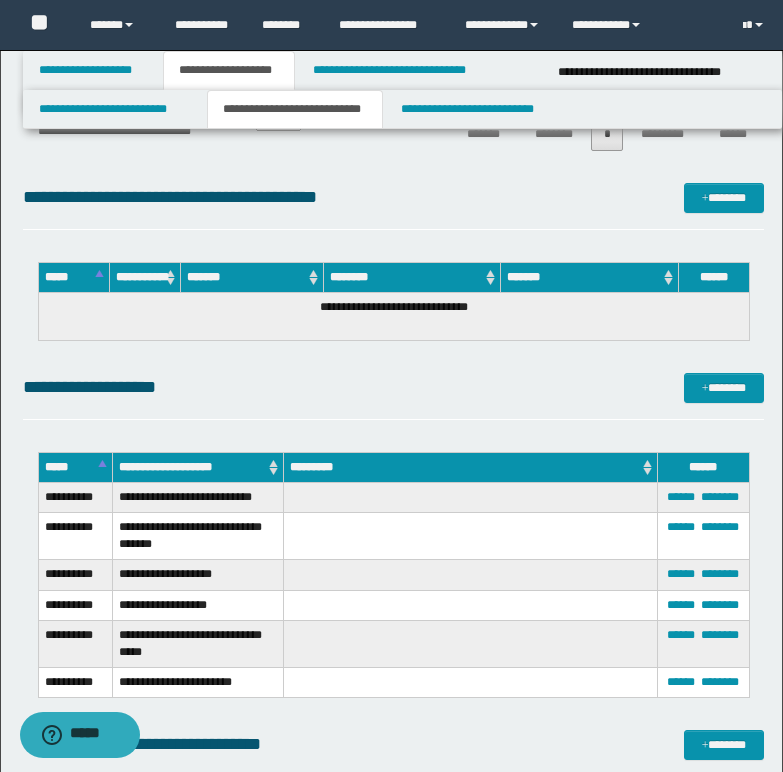 scroll, scrollTop: 3900, scrollLeft: 0, axis: vertical 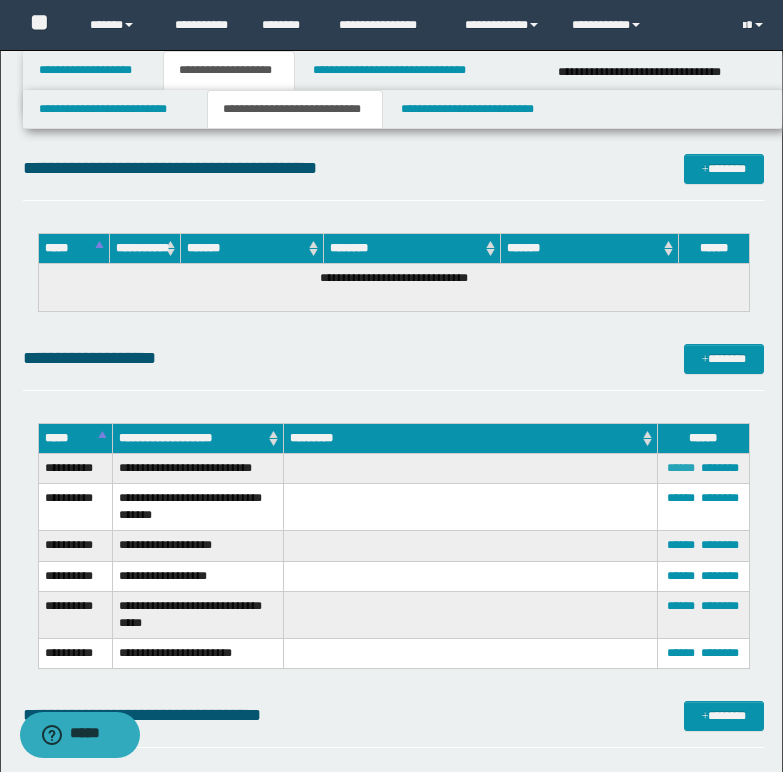 click on "******" at bounding box center [681, 468] 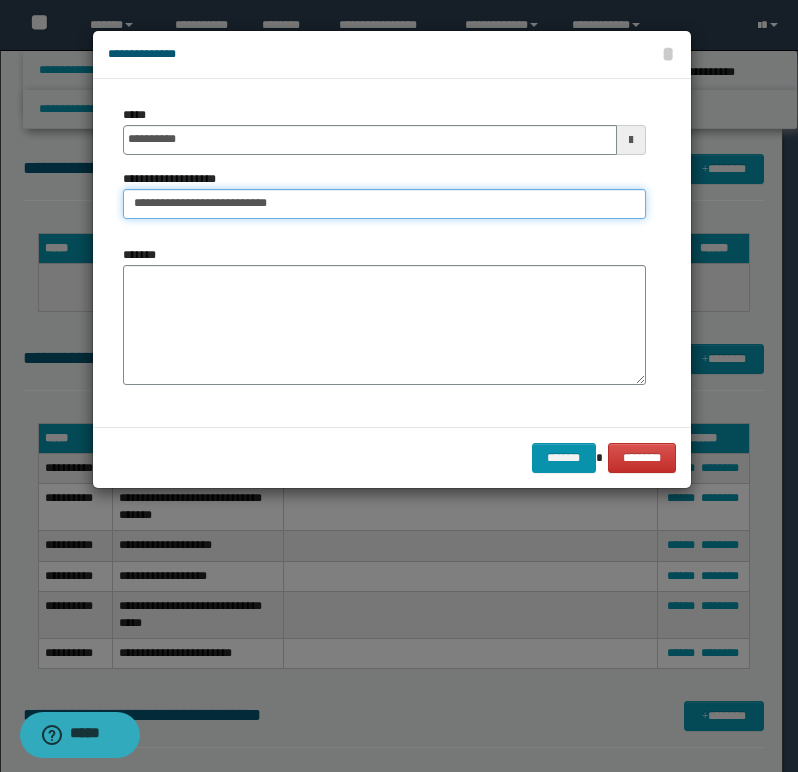 drag, startPoint x: 269, startPoint y: 205, endPoint x: 378, endPoint y: 206, distance: 109.004585 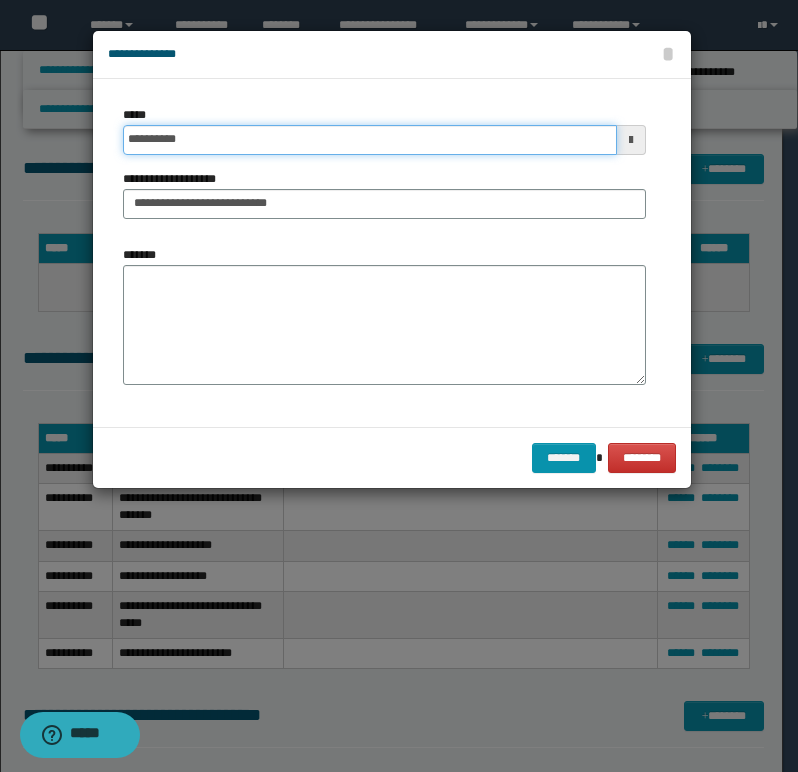 click on "**********" at bounding box center (370, 140) 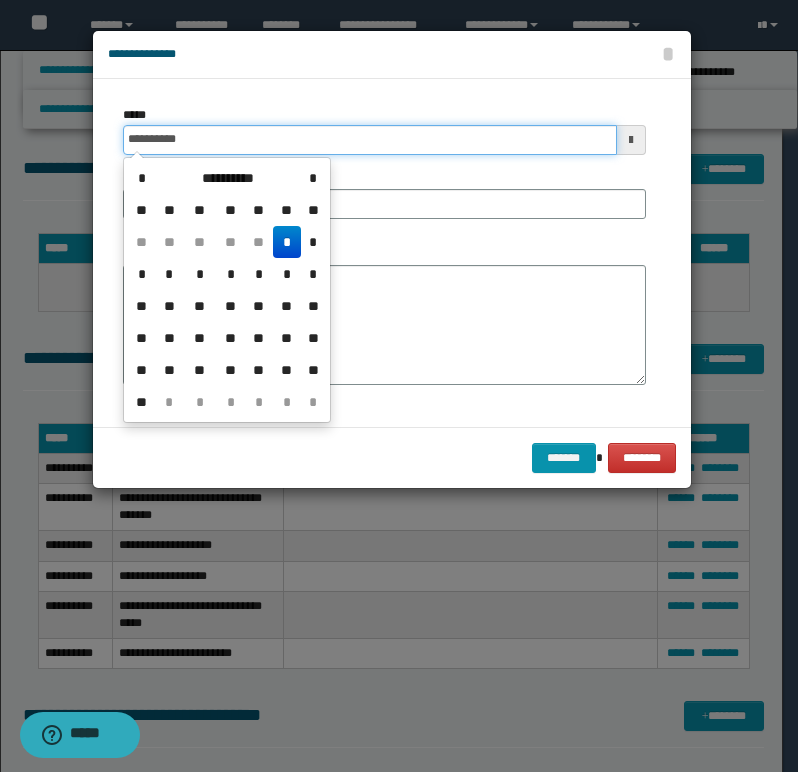 drag, startPoint x: 127, startPoint y: 137, endPoint x: 230, endPoint y: 147, distance: 103.4843 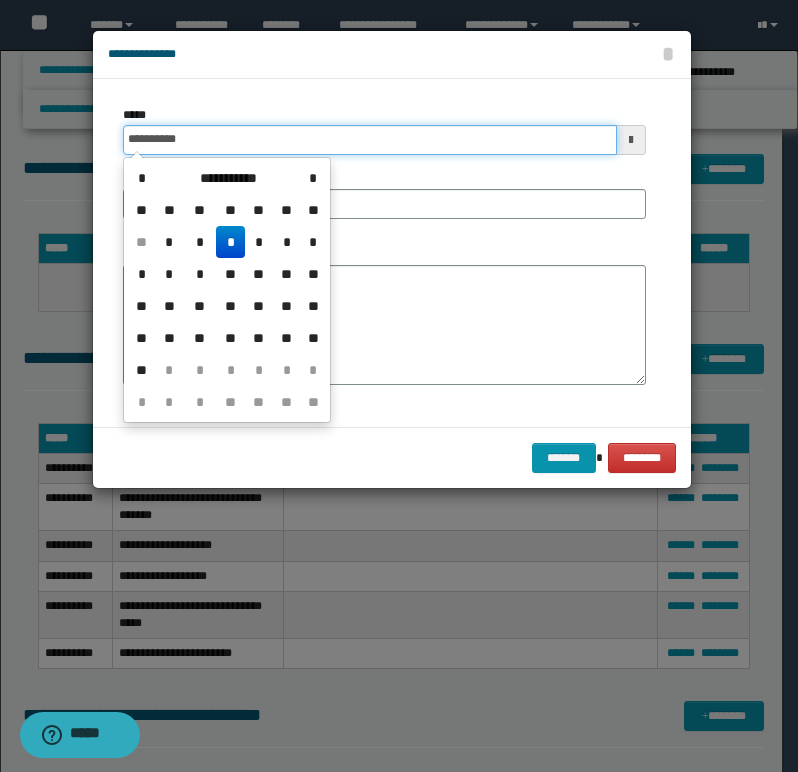 type on "**********" 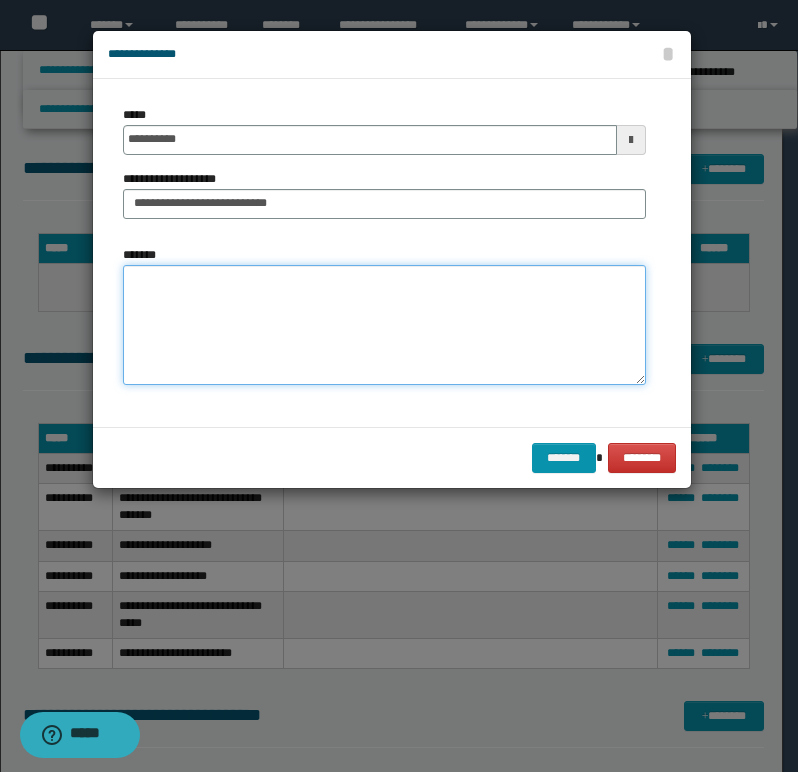 click on "*******" at bounding box center [384, 325] 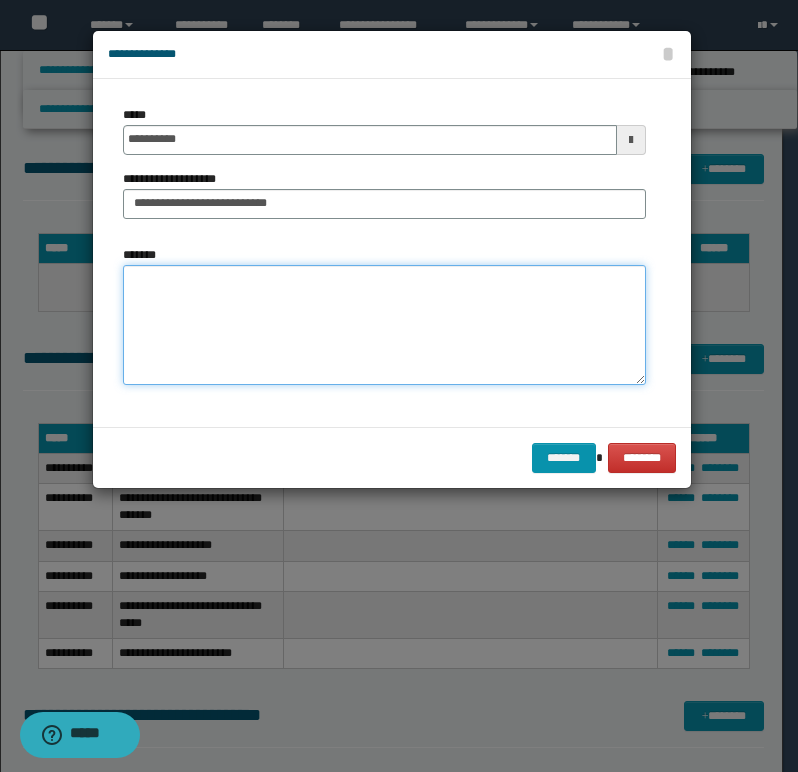 paste on "**********" 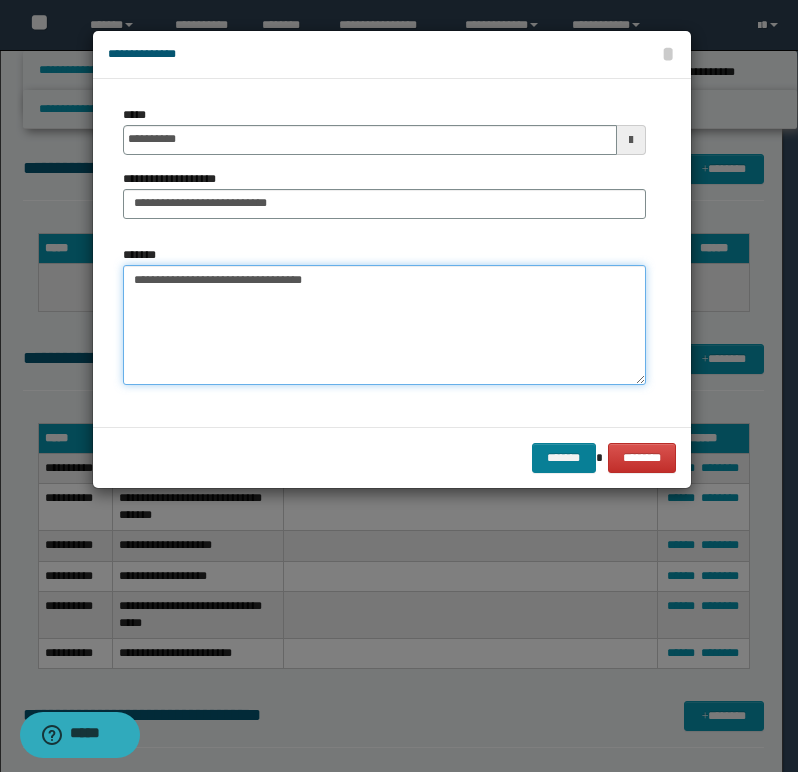 type on "**********" 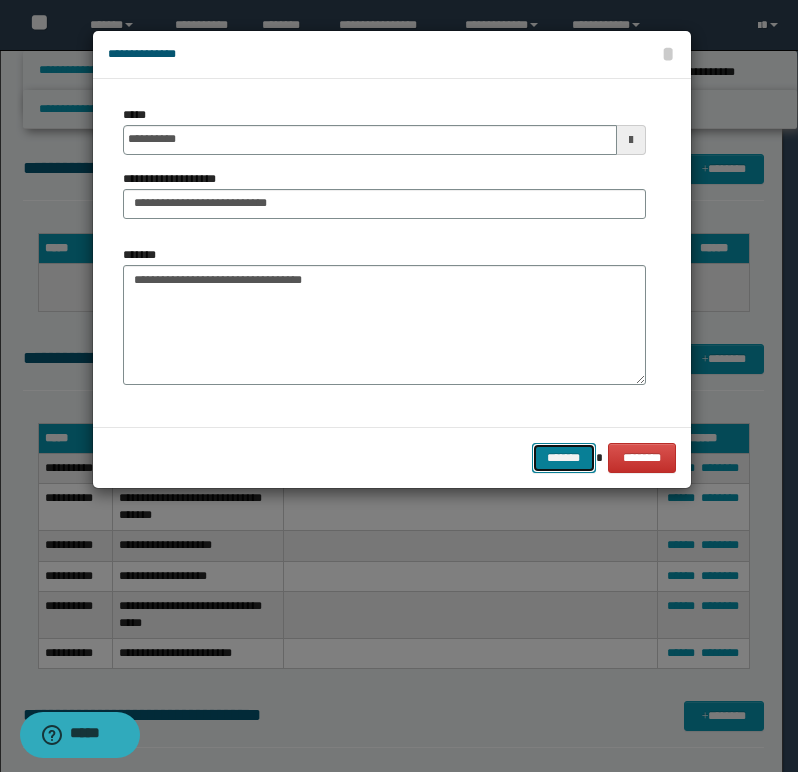click on "*******" at bounding box center (564, 458) 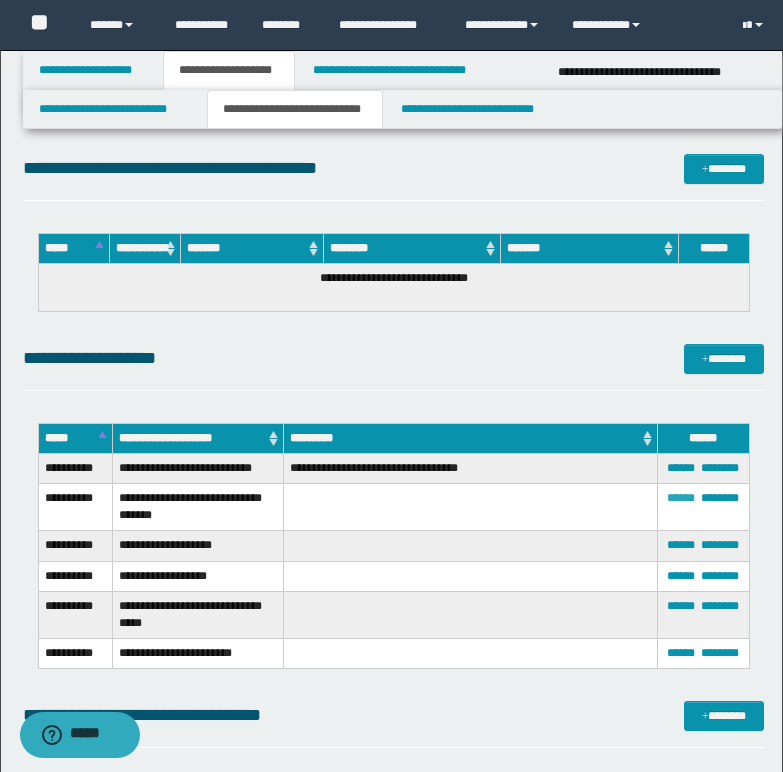 click on "******" at bounding box center [681, 498] 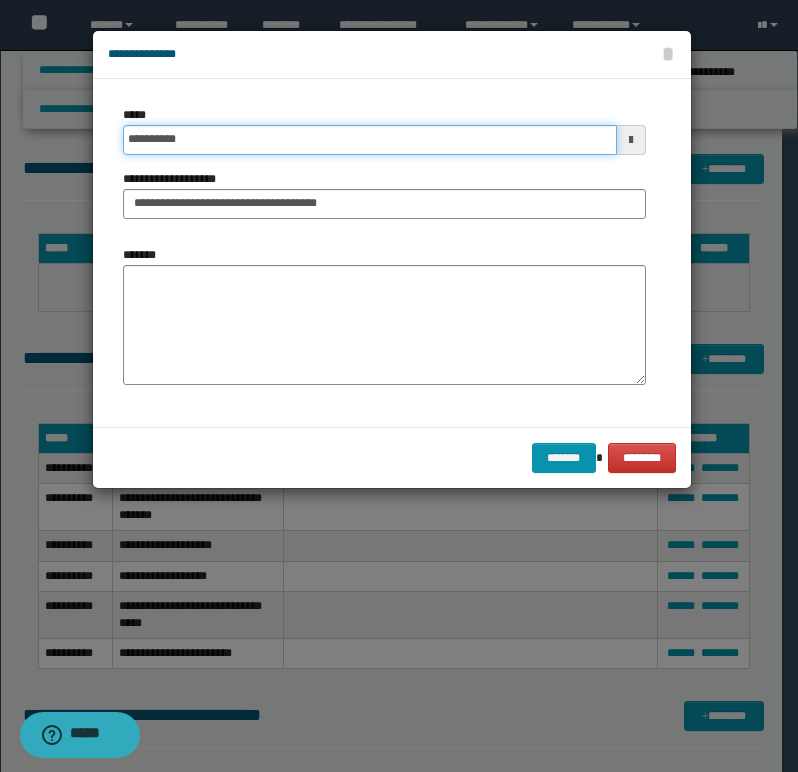 click on "**********" at bounding box center [370, 140] 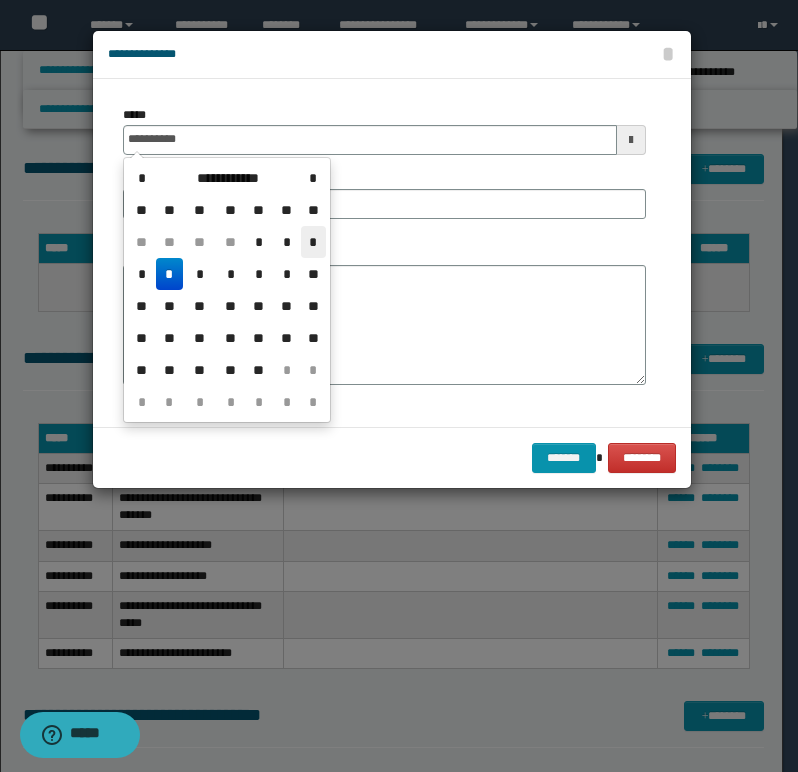 click on "*" at bounding box center [313, 242] 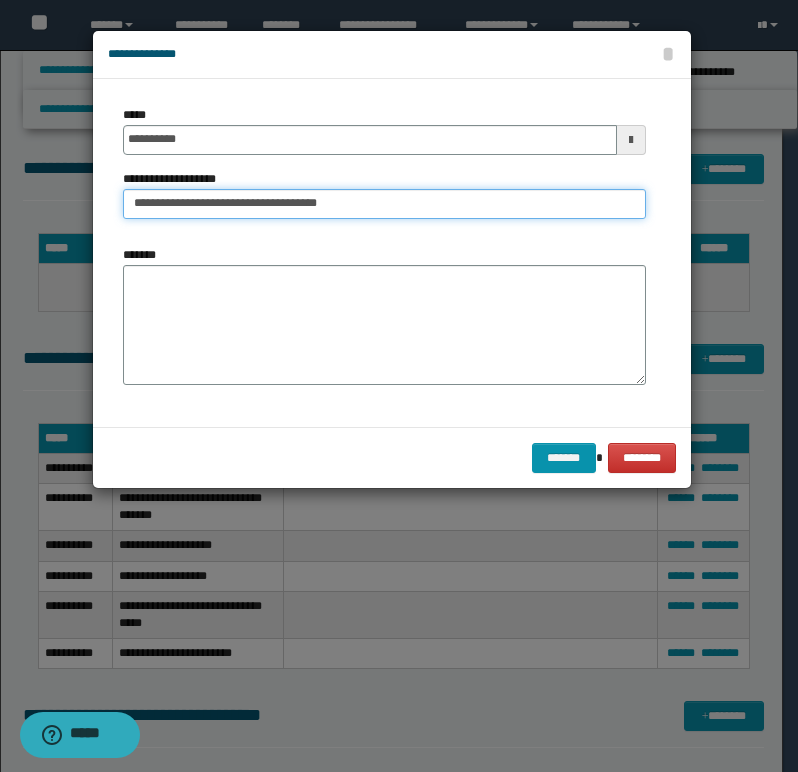 drag, startPoint x: 324, startPoint y: 208, endPoint x: 421, endPoint y: 208, distance: 97 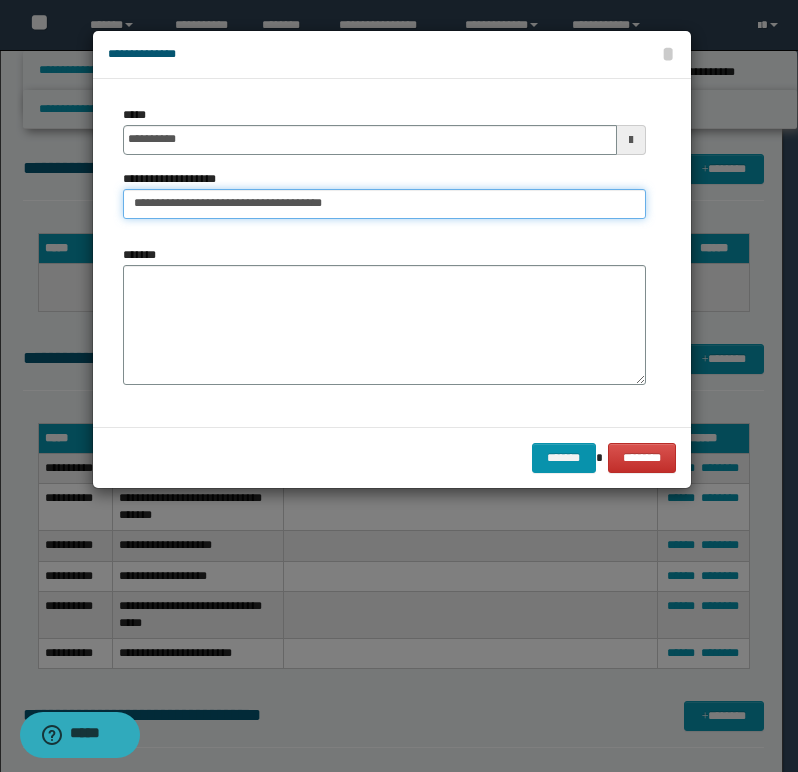 type on "**********" 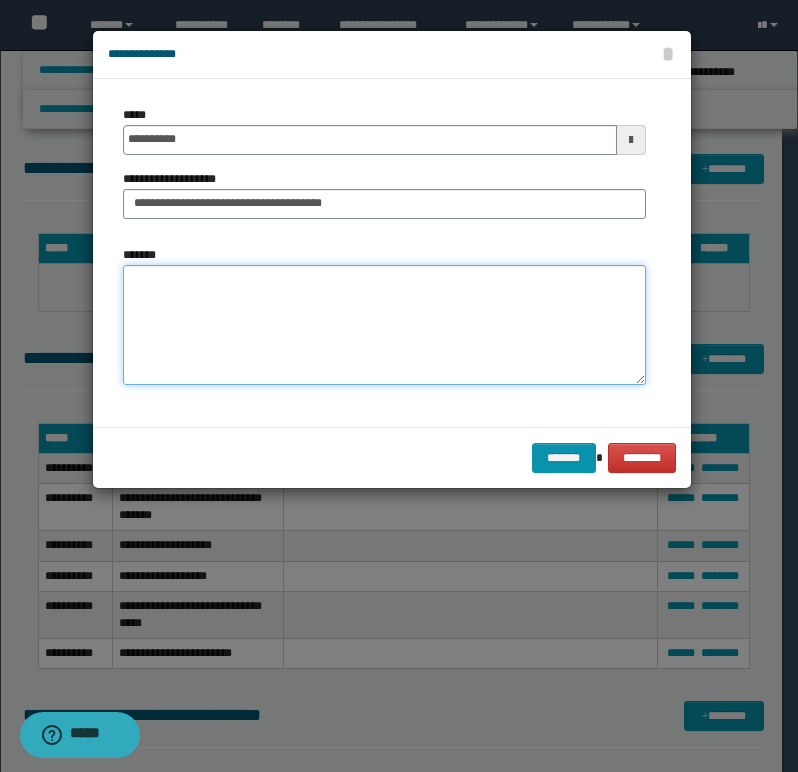 paste on "**********" 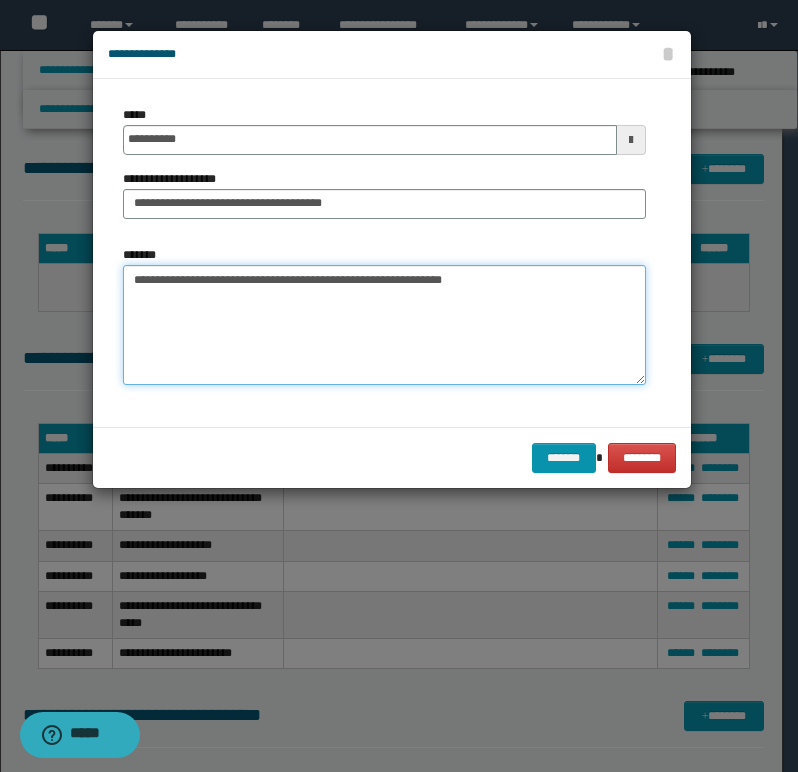 type on "**********" 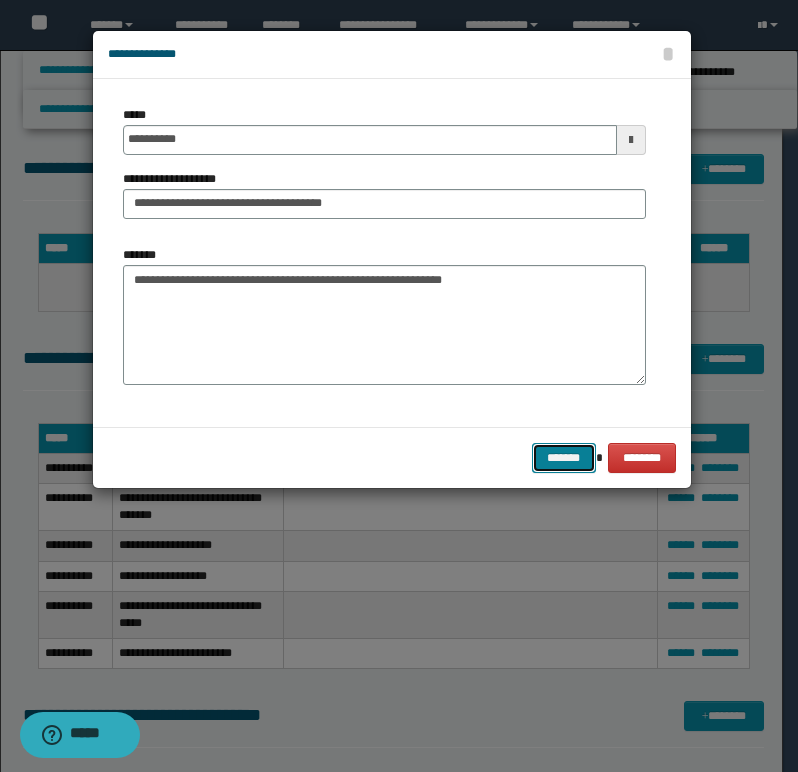click on "*******" at bounding box center [564, 458] 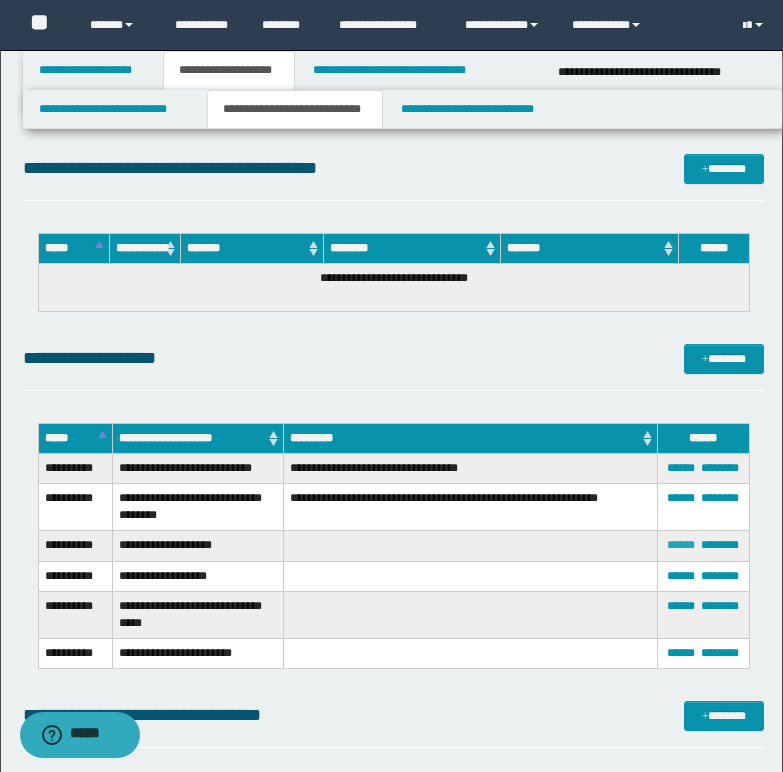 click on "******" at bounding box center [681, 545] 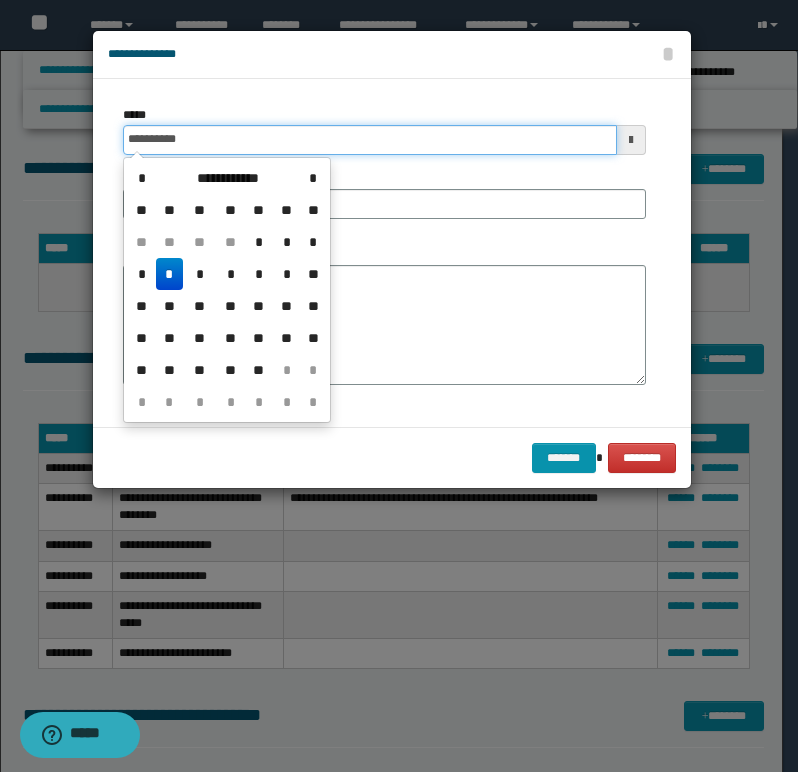 click on "**********" at bounding box center (370, 140) 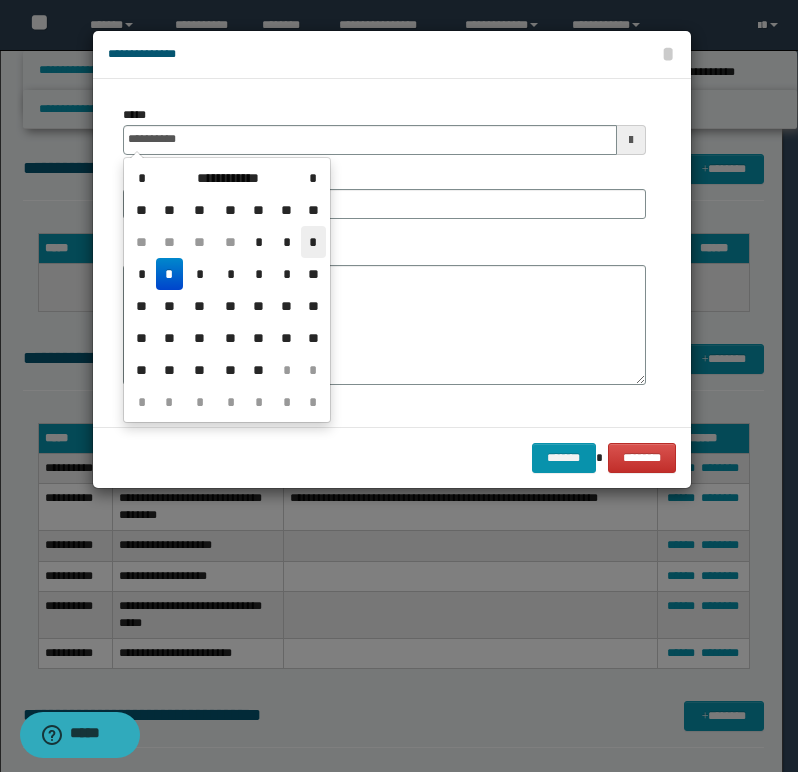 click on "*" at bounding box center (313, 242) 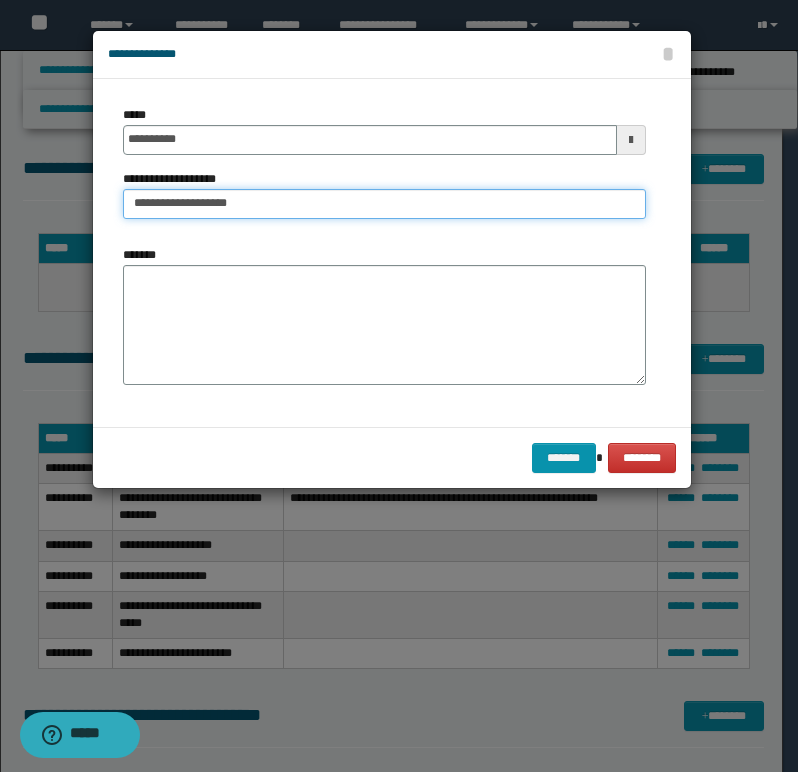 drag, startPoint x: 217, startPoint y: 200, endPoint x: 269, endPoint y: 209, distance: 52.773098 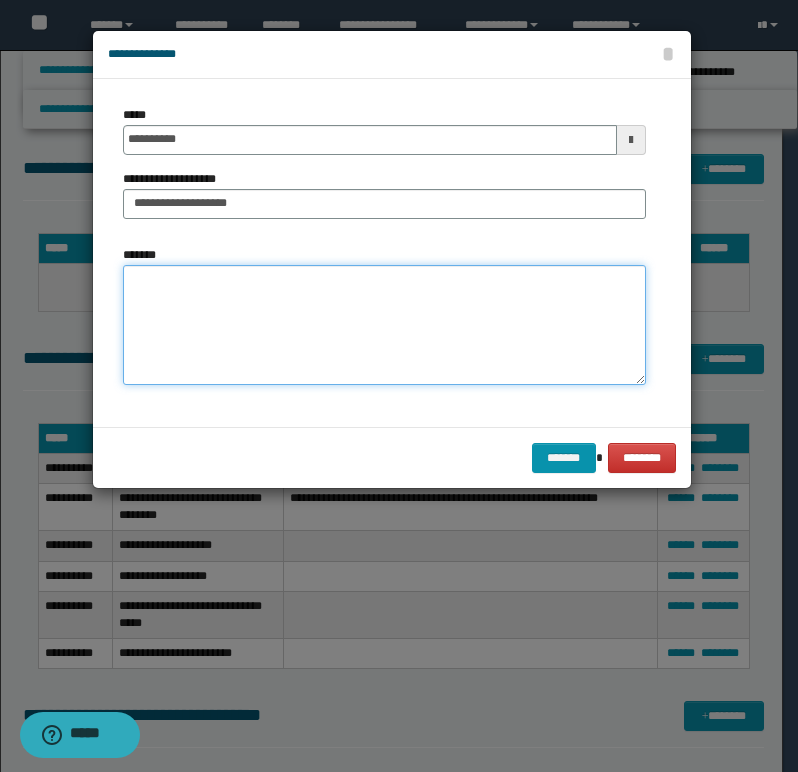 paste on "**********" 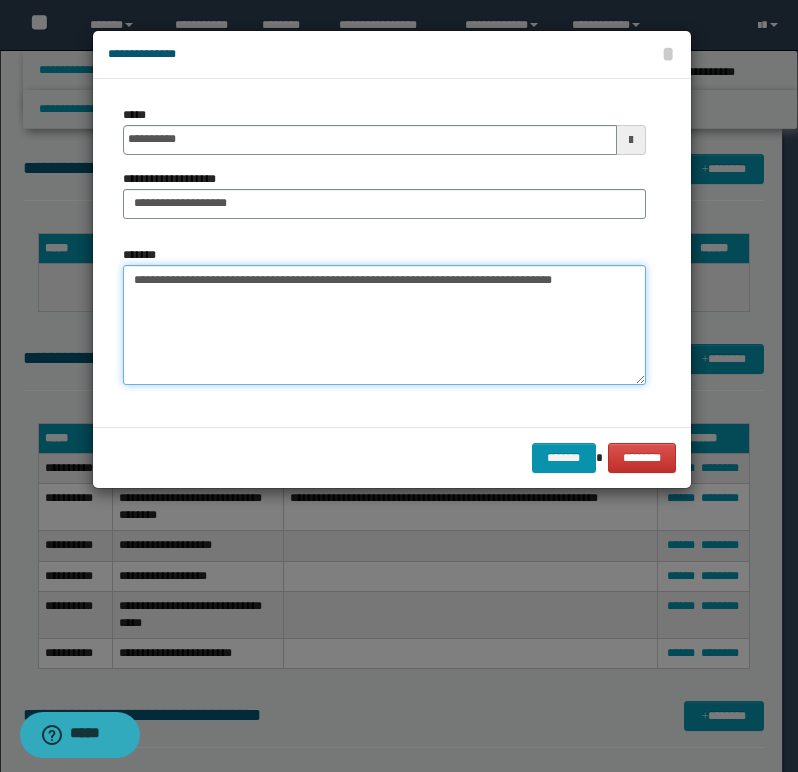 click on "**********" at bounding box center [384, 325] 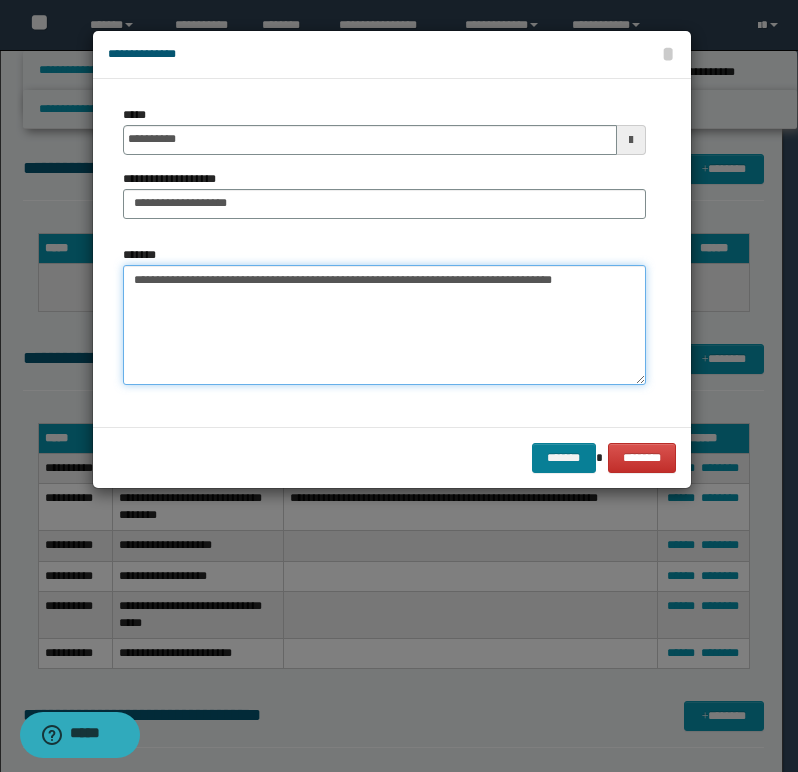 type on "**********" 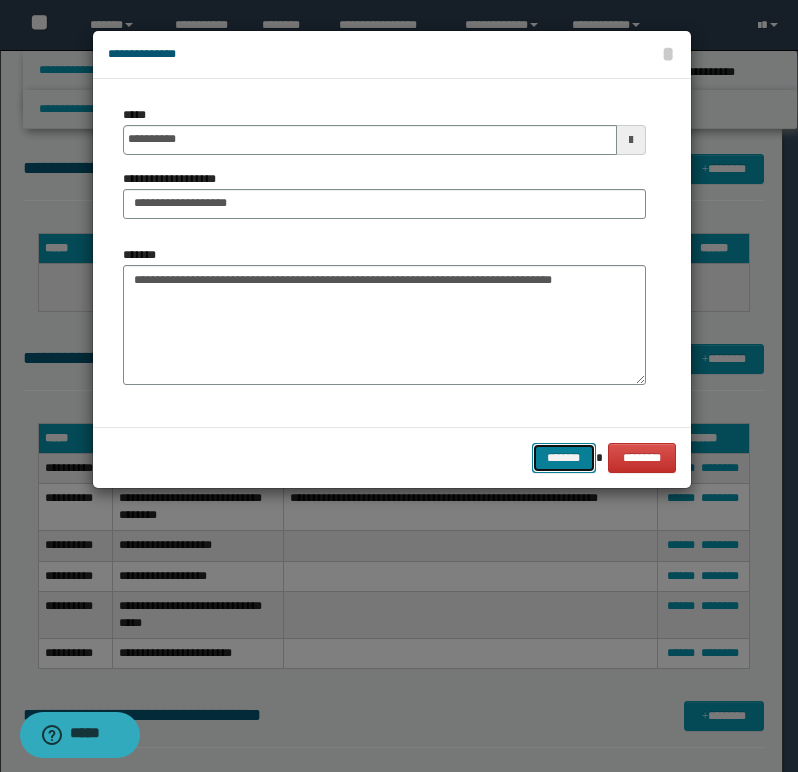 click on "*******" at bounding box center [564, 458] 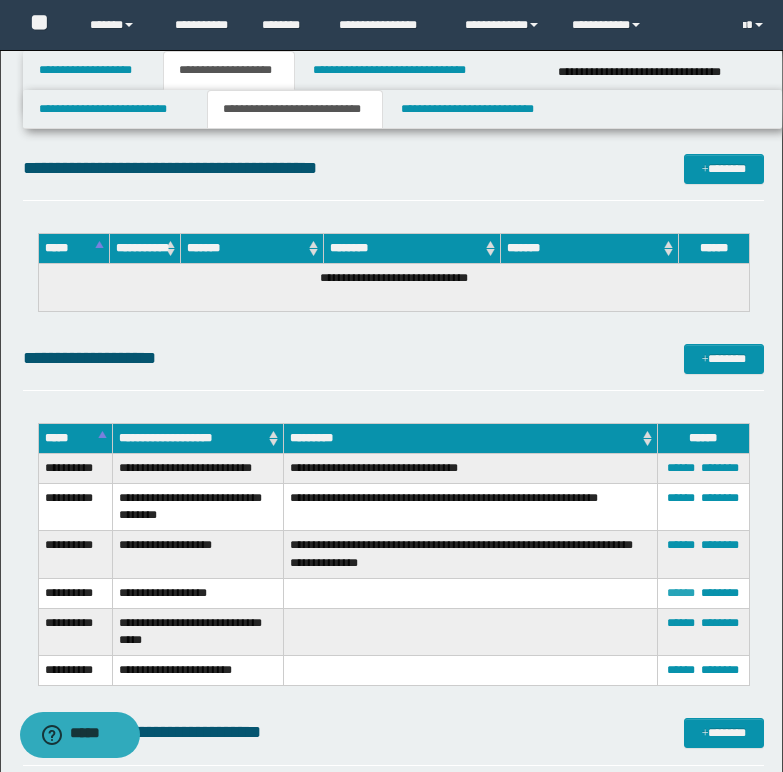 click on "******" at bounding box center (681, 593) 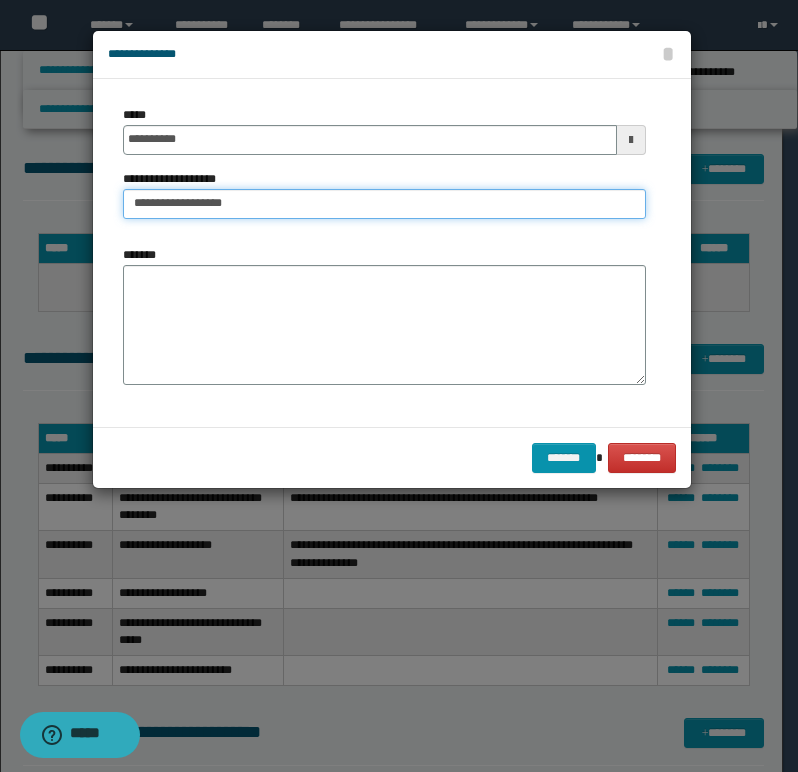 drag, startPoint x: 218, startPoint y: 199, endPoint x: 457, endPoint y: 176, distance: 240.10414 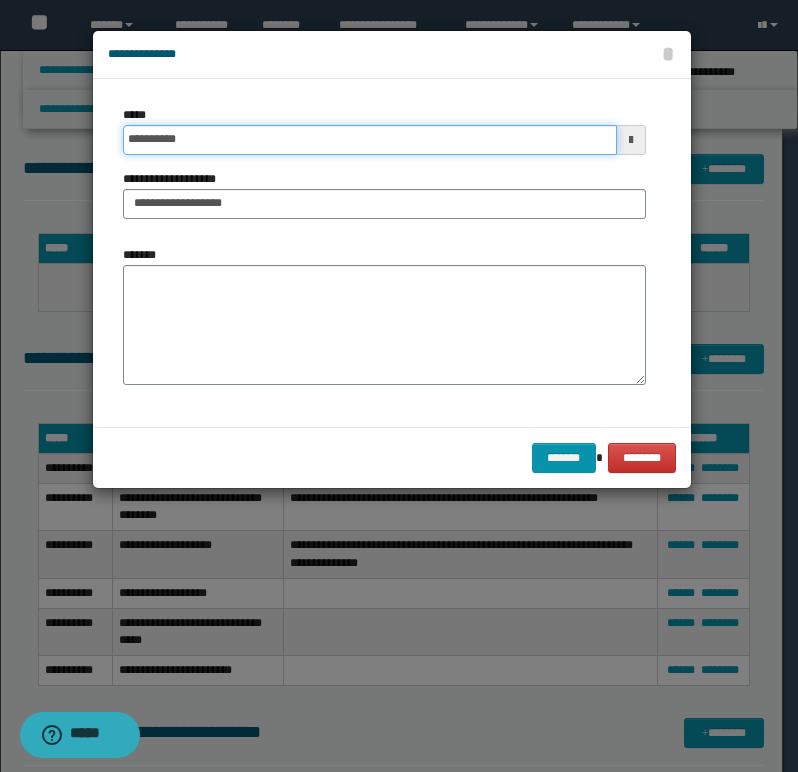 click on "**********" at bounding box center (370, 140) 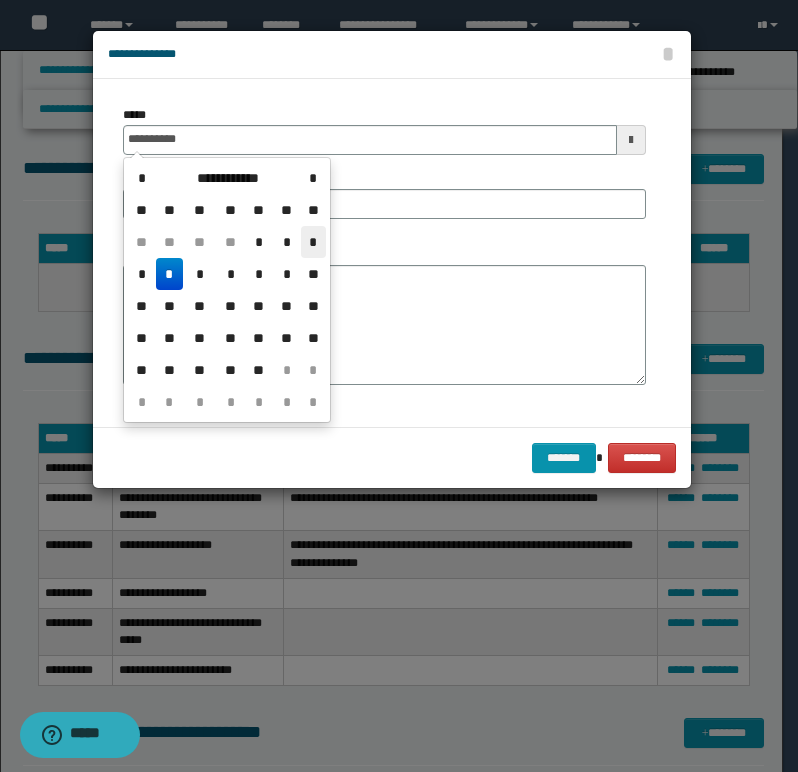 click on "*" at bounding box center (313, 242) 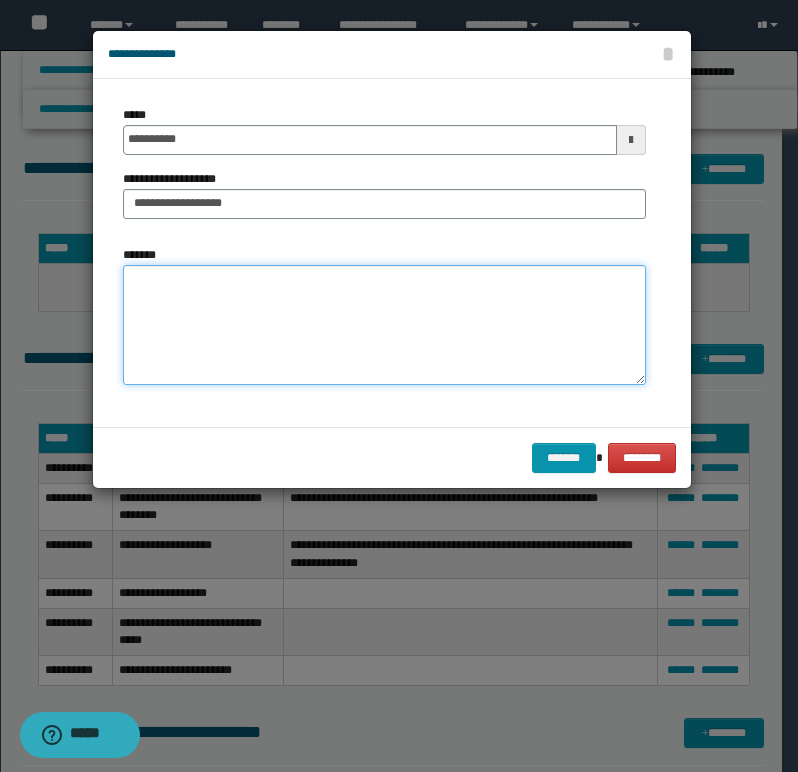 paste on "**********" 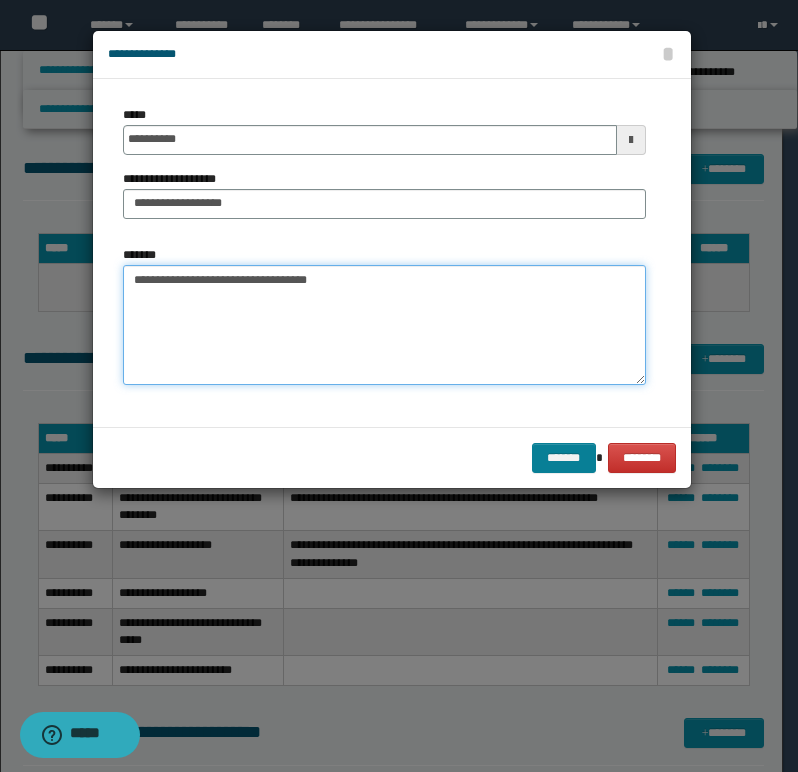 type on "**********" 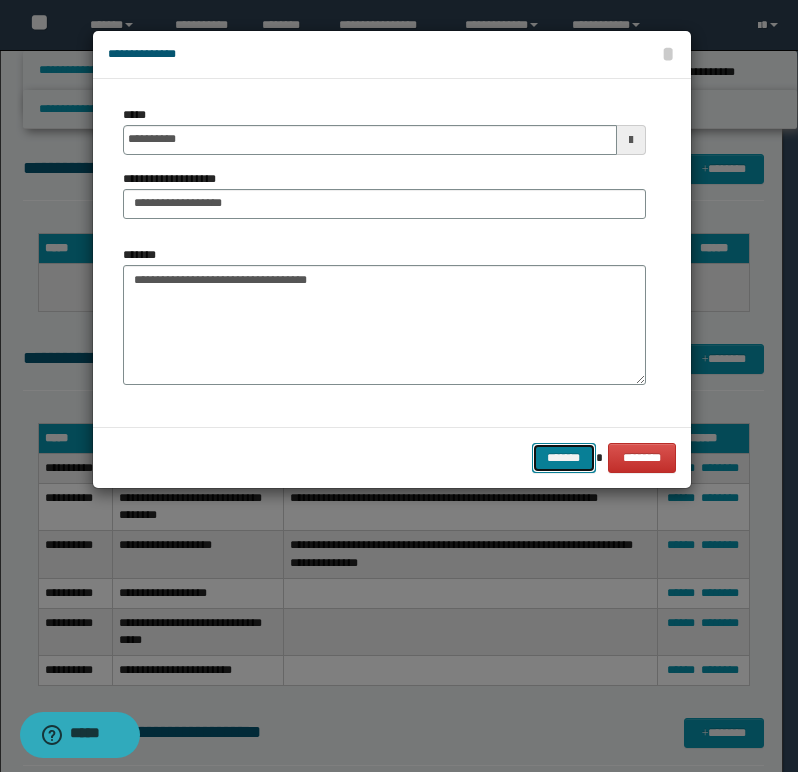 click on "*******" at bounding box center (564, 458) 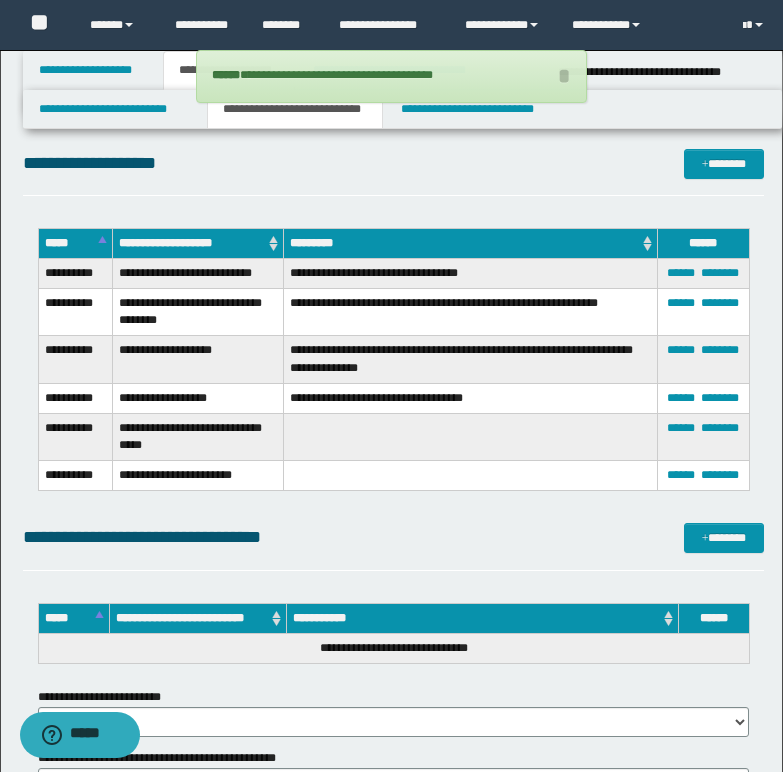 scroll, scrollTop: 4100, scrollLeft: 0, axis: vertical 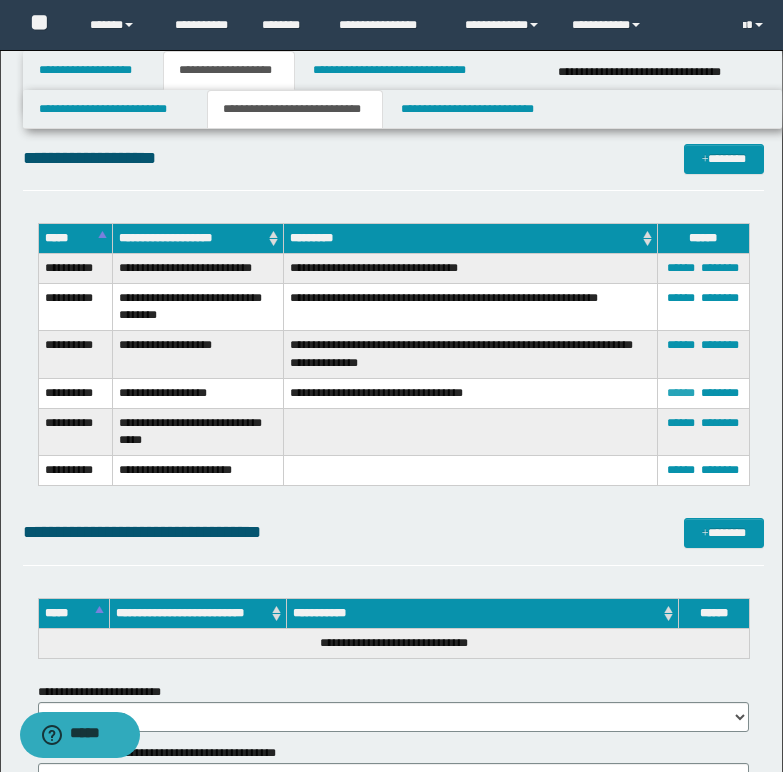click on "******" at bounding box center [681, 393] 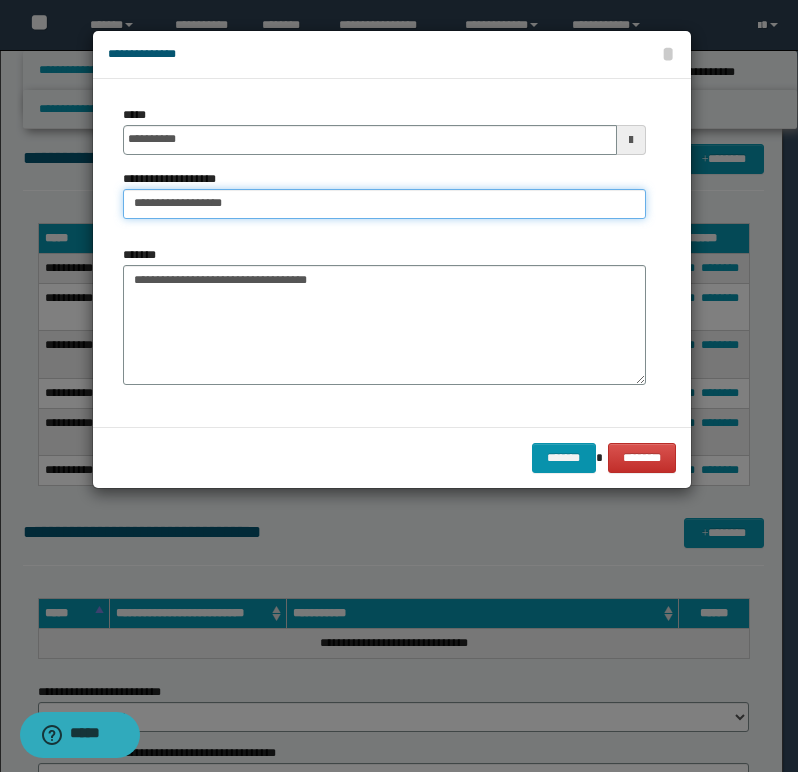 drag, startPoint x: 229, startPoint y: 202, endPoint x: 249, endPoint y: 204, distance: 20.09975 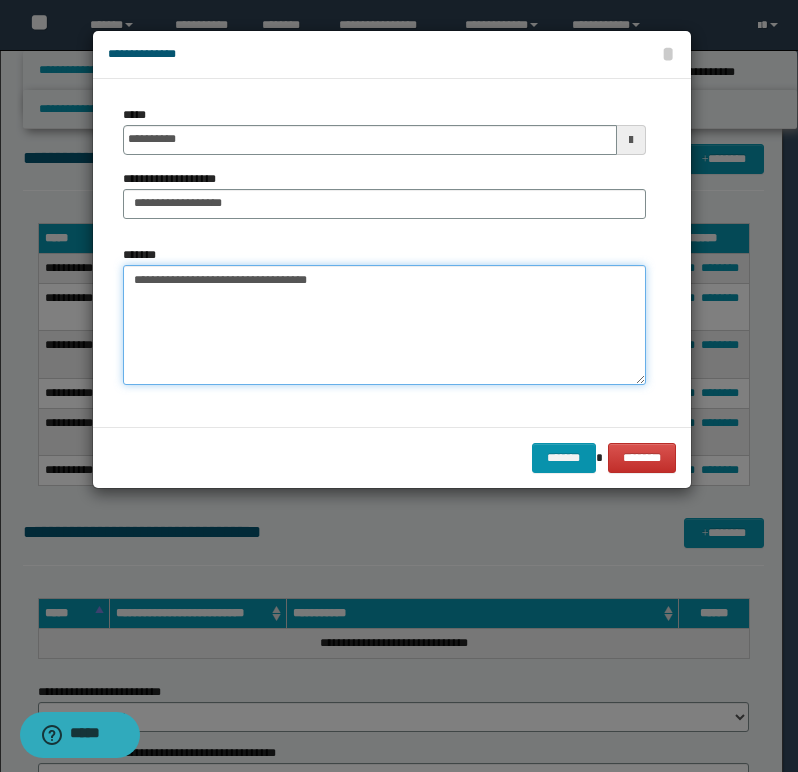 drag, startPoint x: 133, startPoint y: 280, endPoint x: 455, endPoint y: 266, distance: 322.3042 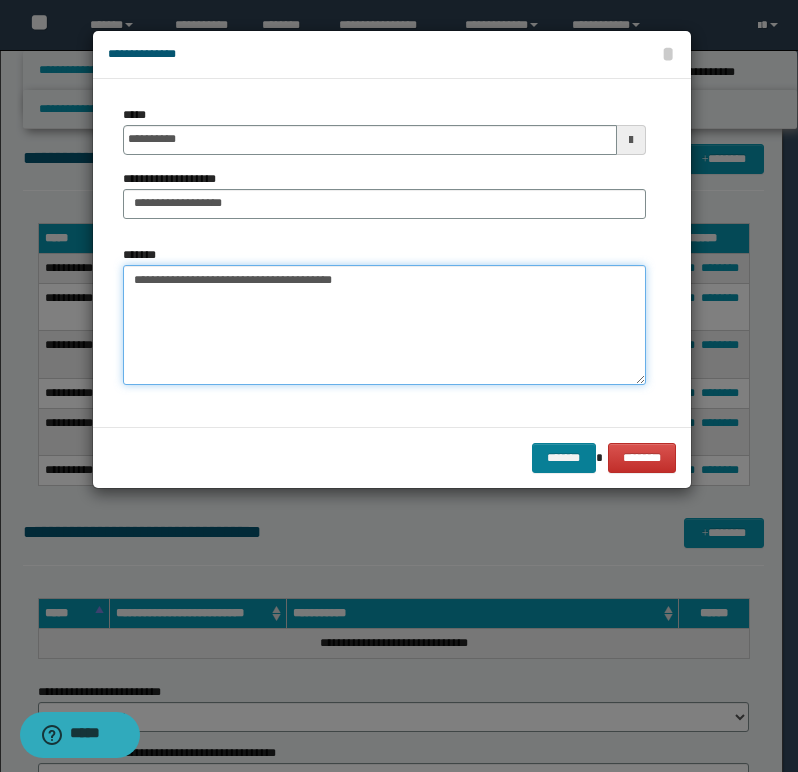 type on "**********" 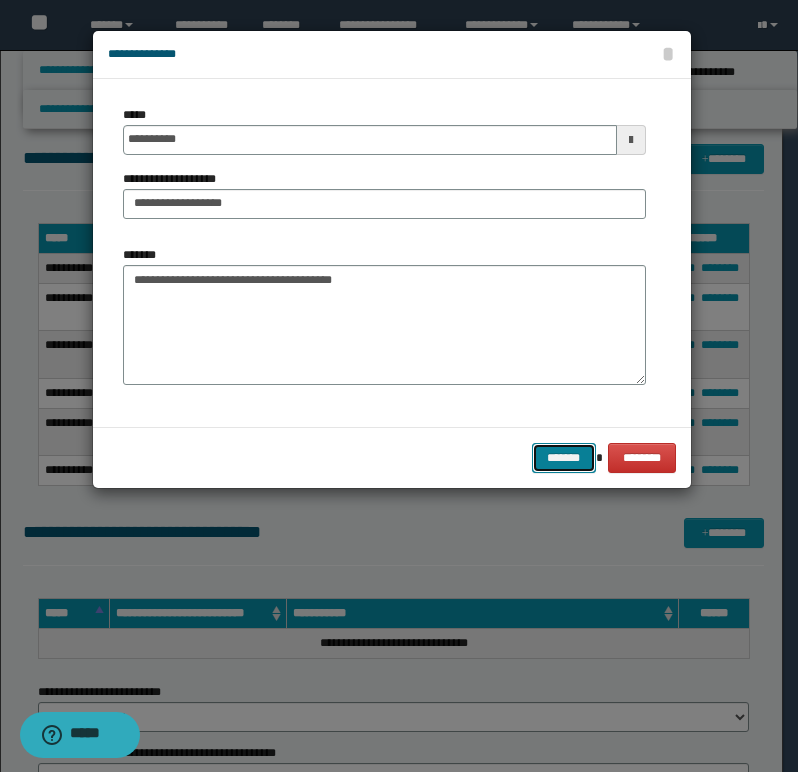click on "*******" at bounding box center (564, 458) 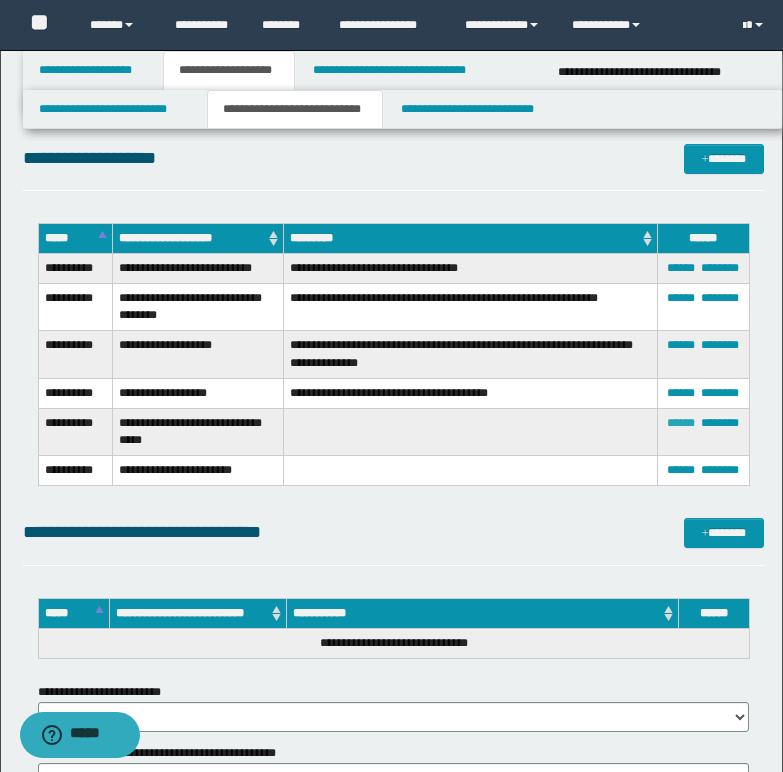 click on "******" at bounding box center (681, 423) 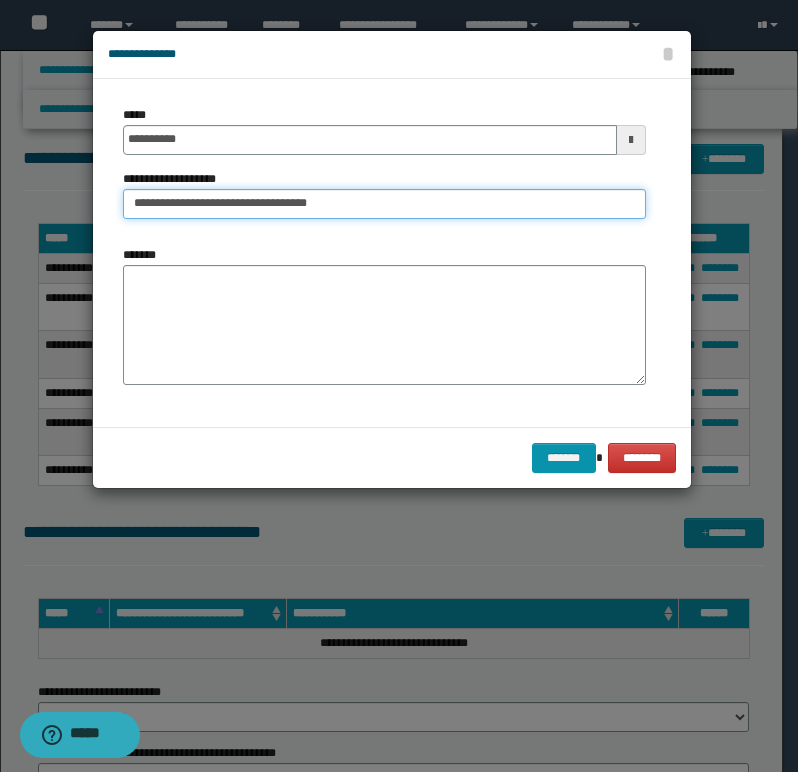 drag, startPoint x: 319, startPoint y: 205, endPoint x: 400, endPoint y: 205, distance: 81 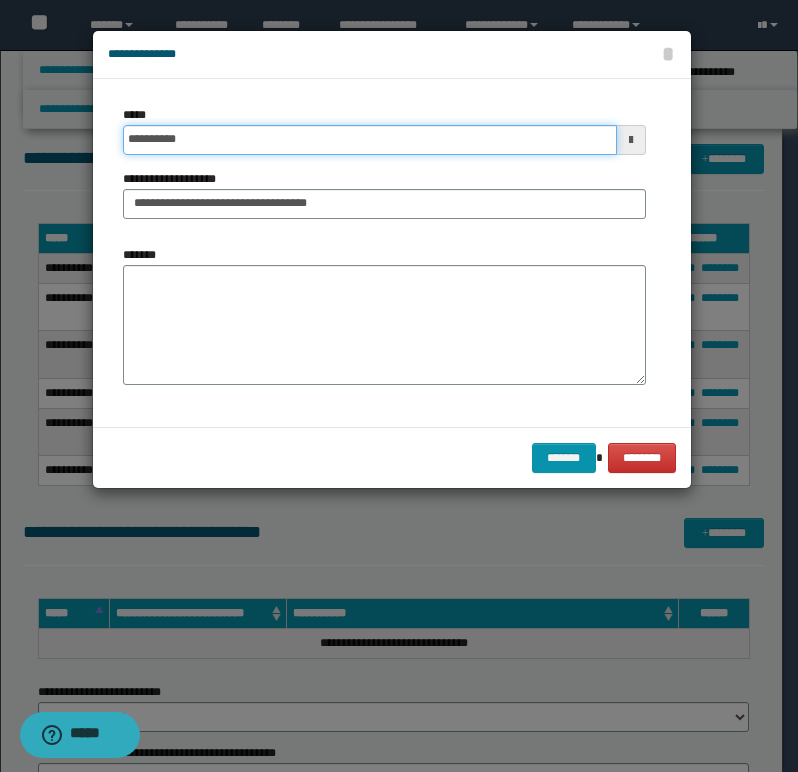 click on "**********" at bounding box center (370, 140) 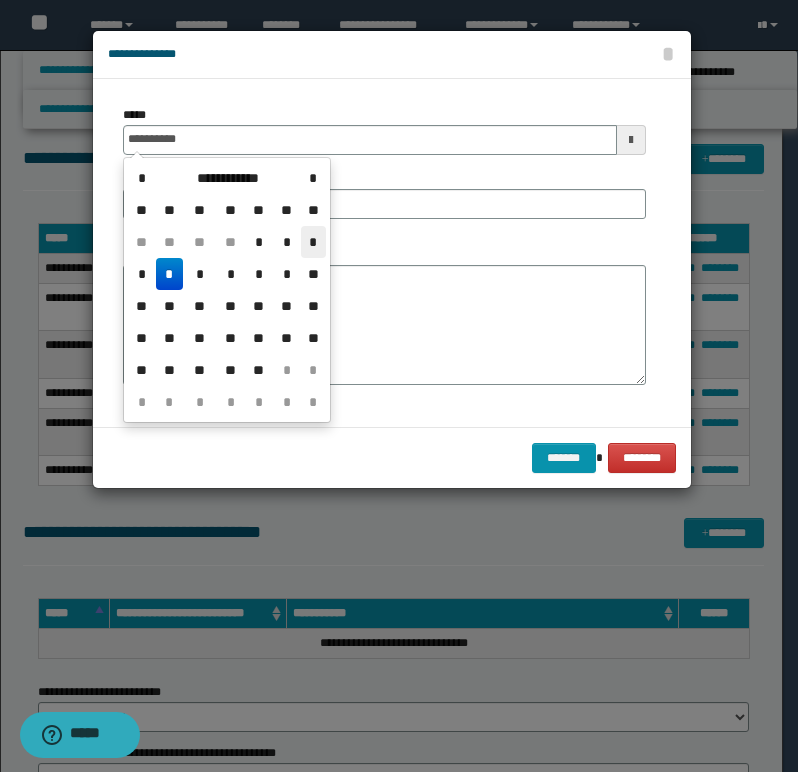 click on "*" at bounding box center [313, 242] 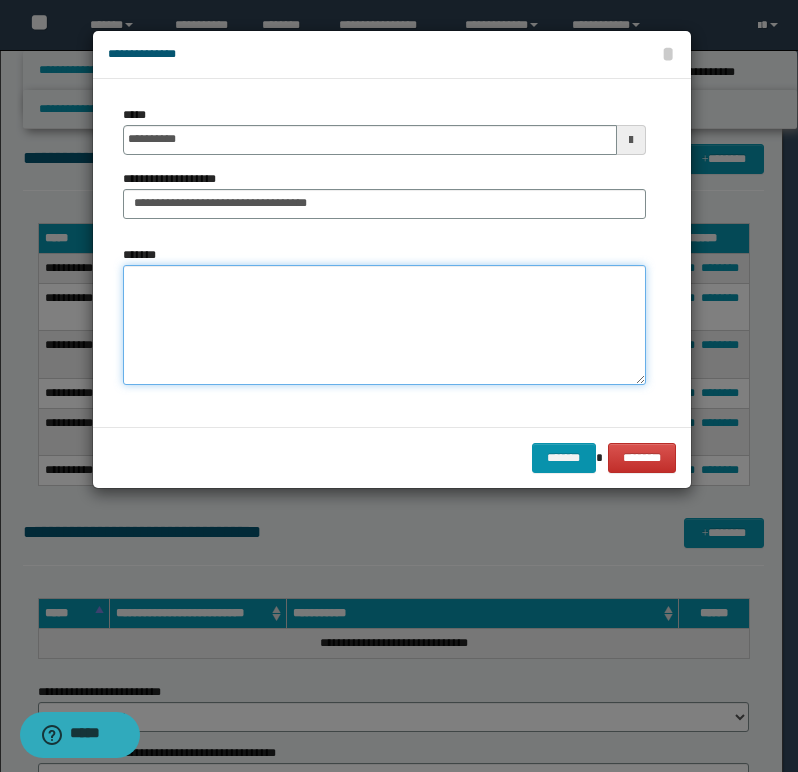 paste on "**********" 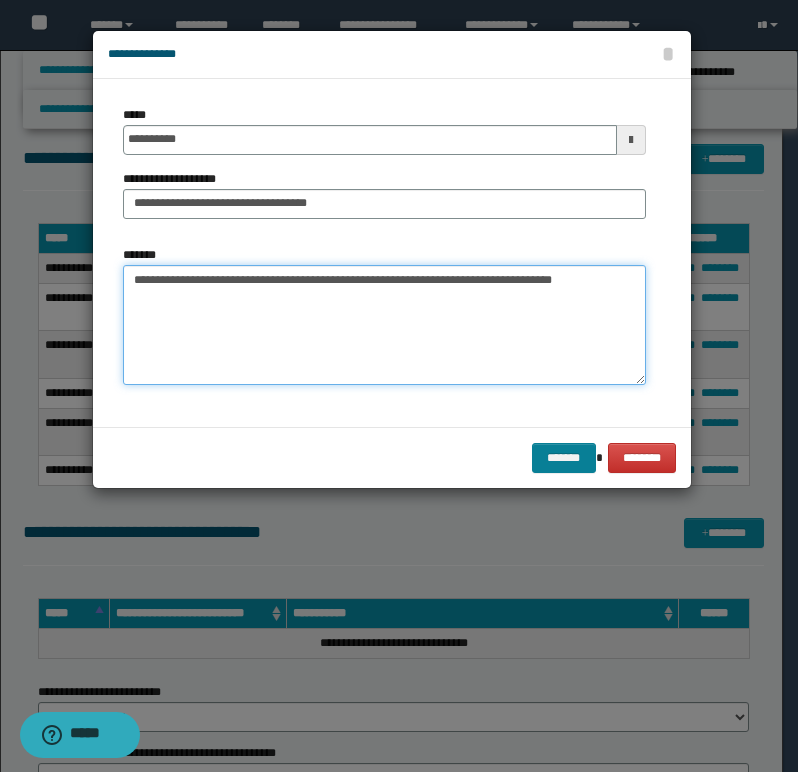 type on "**********" 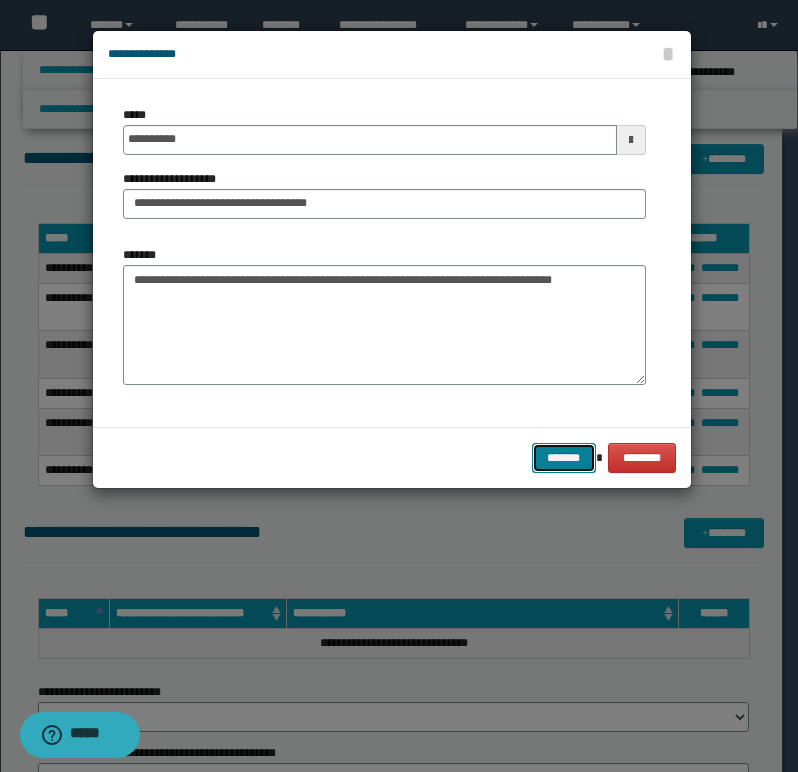 drag, startPoint x: 554, startPoint y: 459, endPoint x: 106, endPoint y: 475, distance: 448.2856 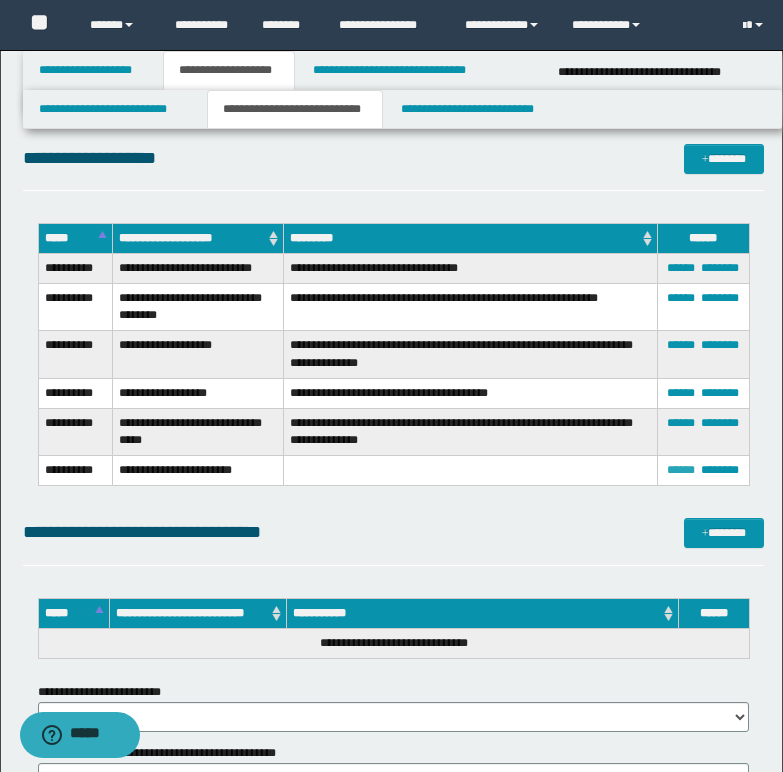 click on "******" at bounding box center [681, 470] 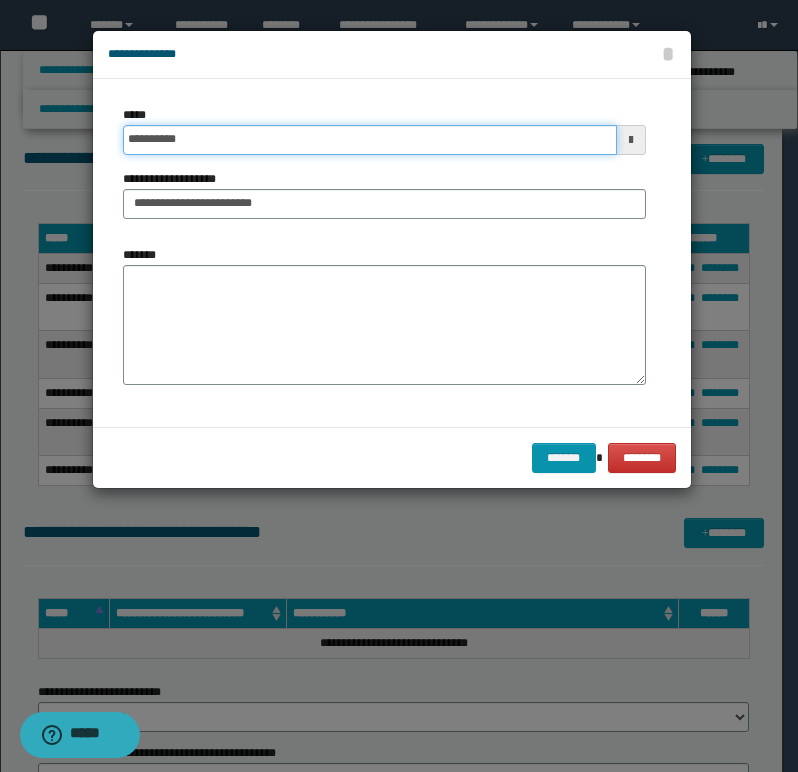 click on "**********" at bounding box center [370, 140] 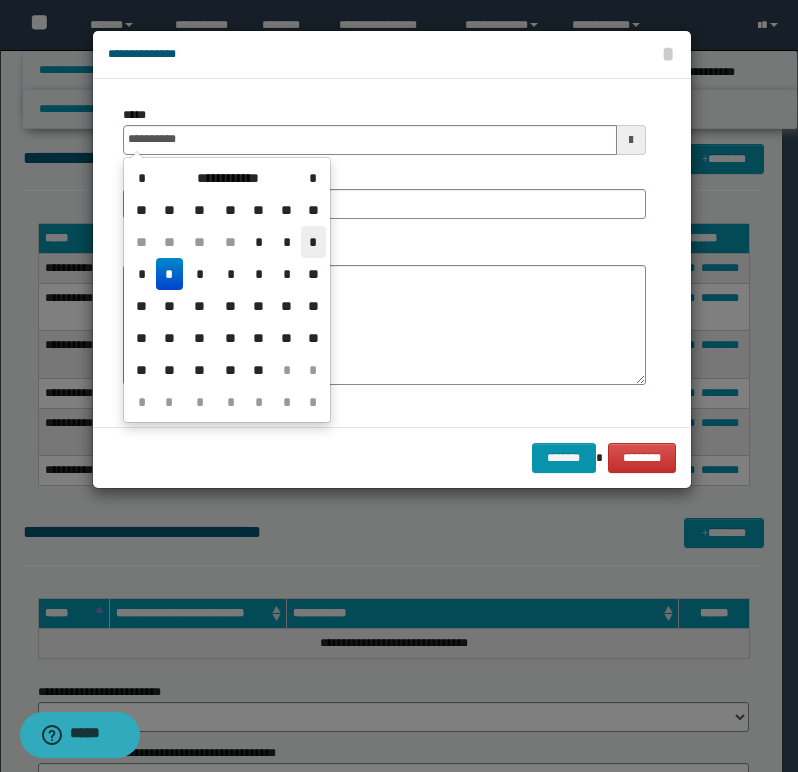 click on "*" at bounding box center (313, 242) 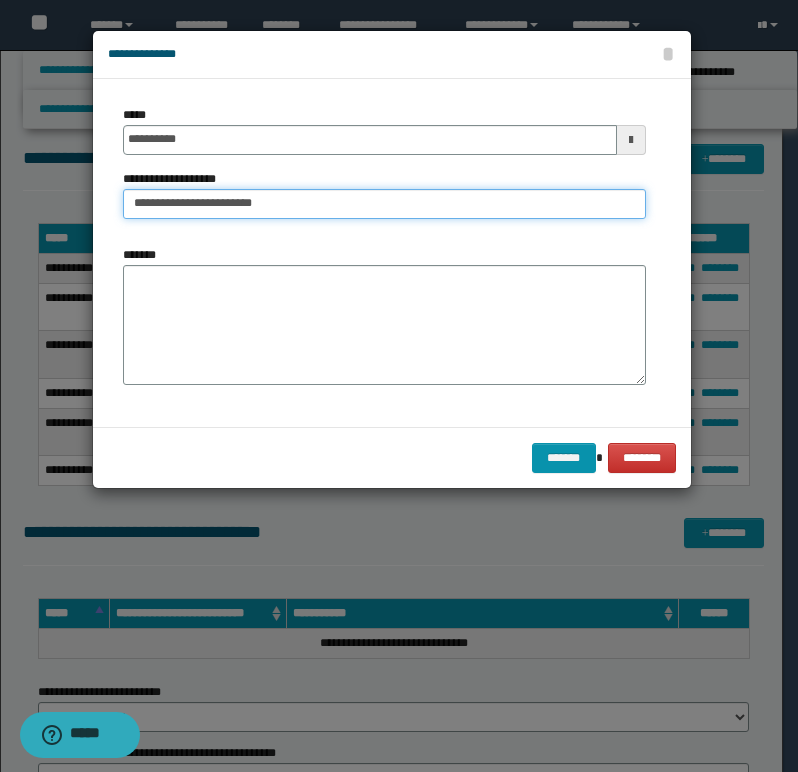 click on "**********" at bounding box center [384, 204] 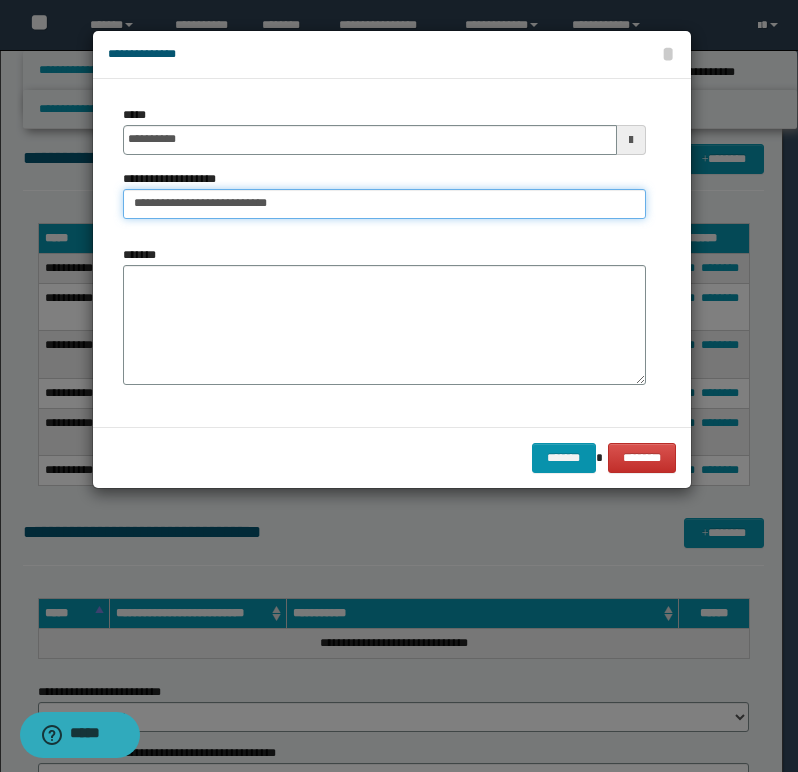 type on "**********" 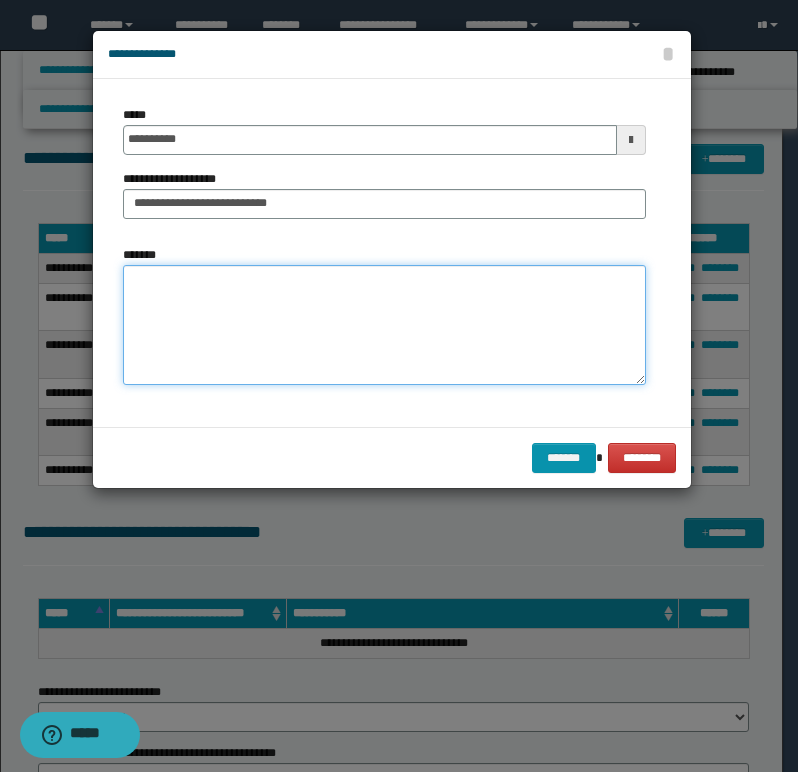paste on "**********" 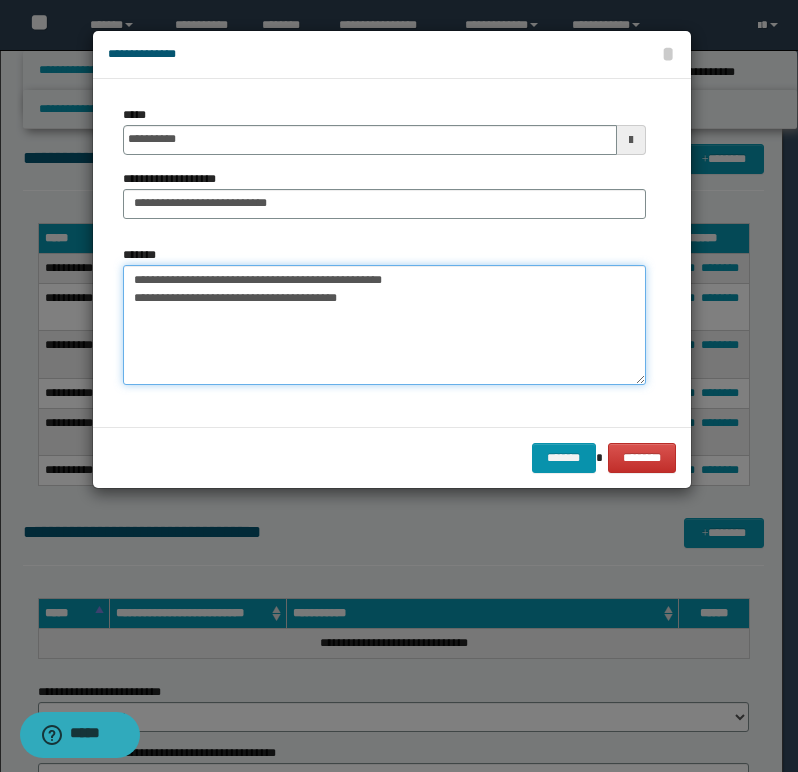 click on "**********" at bounding box center (384, 325) 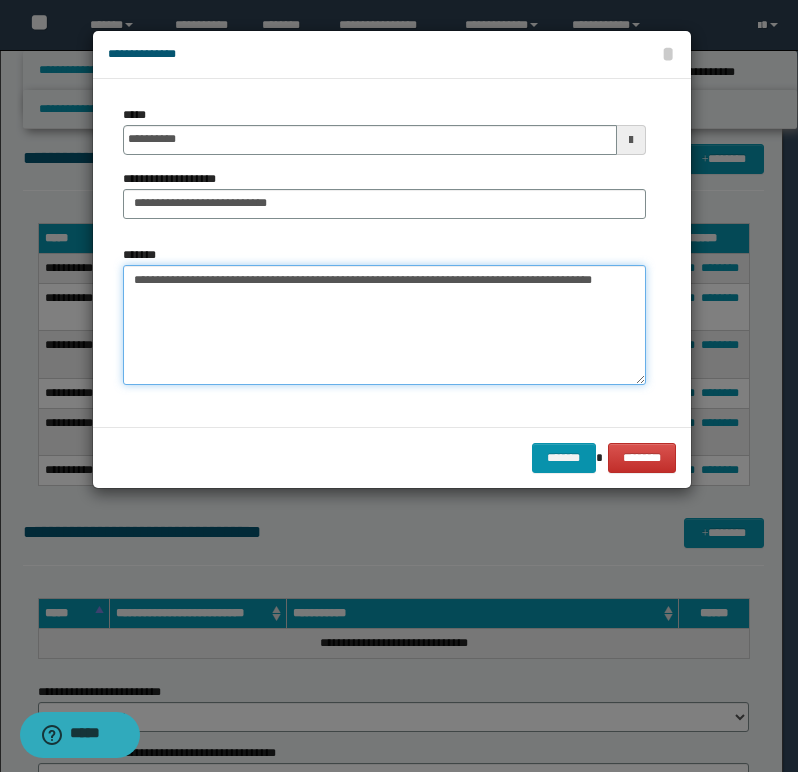 click on "**********" at bounding box center (384, 325) 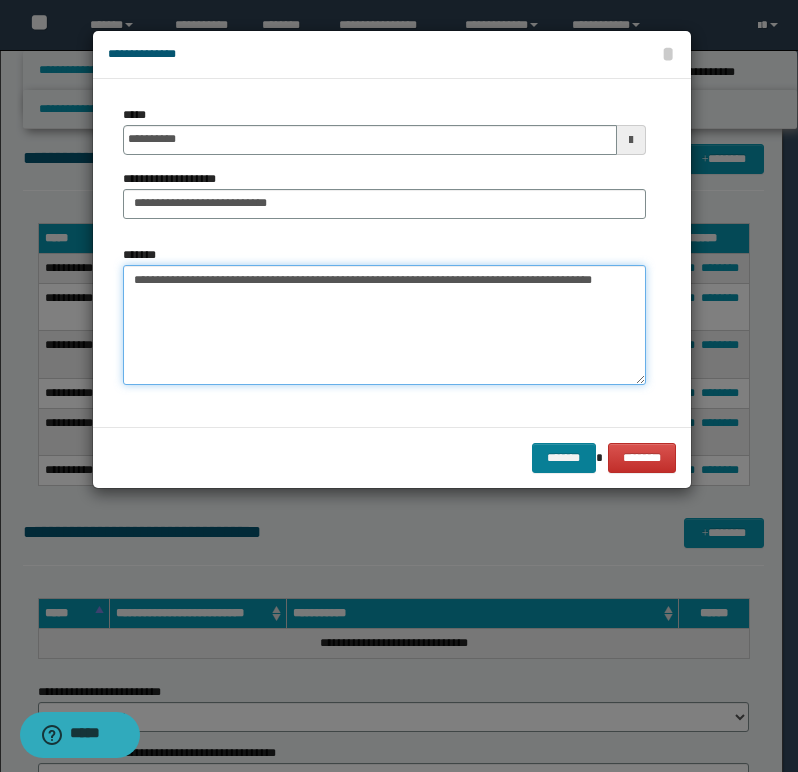 type on "**********" 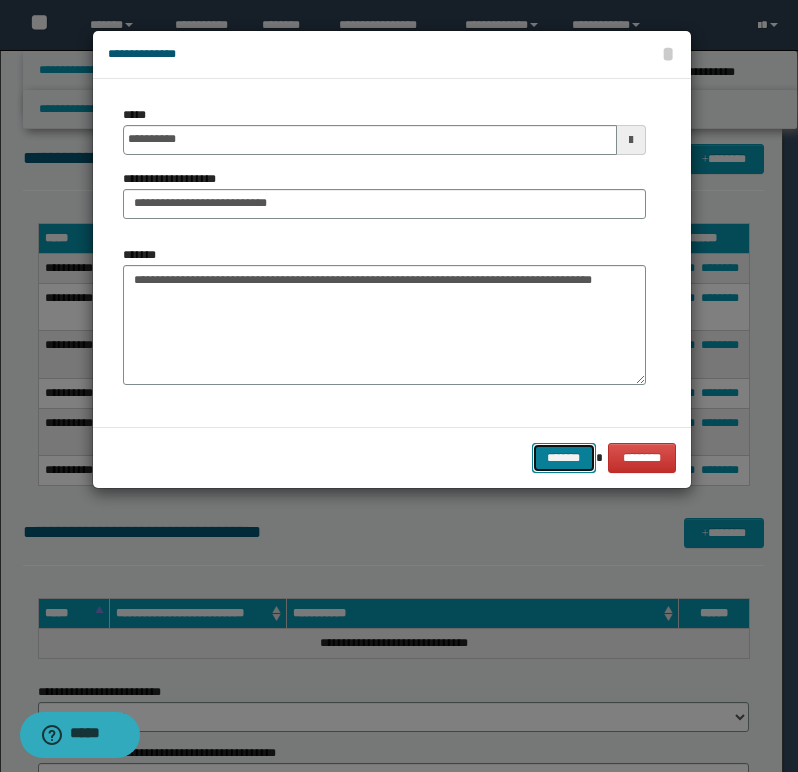 click on "*******" at bounding box center [564, 458] 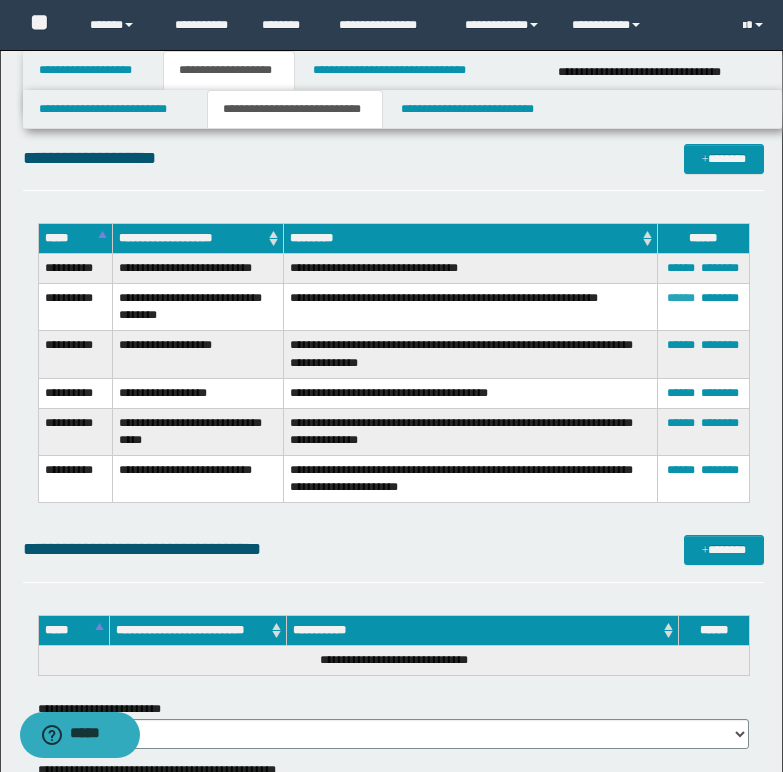 click on "******" at bounding box center [681, 298] 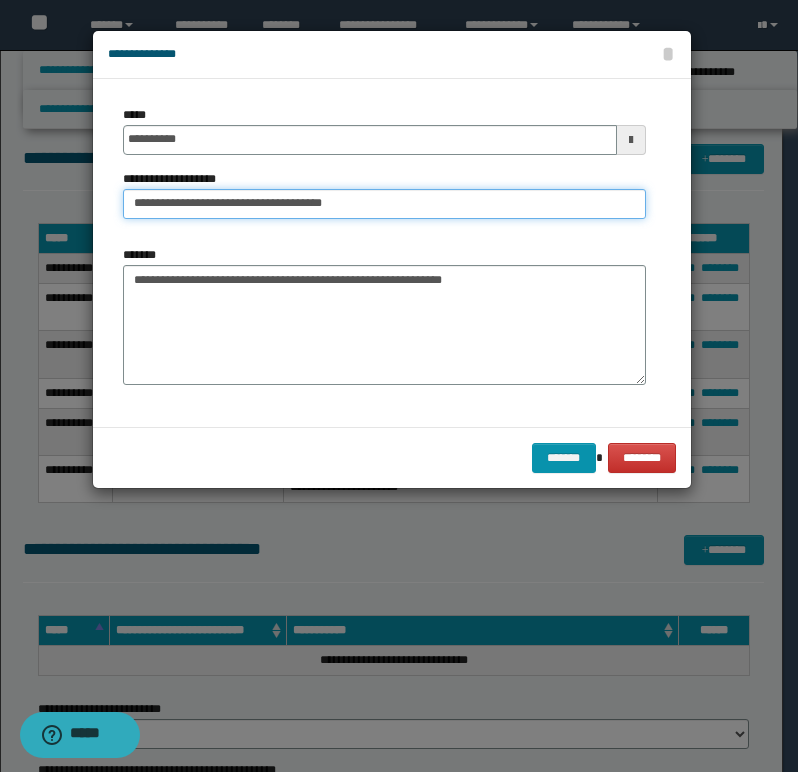 click on "**********" at bounding box center [384, 204] 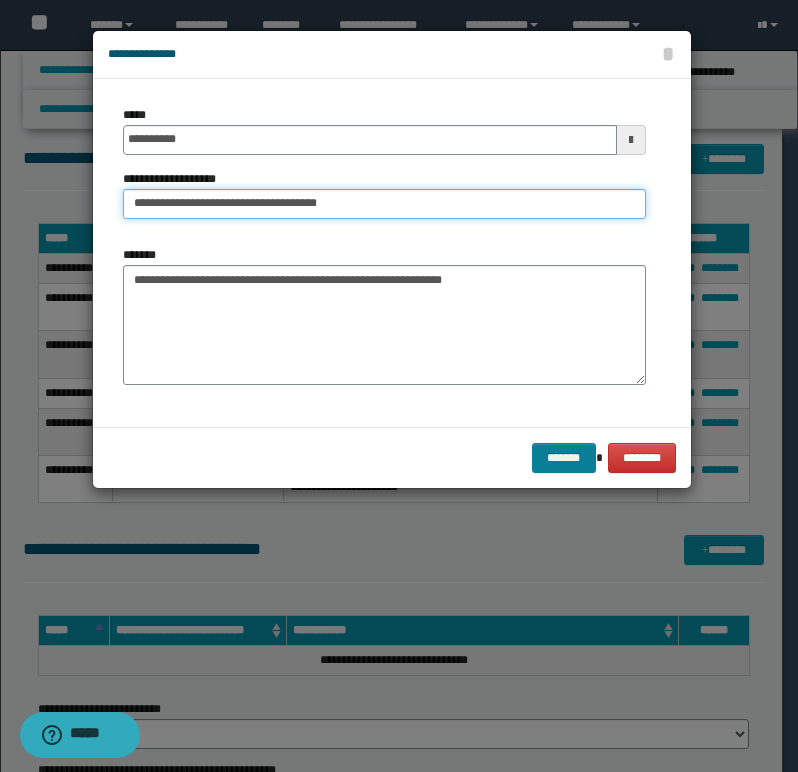type on "**********" 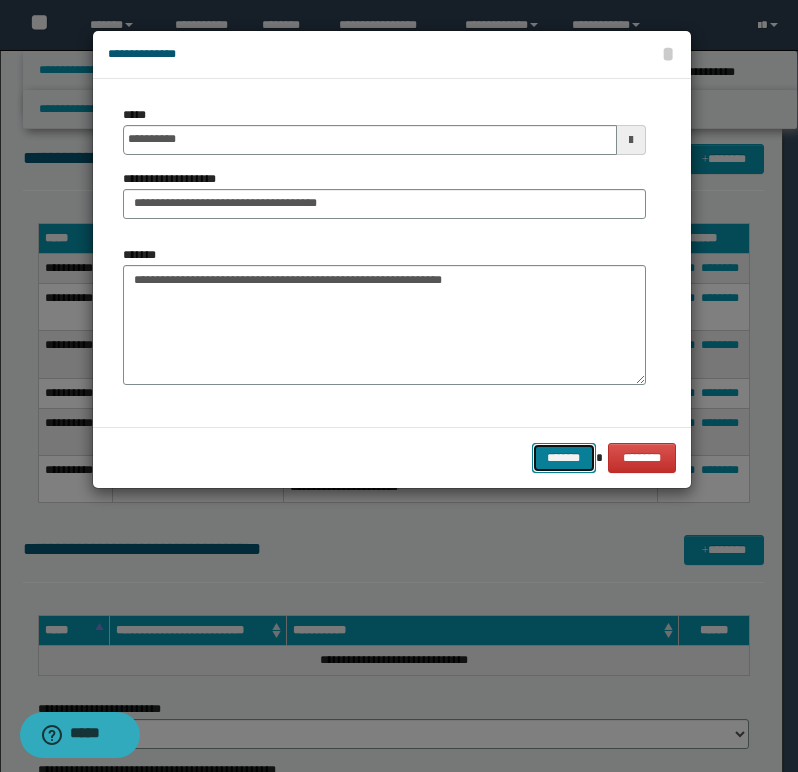 click on "*******" at bounding box center [564, 458] 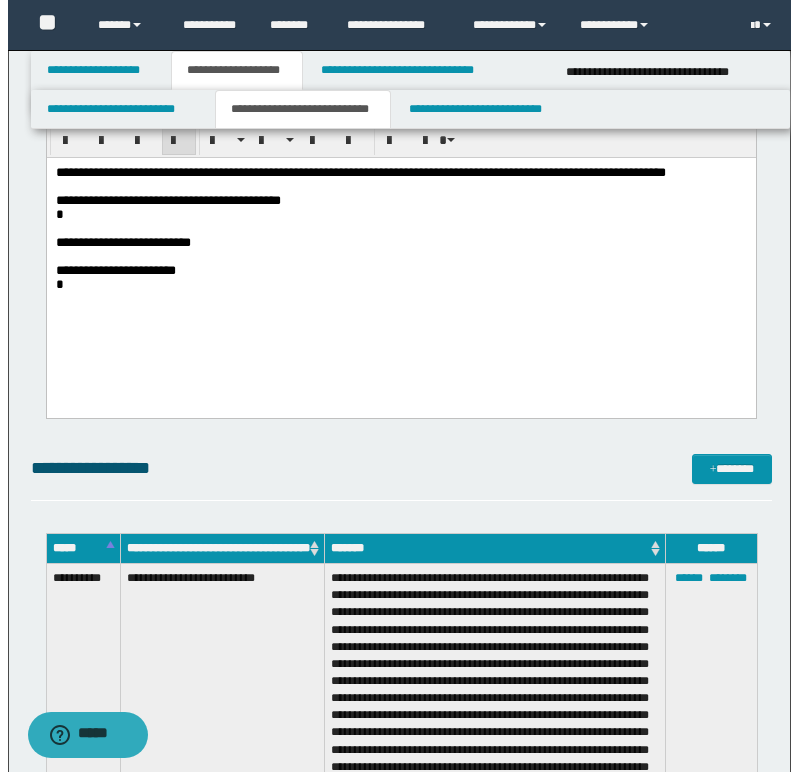 scroll, scrollTop: 400, scrollLeft: 0, axis: vertical 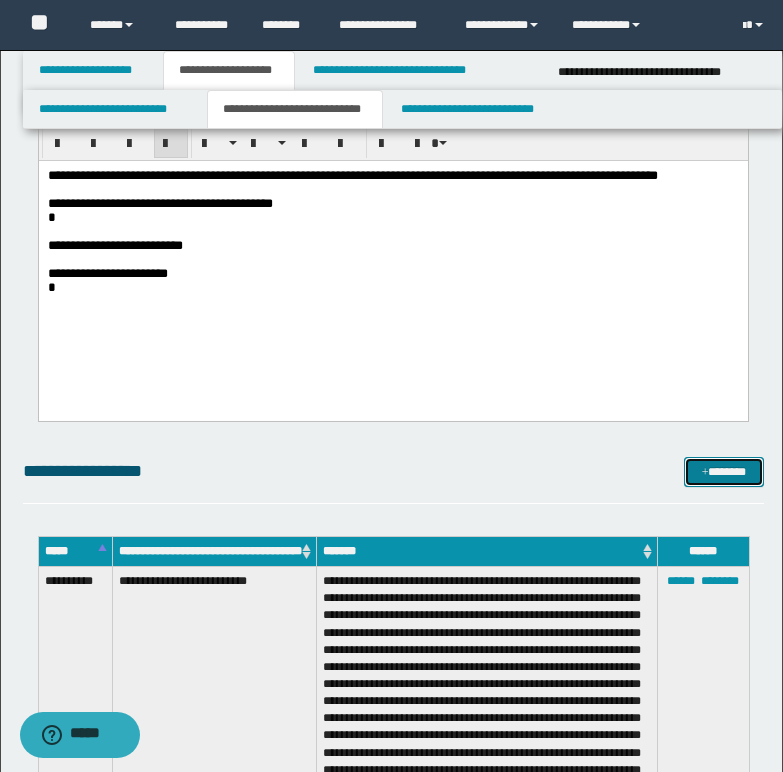 click on "*******" at bounding box center (724, 472) 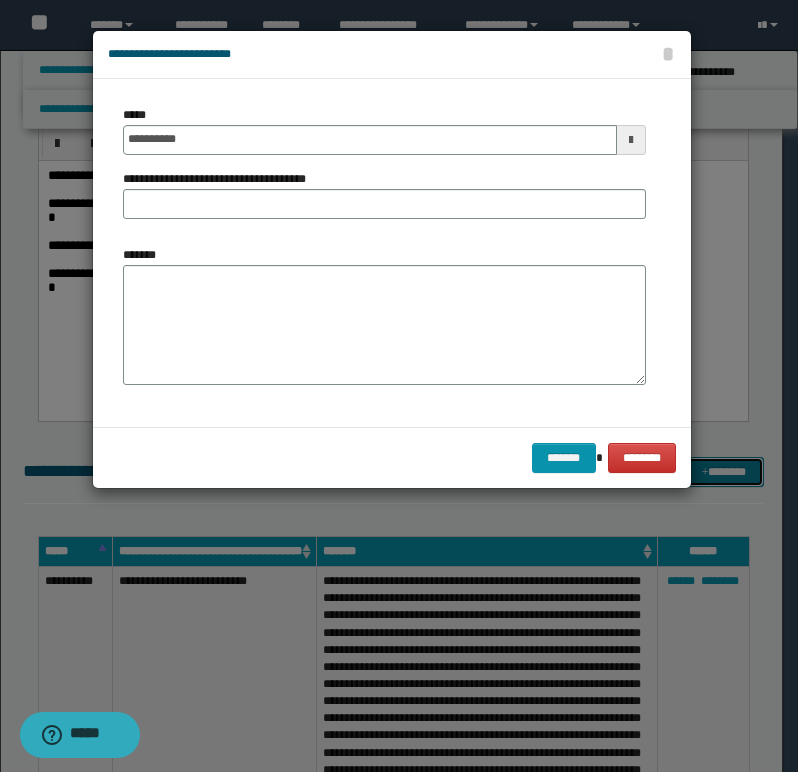 scroll, scrollTop: 0, scrollLeft: 0, axis: both 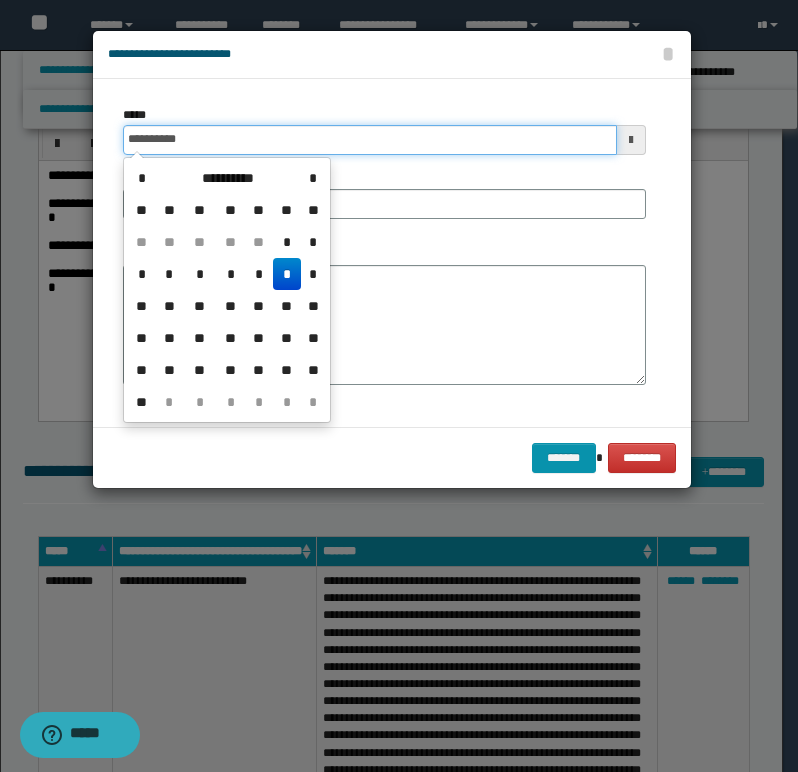 click on "**********" at bounding box center [370, 140] 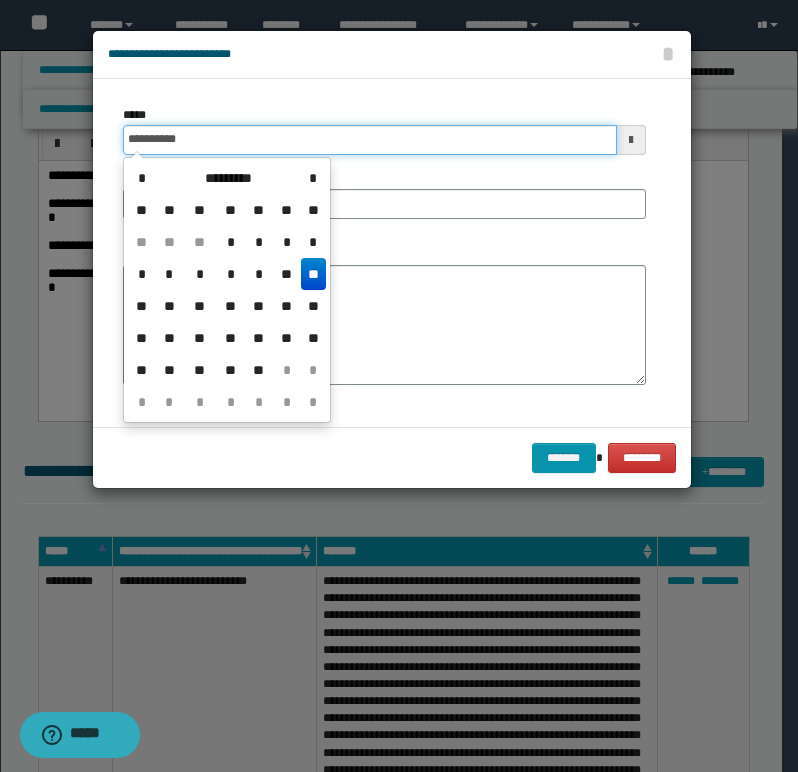 drag, startPoint x: 177, startPoint y: 141, endPoint x: 219, endPoint y: 140, distance: 42.0119 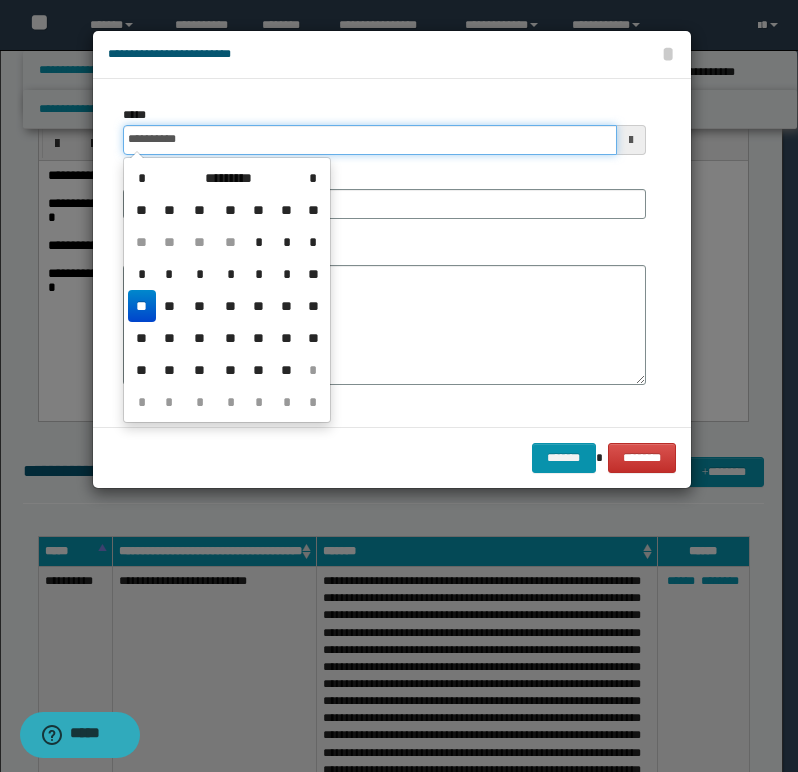 type on "**********" 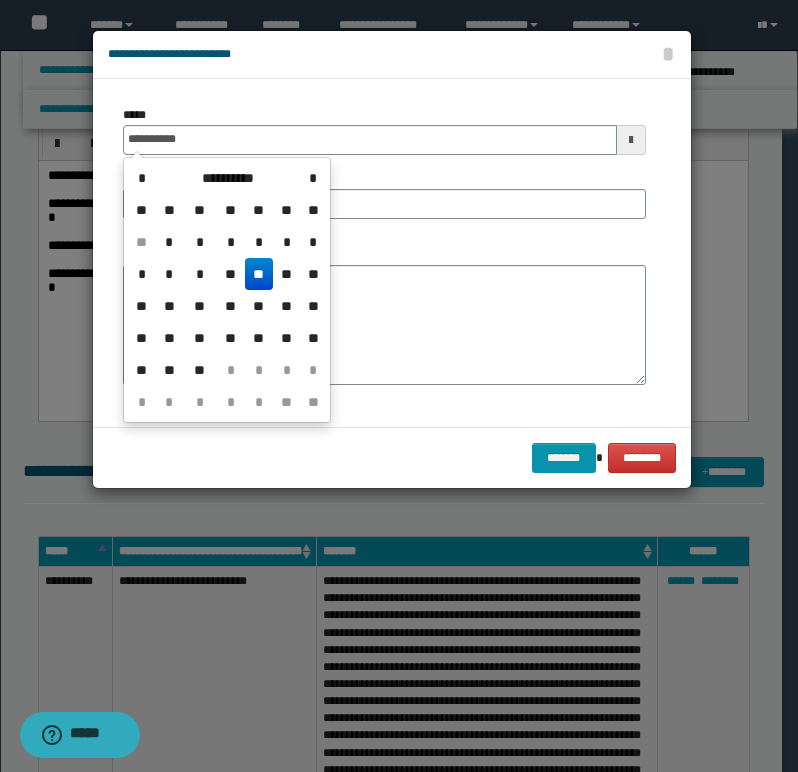 click on "**" at bounding box center (259, 274) 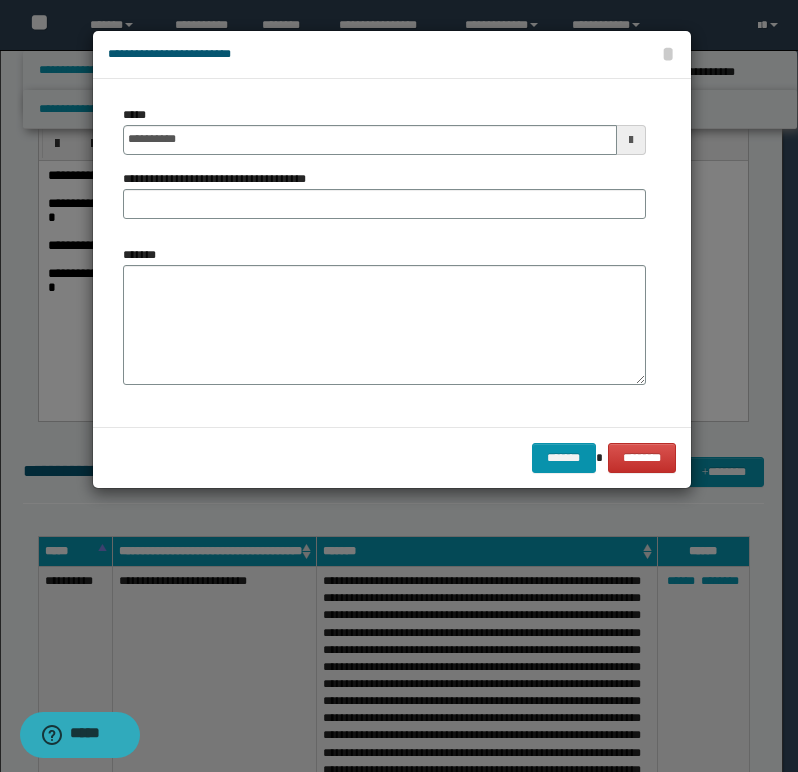 click on "**********" at bounding box center [222, 179] 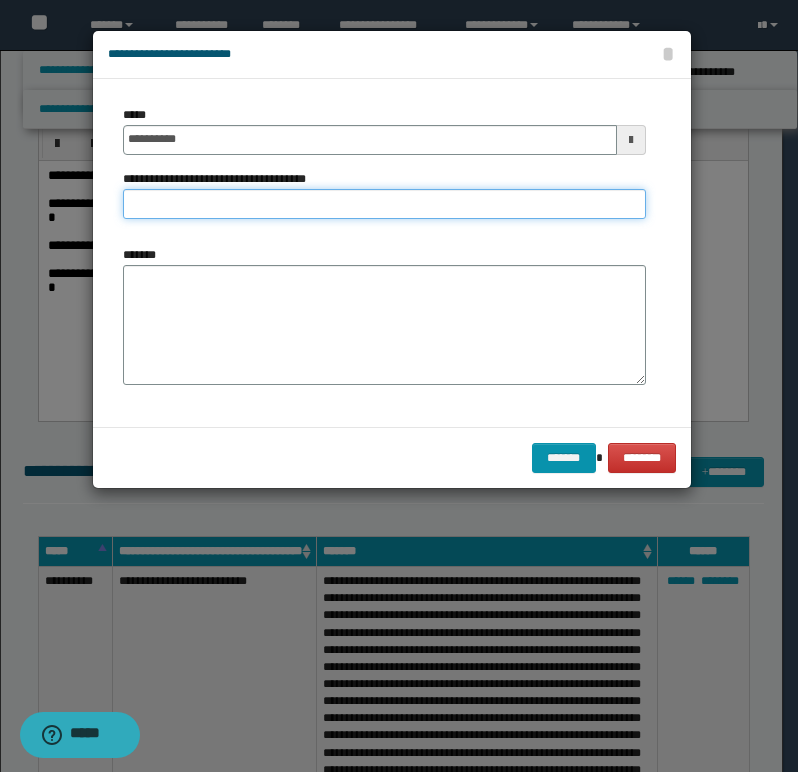 click on "**********" at bounding box center [384, 204] 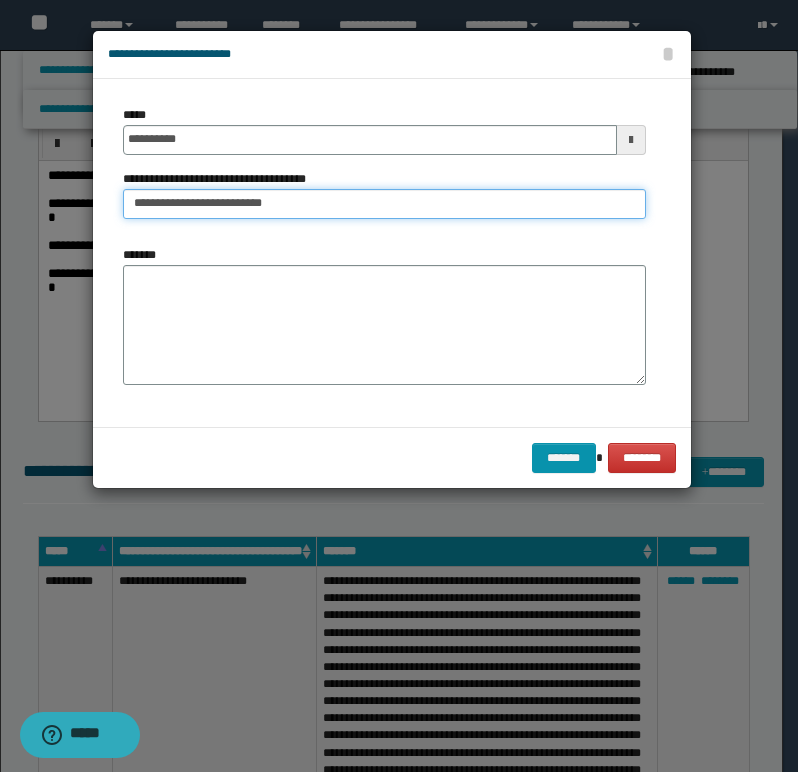 type on "**********" 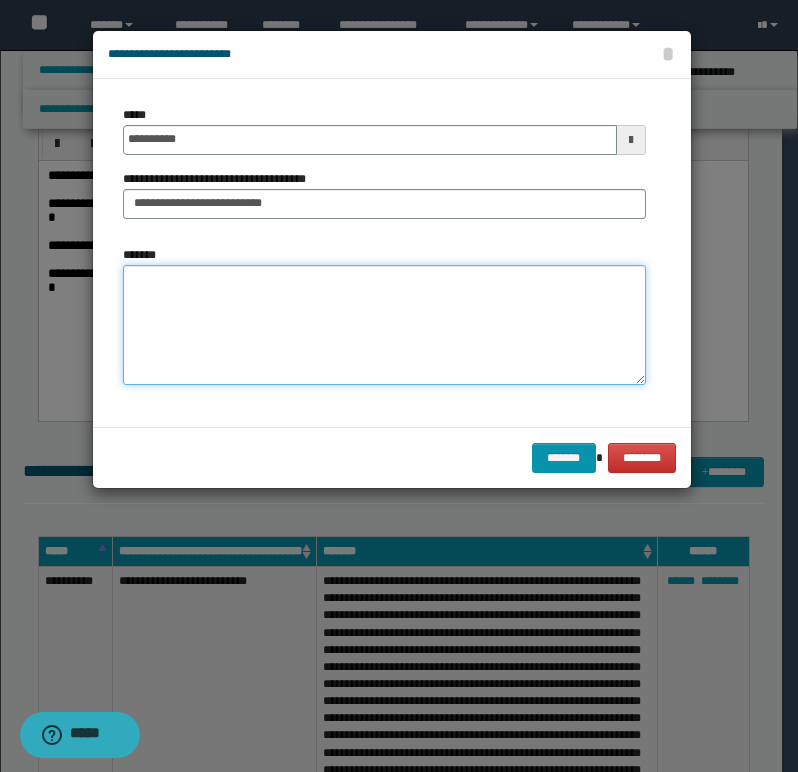 paste on "**********" 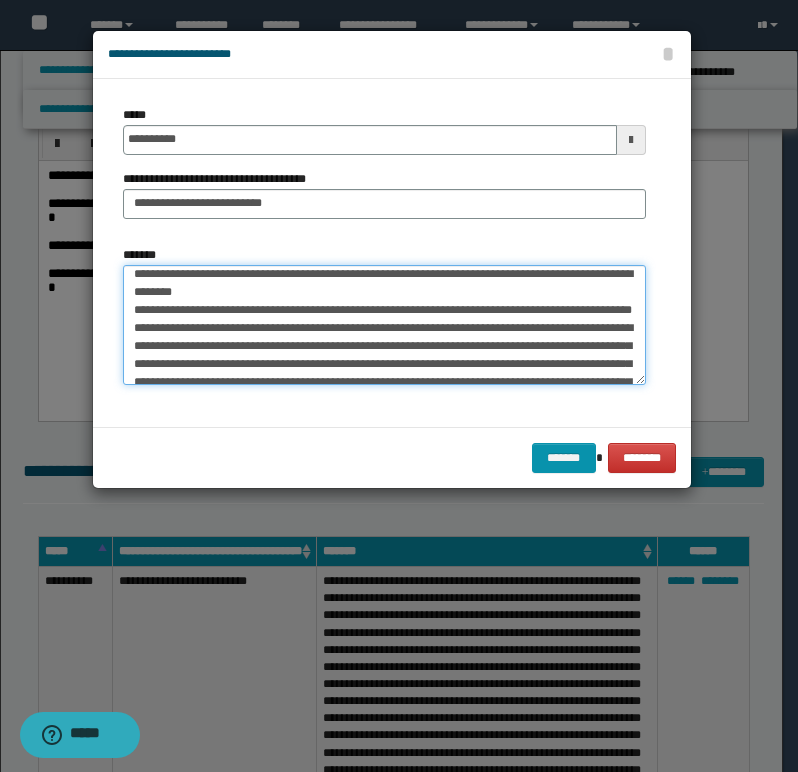 scroll, scrollTop: 0, scrollLeft: 0, axis: both 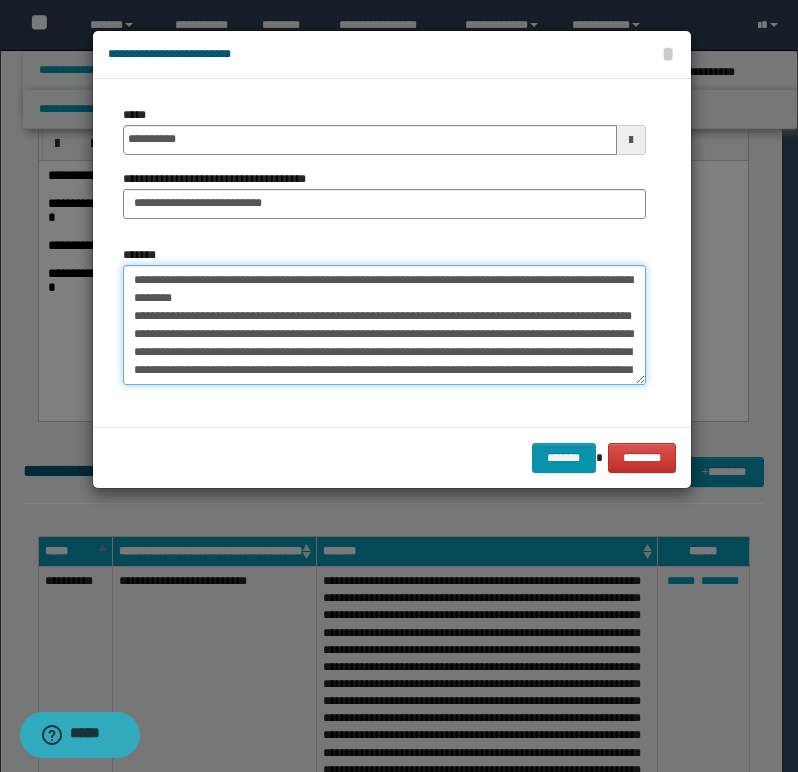 drag, startPoint x: 155, startPoint y: 280, endPoint x: 175, endPoint y: 280, distance: 20 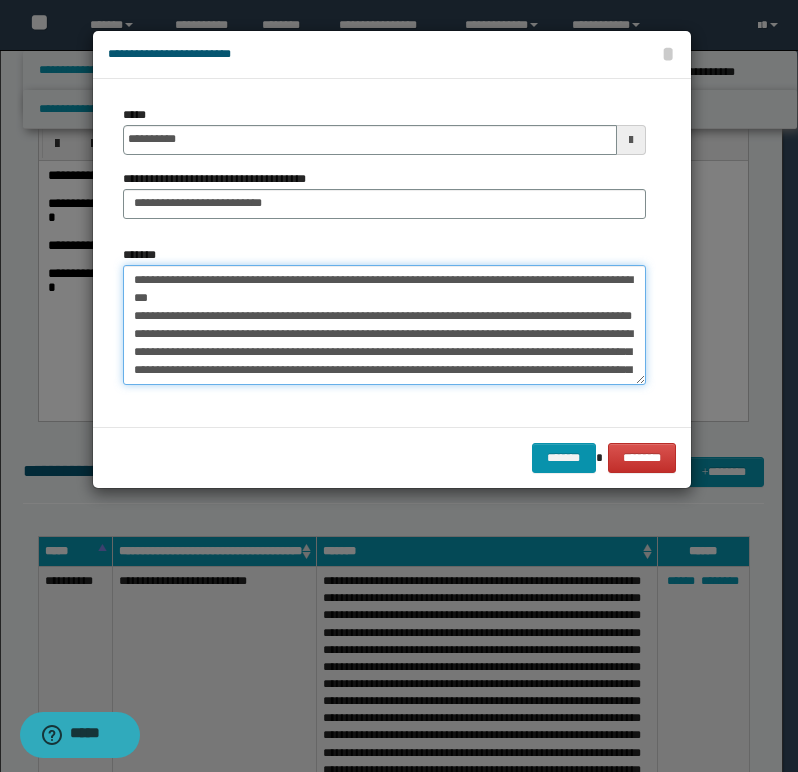 click on "*******" at bounding box center [384, 325] 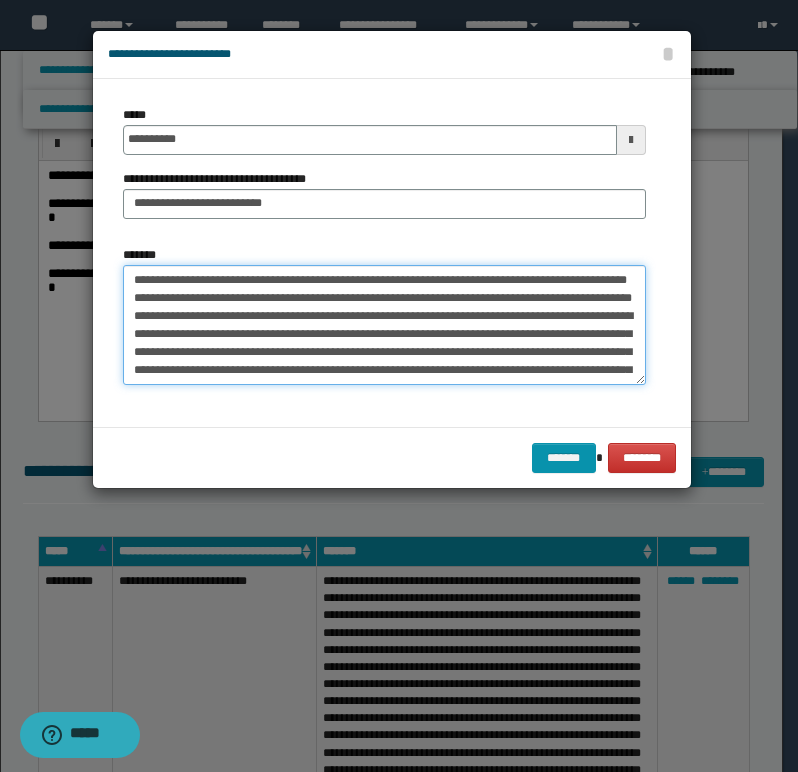 click on "*******" at bounding box center (384, 325) 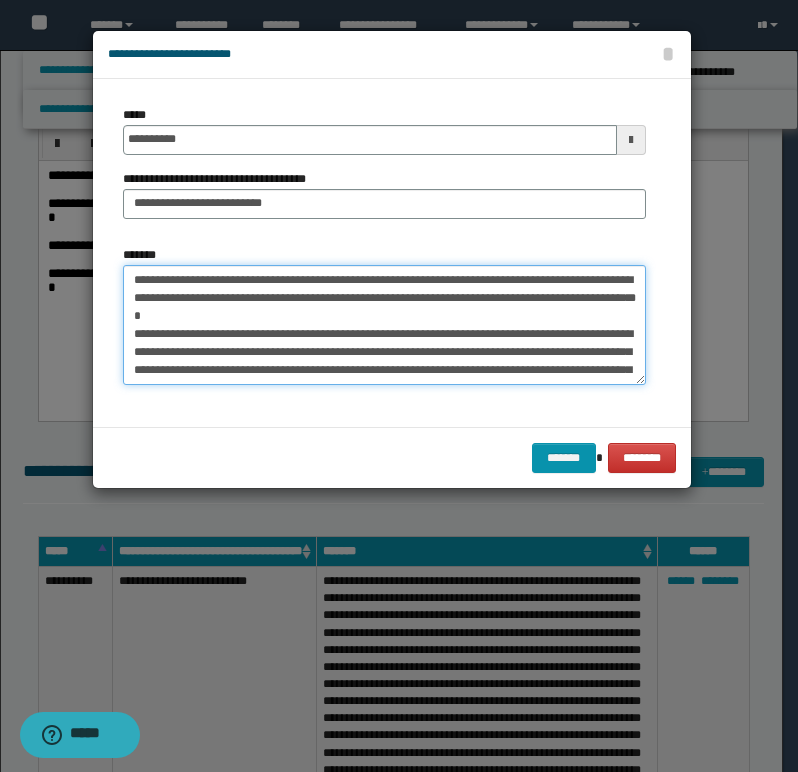 click on "*******" at bounding box center [384, 325] 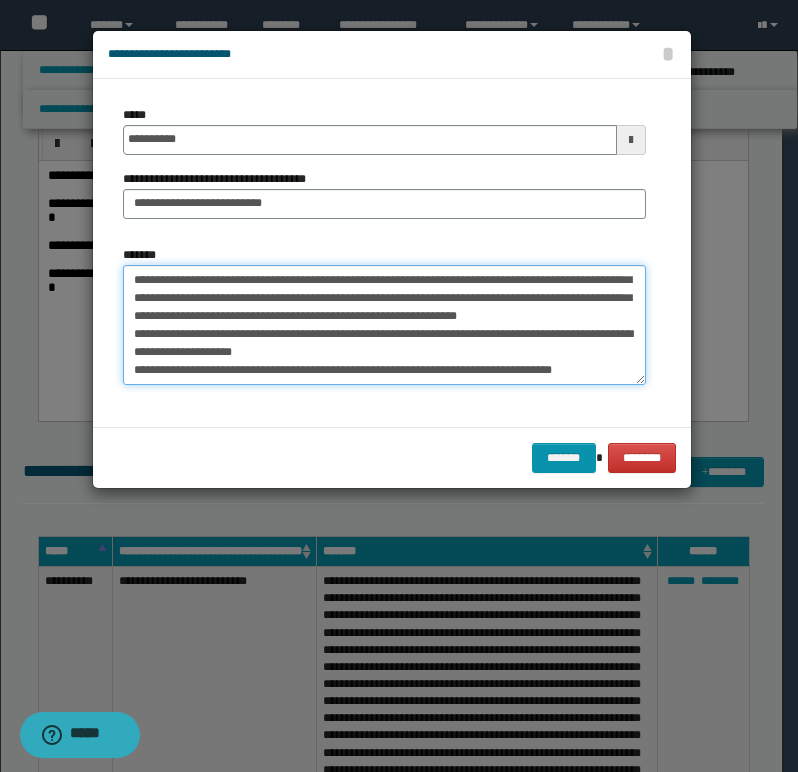 scroll, scrollTop: 396, scrollLeft: 0, axis: vertical 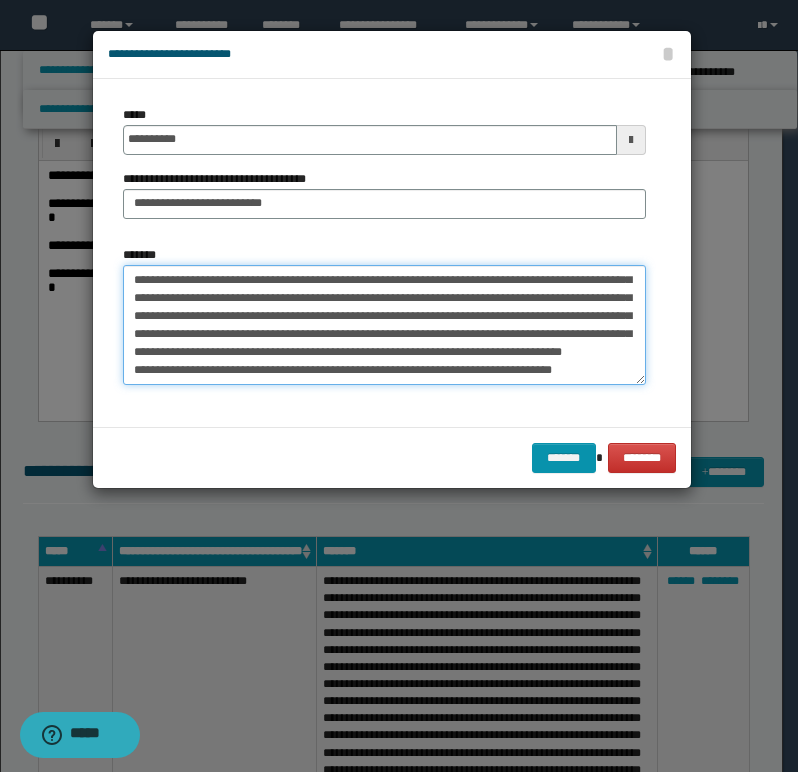 drag, startPoint x: 278, startPoint y: 310, endPoint x: 291, endPoint y: 313, distance: 13.341664 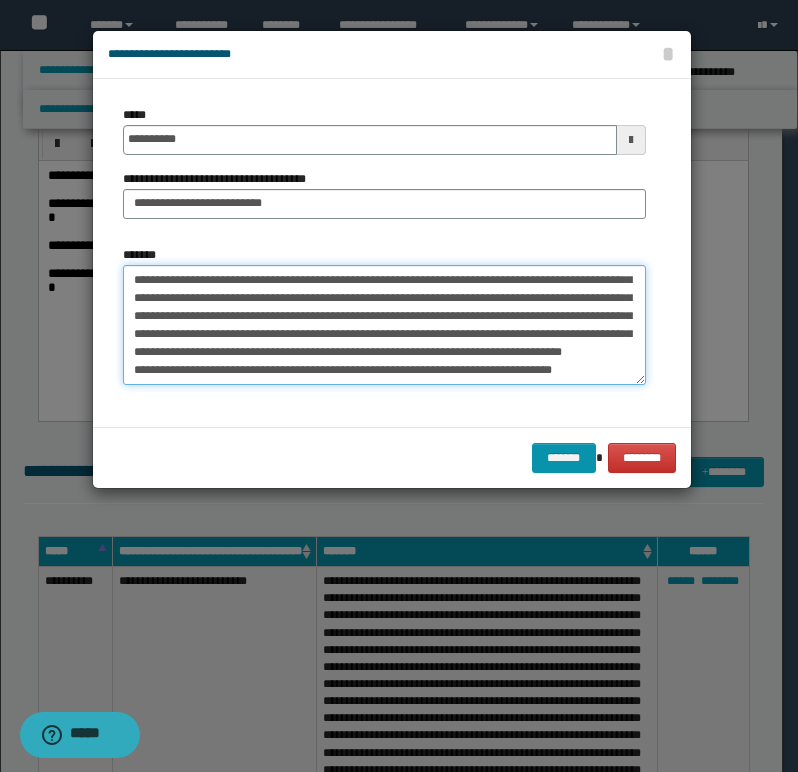 click on "*******" at bounding box center [384, 325] 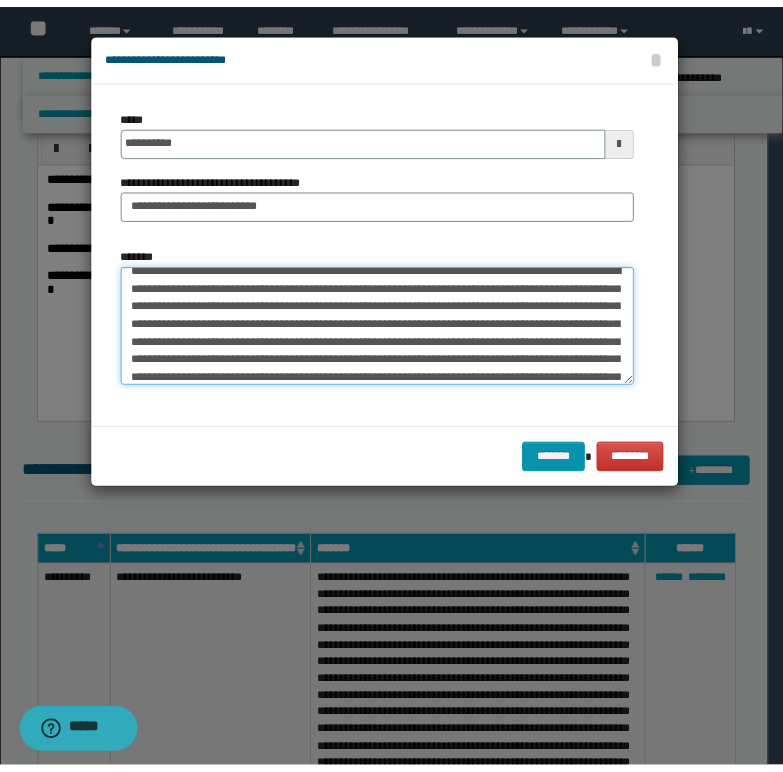 scroll, scrollTop: 0, scrollLeft: 0, axis: both 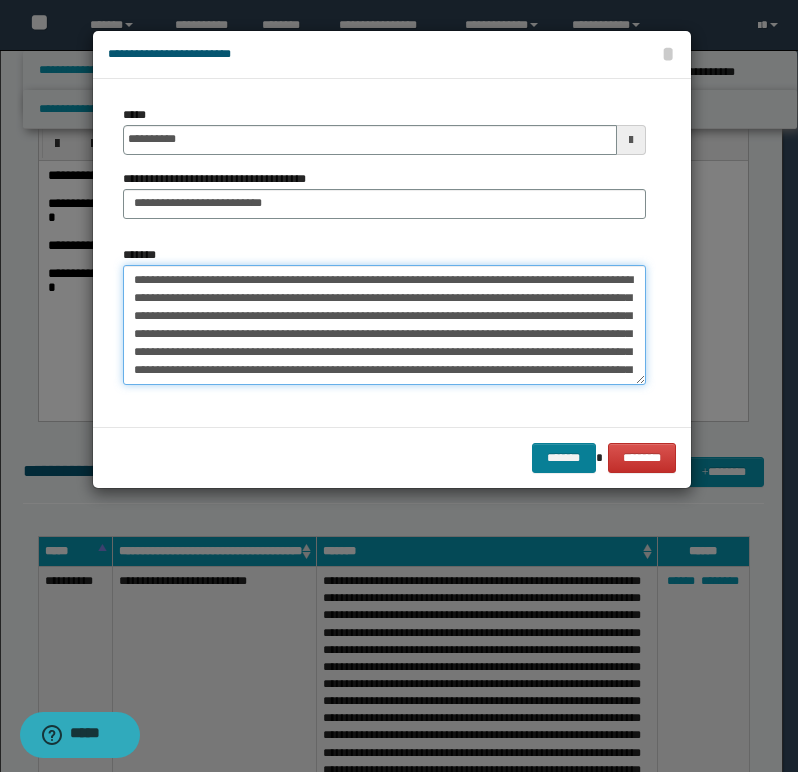 type on "**********" 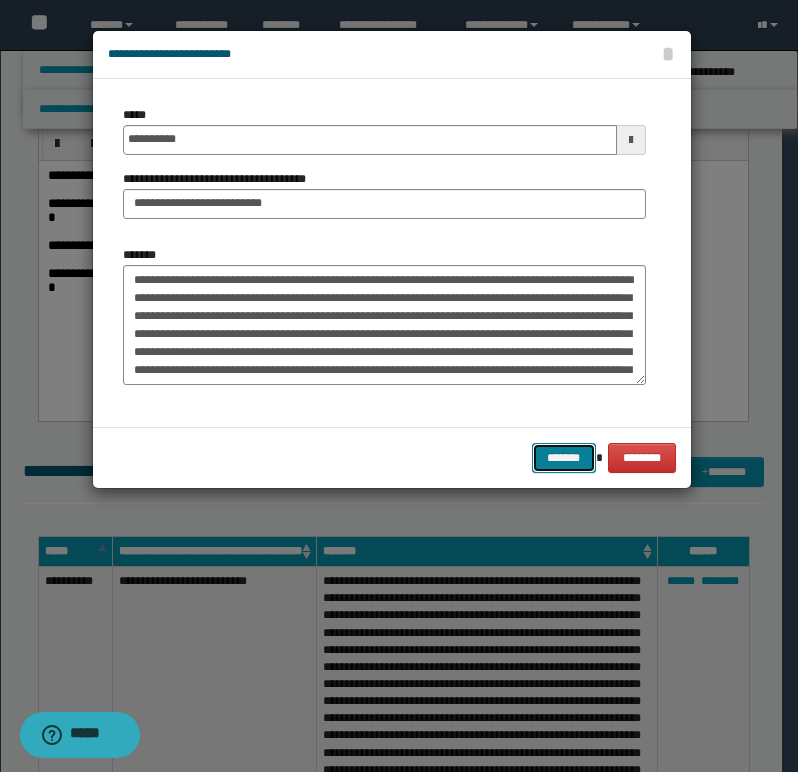 click on "*******" at bounding box center (564, 458) 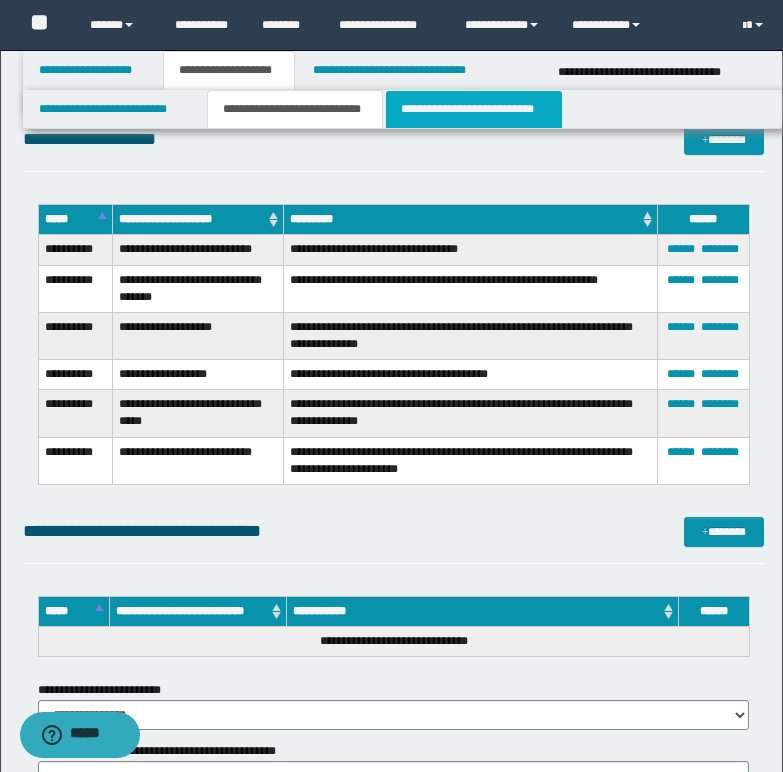 click on "**********" at bounding box center [474, 109] 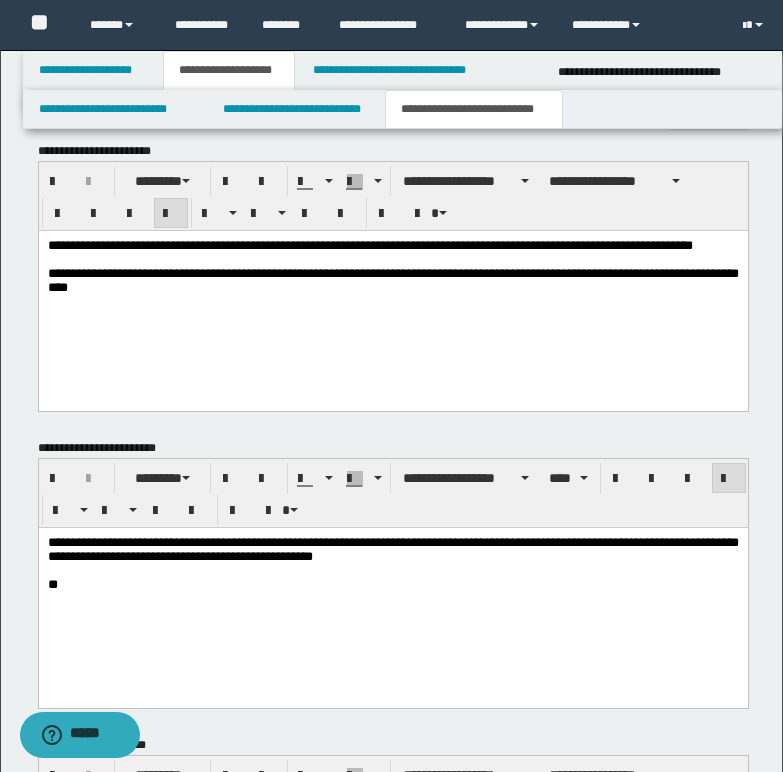scroll, scrollTop: 591, scrollLeft: 0, axis: vertical 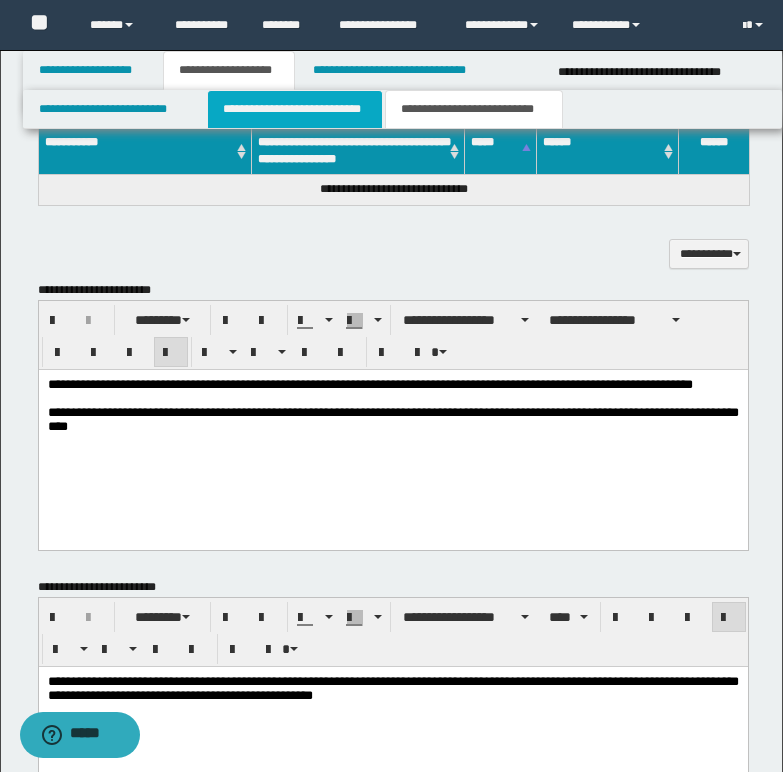 click on "**********" at bounding box center (295, 109) 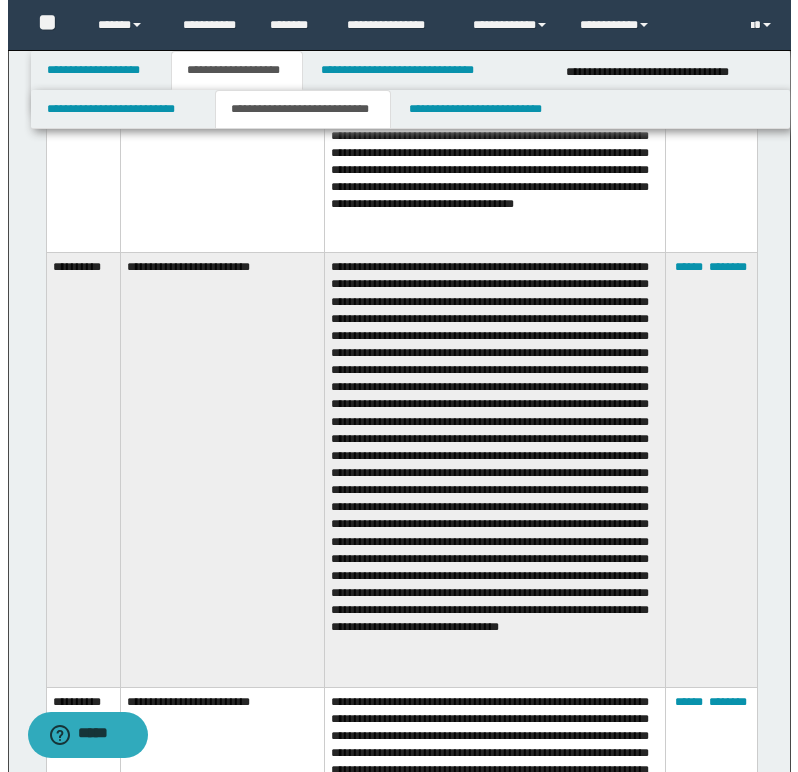 scroll, scrollTop: 2091, scrollLeft: 0, axis: vertical 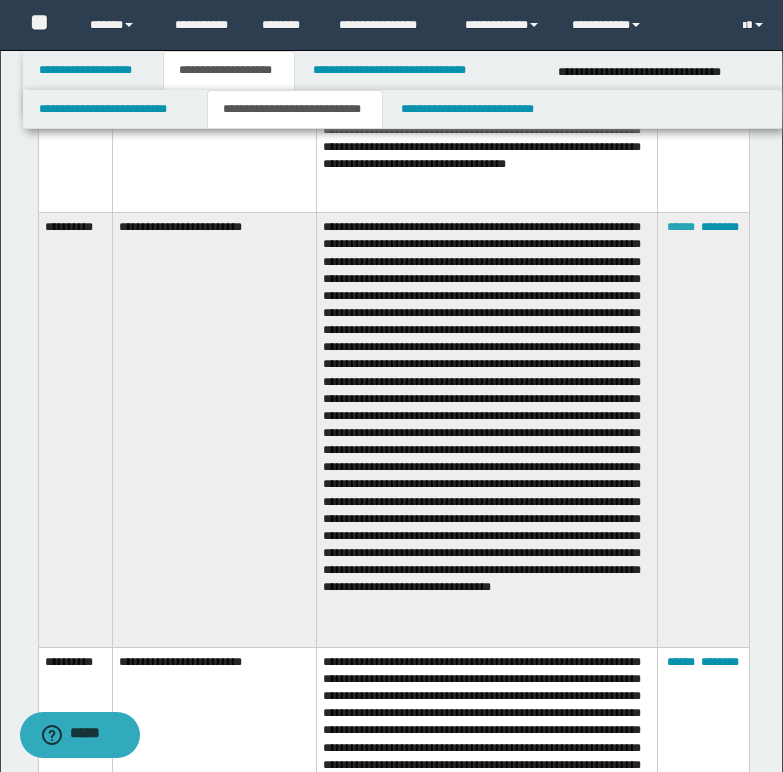 click on "******" at bounding box center (681, 227) 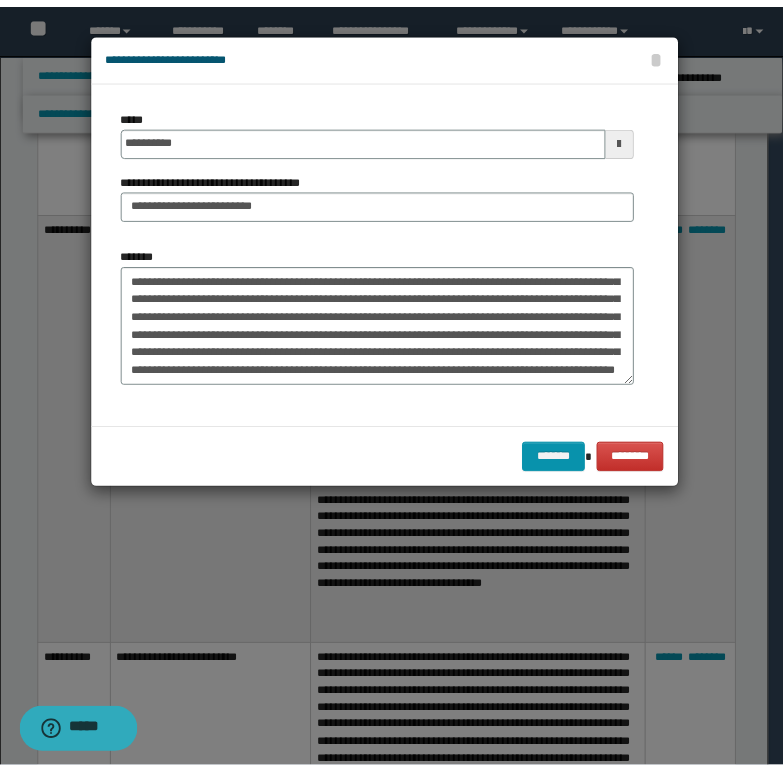 scroll, scrollTop: 198, scrollLeft: 0, axis: vertical 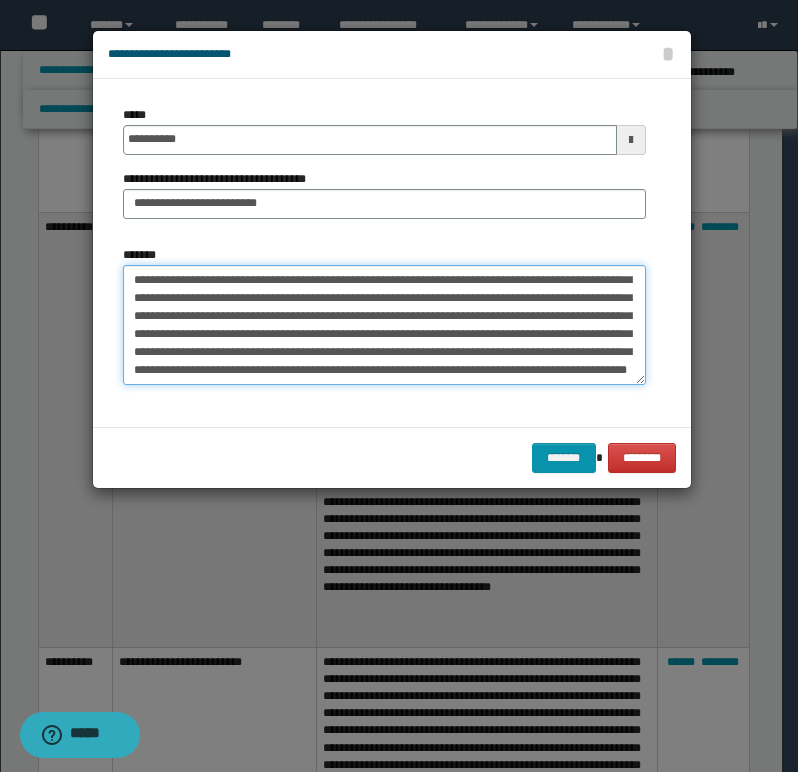 drag, startPoint x: 328, startPoint y: 348, endPoint x: 340, endPoint y: 362, distance: 18.439089 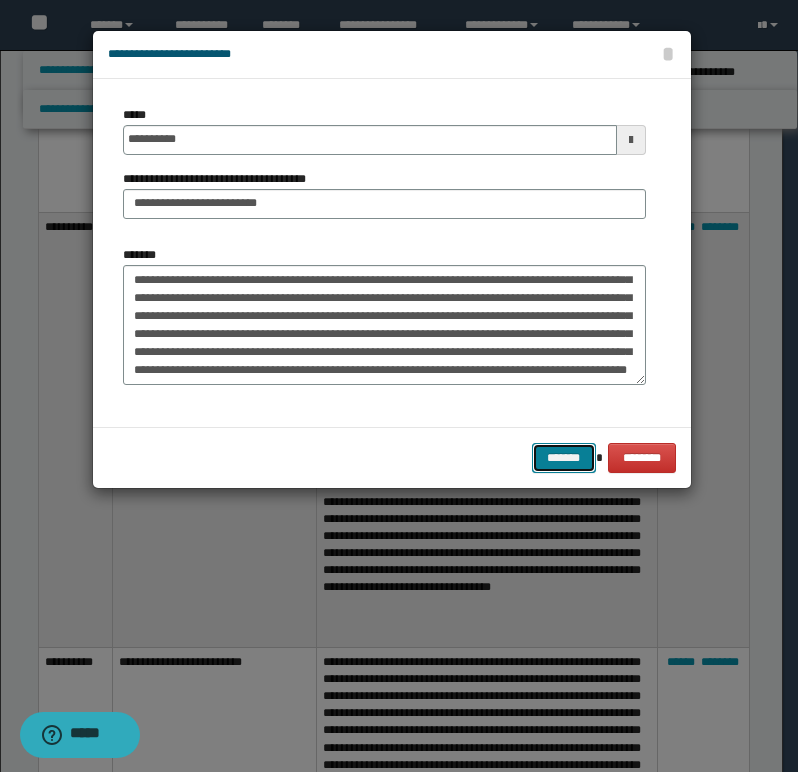 click on "*******" at bounding box center (564, 458) 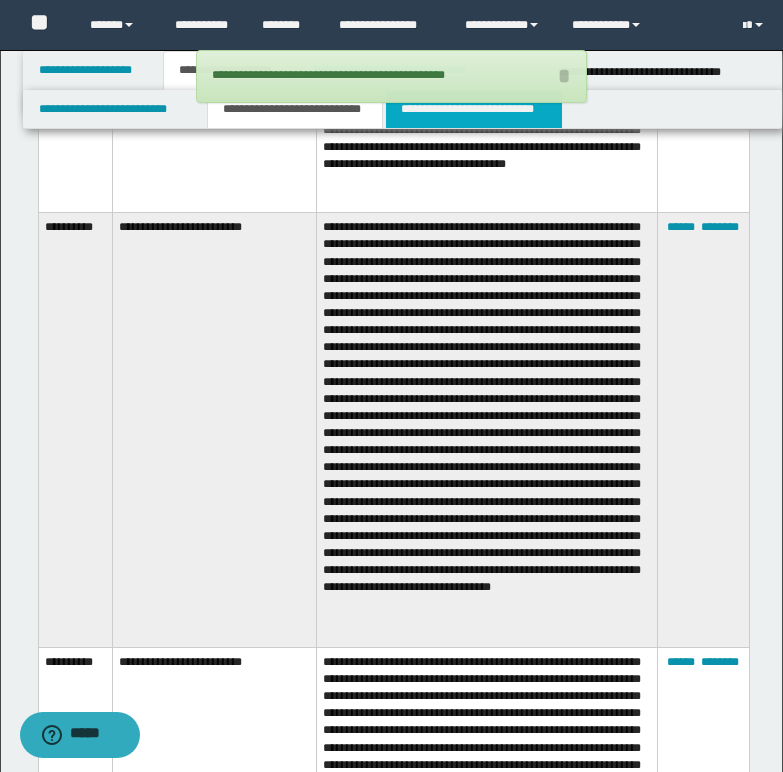 click on "**********" at bounding box center [474, 109] 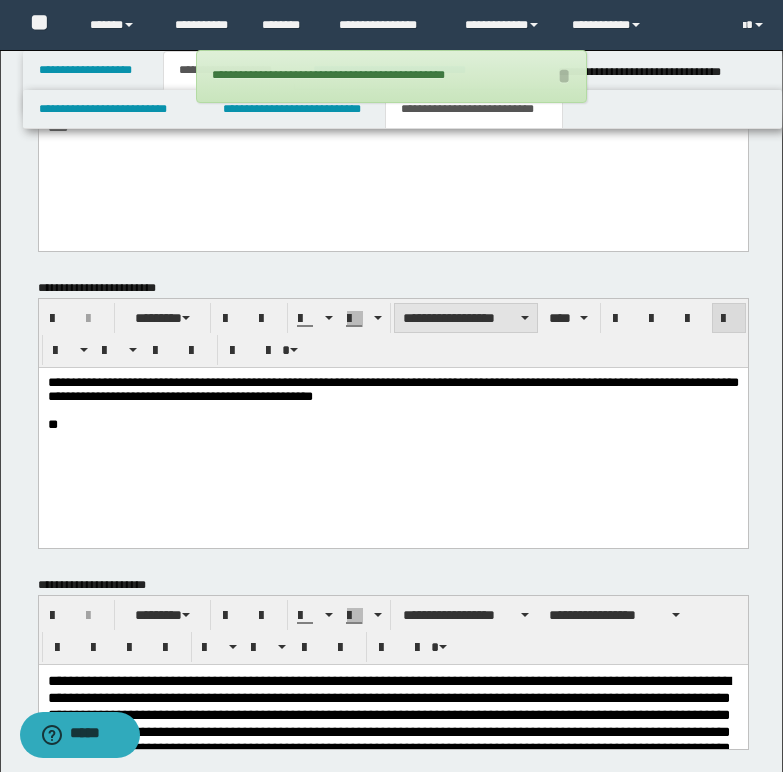 scroll, scrollTop: 691, scrollLeft: 0, axis: vertical 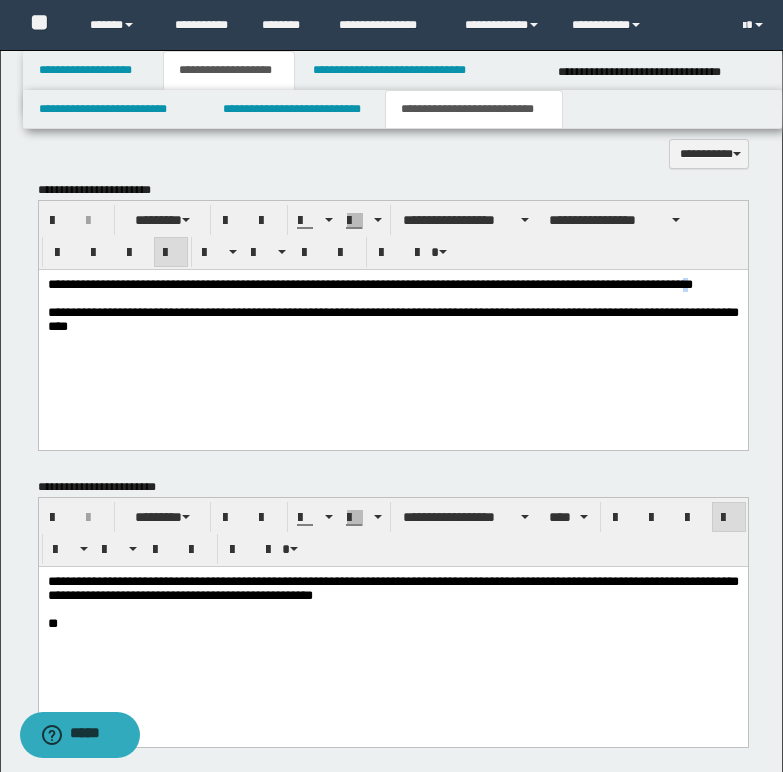 click on "********" at bounding box center [672, 283] 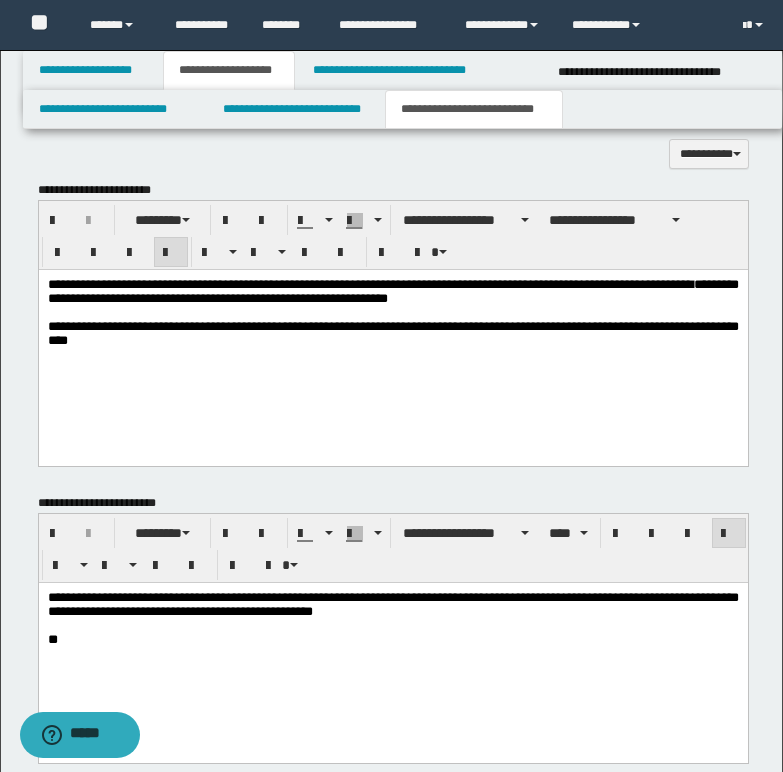 click on "**********" at bounding box center (392, 337) 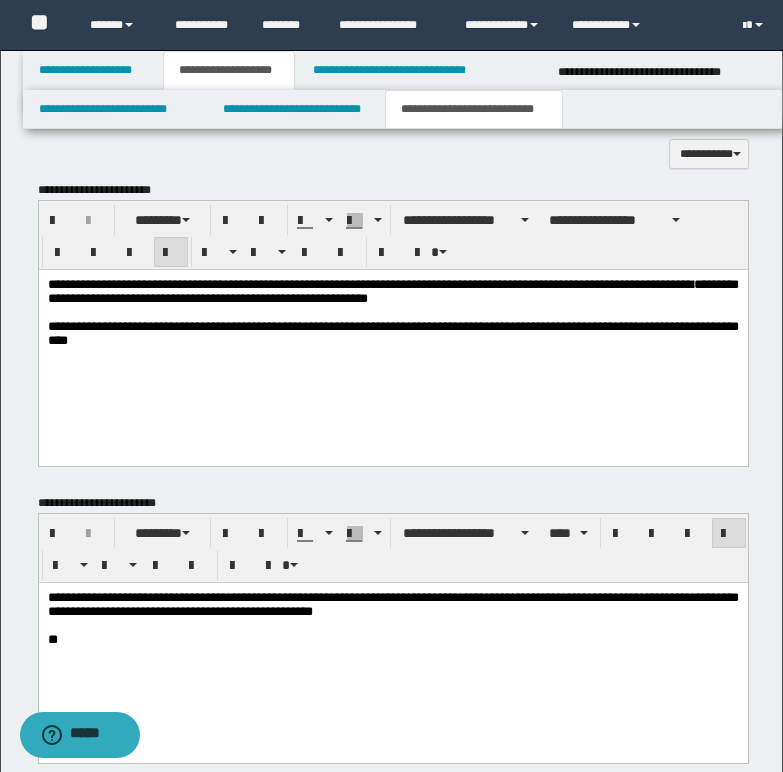 click on "**********" at bounding box center [392, 290] 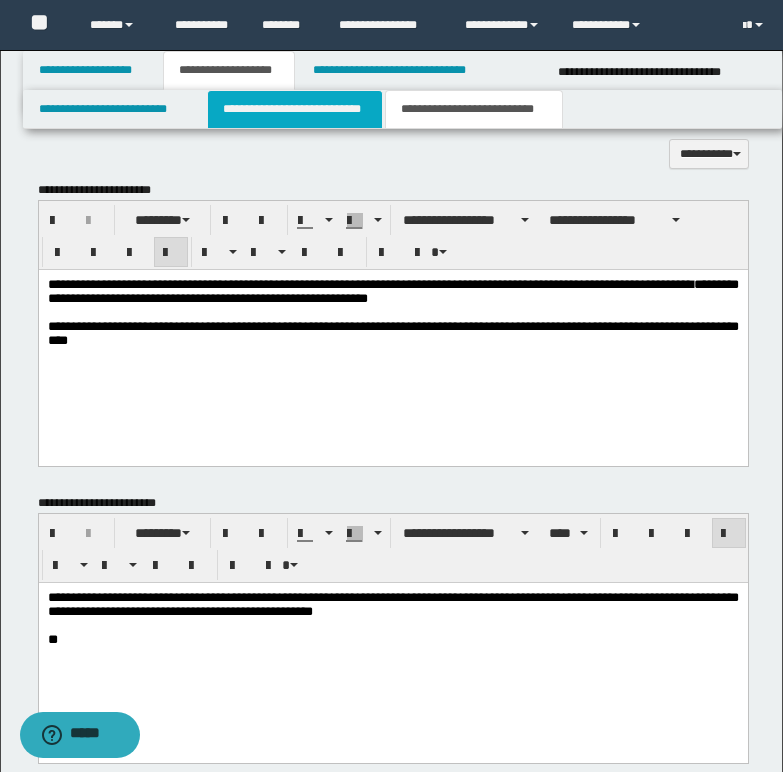click on "**********" at bounding box center (295, 109) 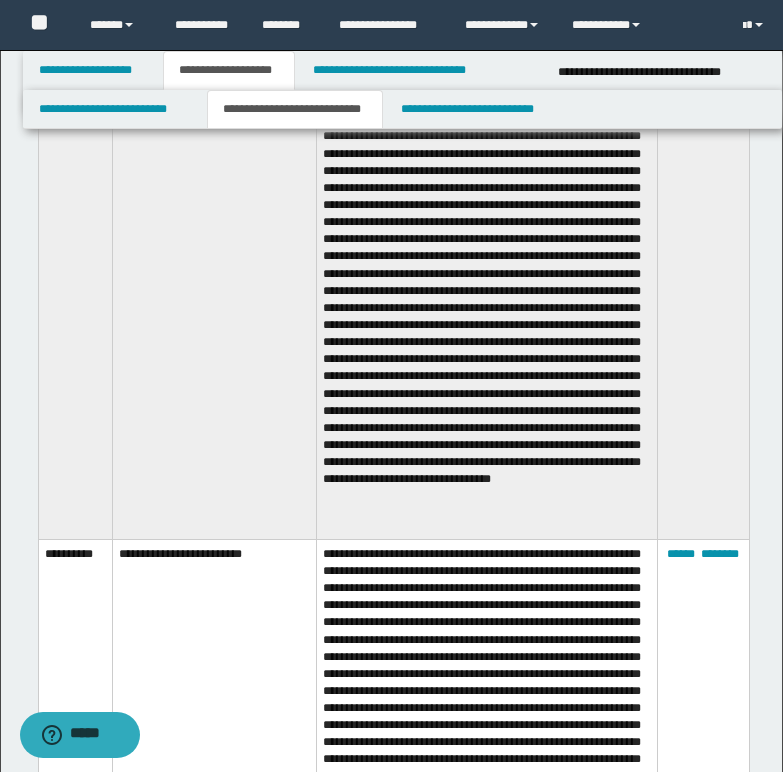 scroll, scrollTop: 2091, scrollLeft: 0, axis: vertical 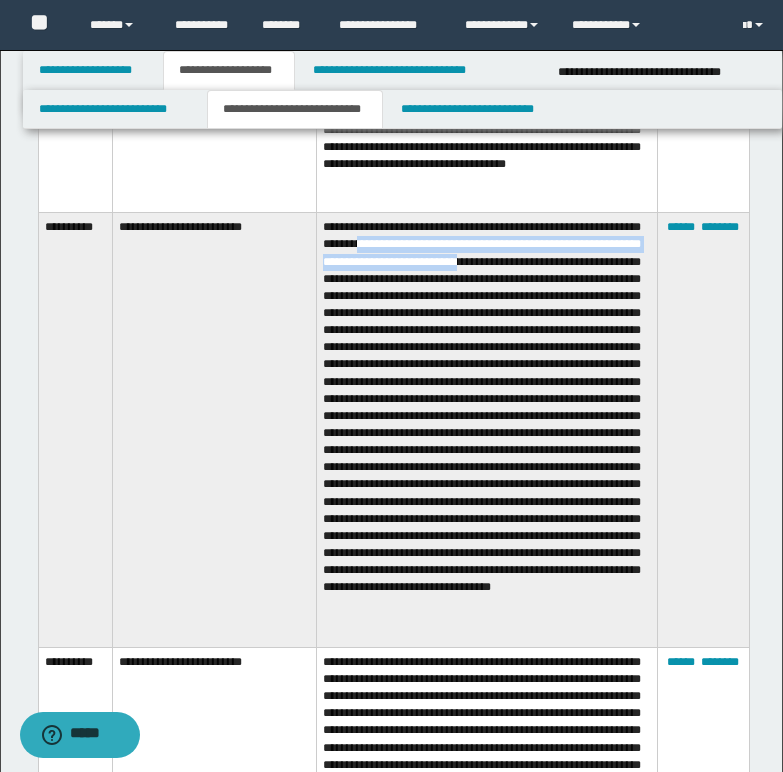 drag, startPoint x: 383, startPoint y: 246, endPoint x: 531, endPoint y: 264, distance: 149.09058 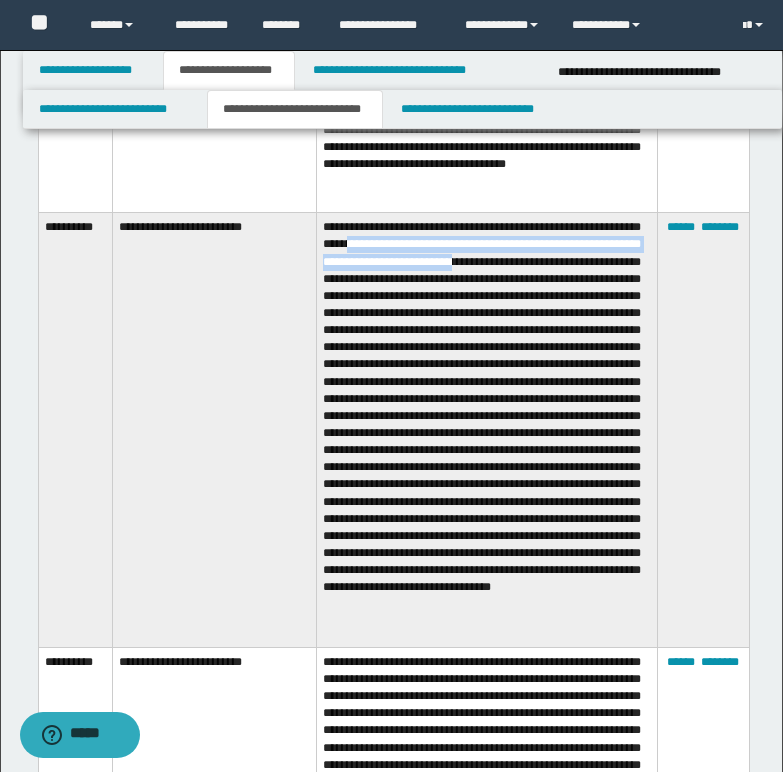 drag, startPoint x: 378, startPoint y: 246, endPoint x: 524, endPoint y: 265, distance: 147.23111 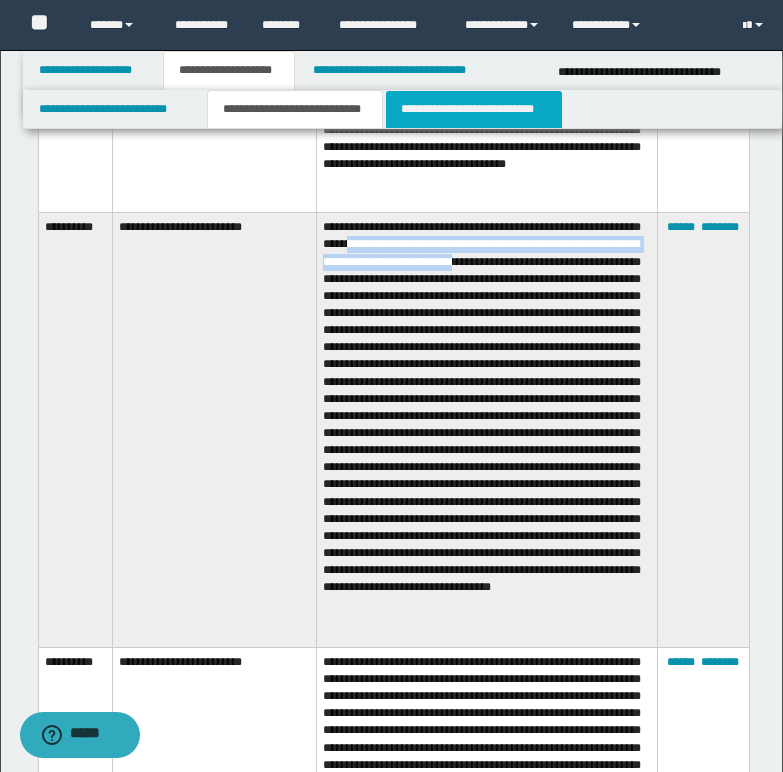click on "**********" at bounding box center [474, 109] 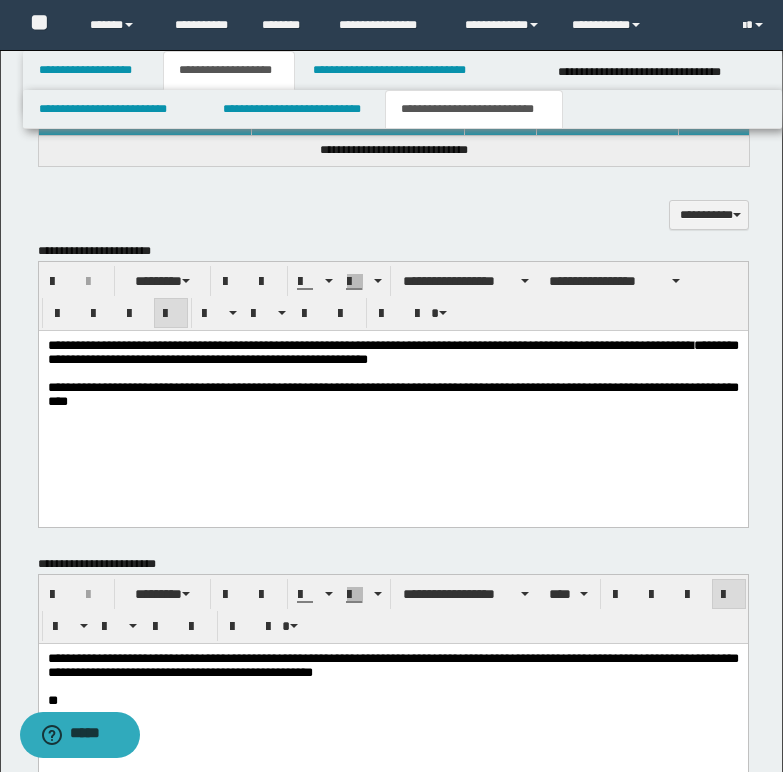 scroll, scrollTop: 507, scrollLeft: 0, axis: vertical 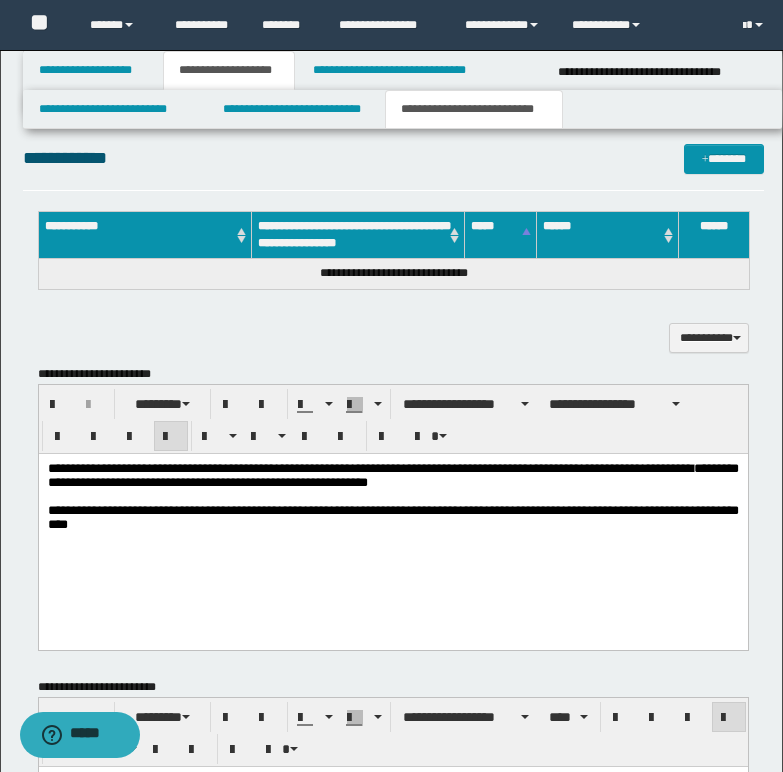 click on "**********" at bounding box center (392, 474) 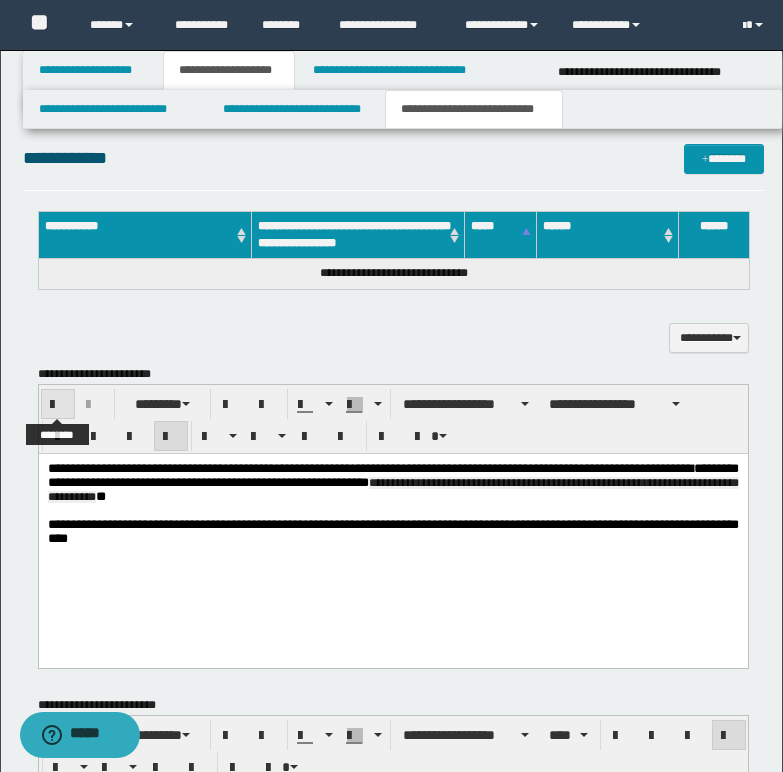 click at bounding box center (58, 405) 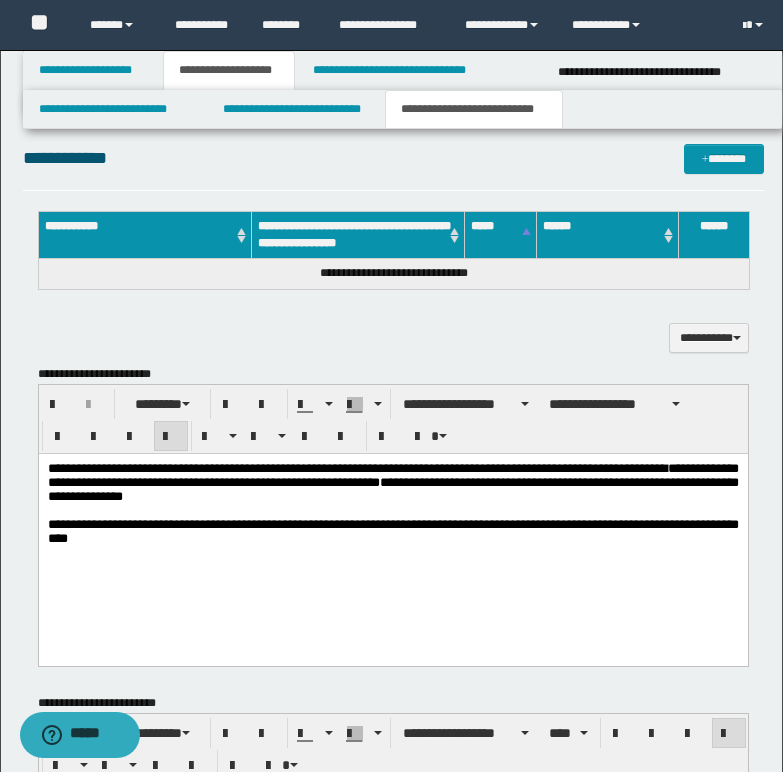 click on "**********" at bounding box center (392, 481) 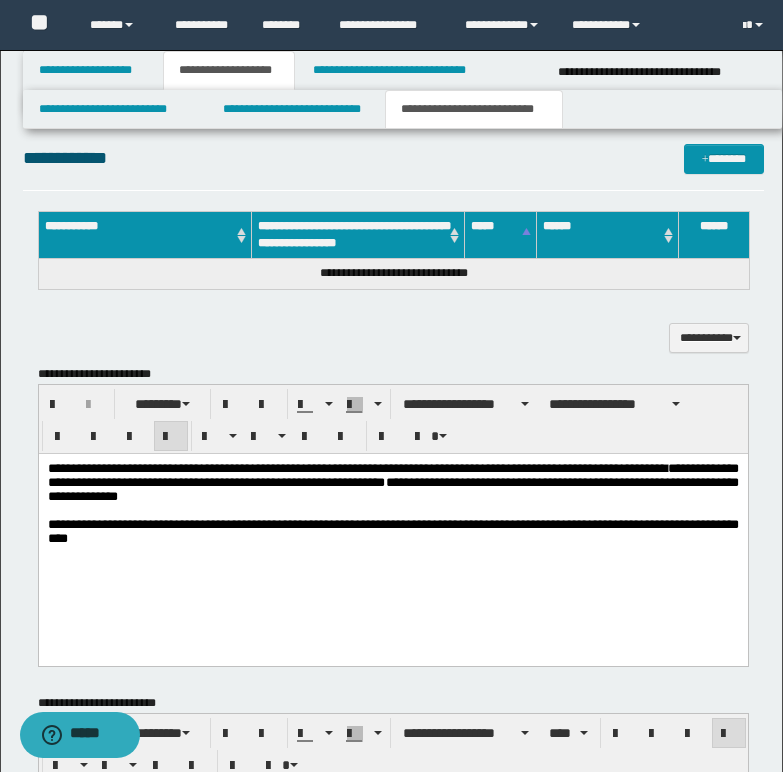click on "**********" at bounding box center [392, 481] 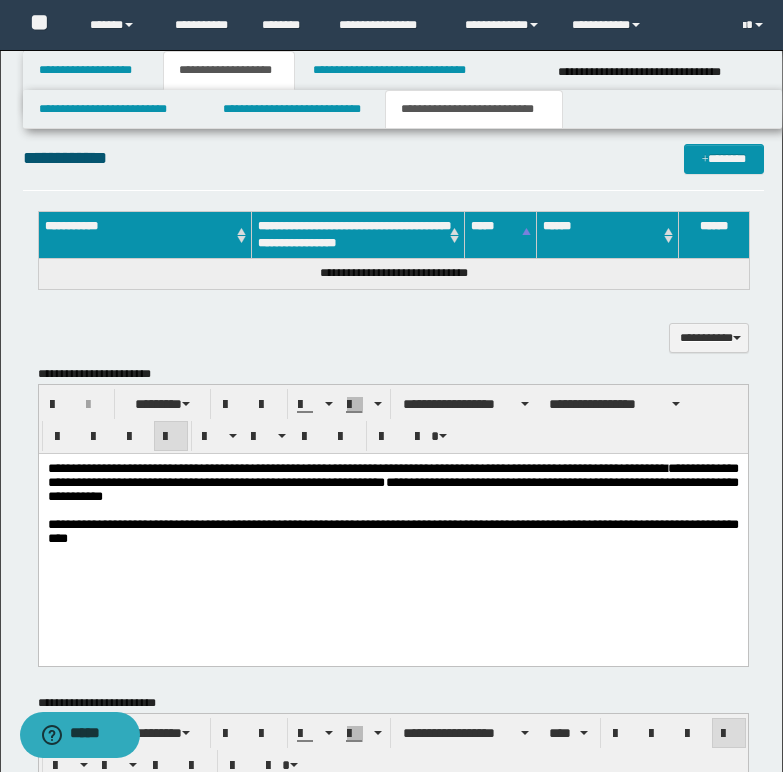 drag, startPoint x: 112, startPoint y: 504, endPoint x: 124, endPoint y: 498, distance: 13.416408 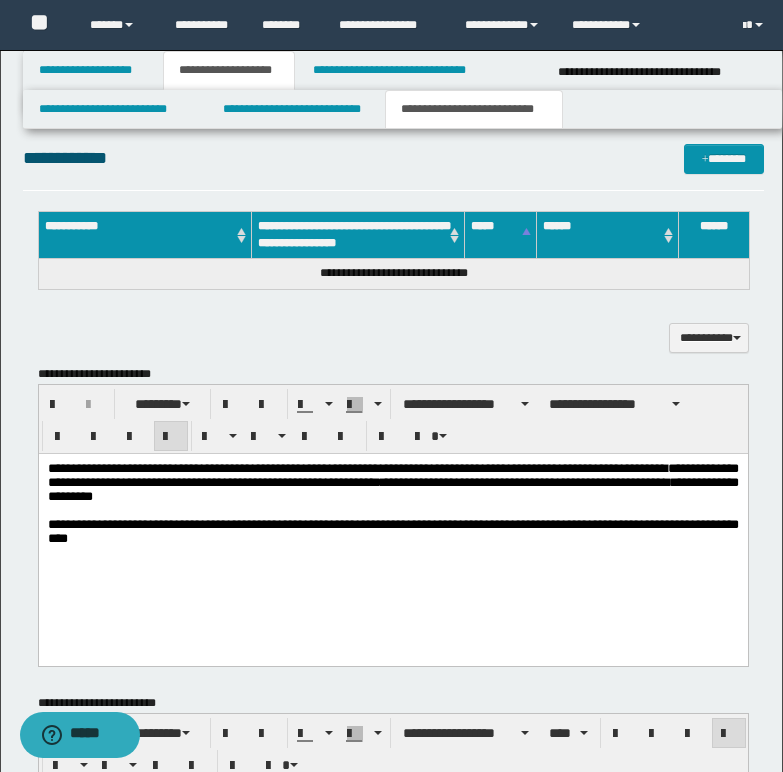 click on "**********" at bounding box center (392, 481) 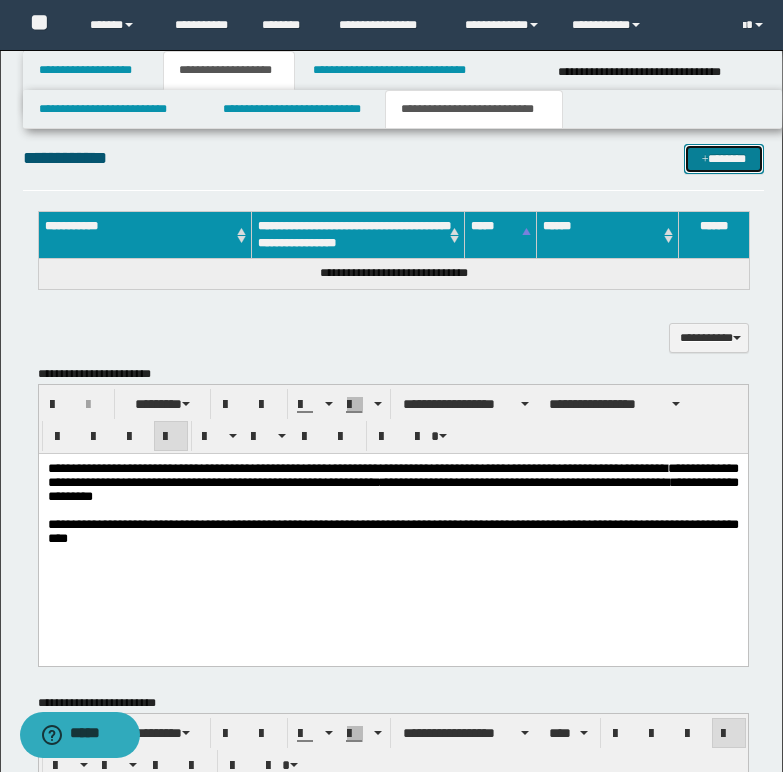 click on "*******" at bounding box center [724, 159] 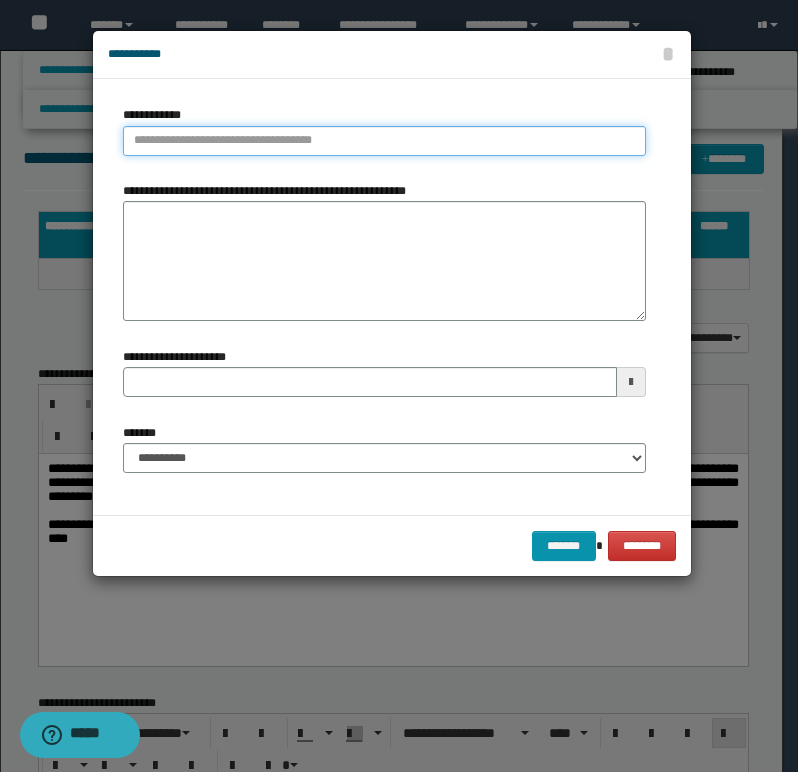 click on "**********" at bounding box center (384, 141) 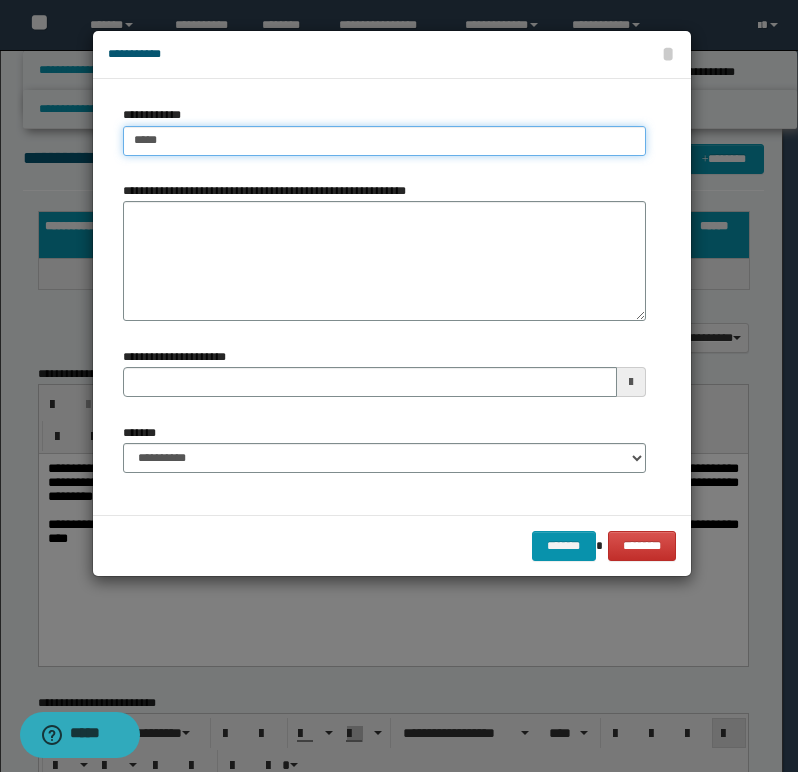 type on "******" 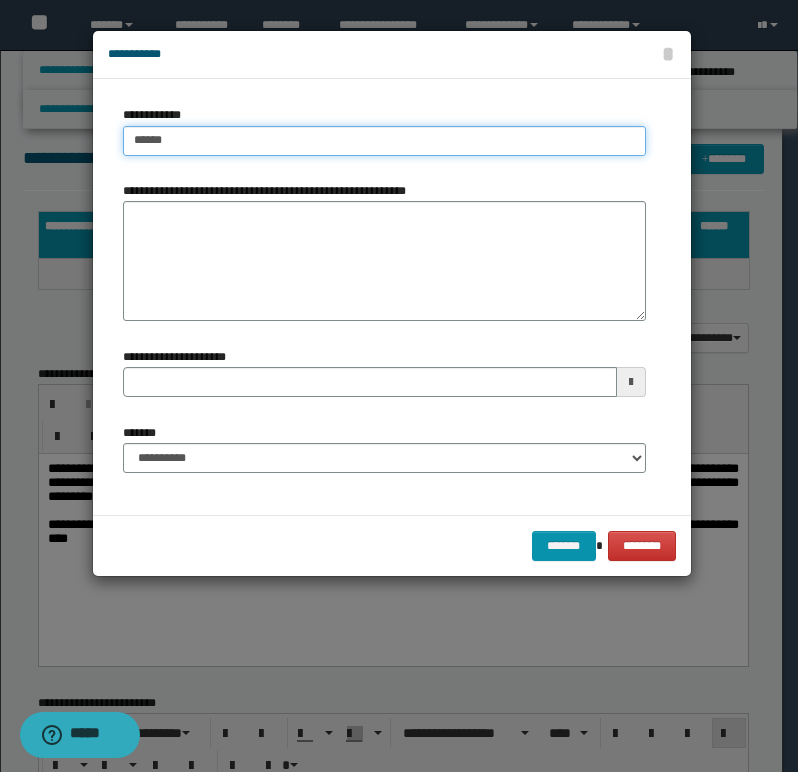 type on "******" 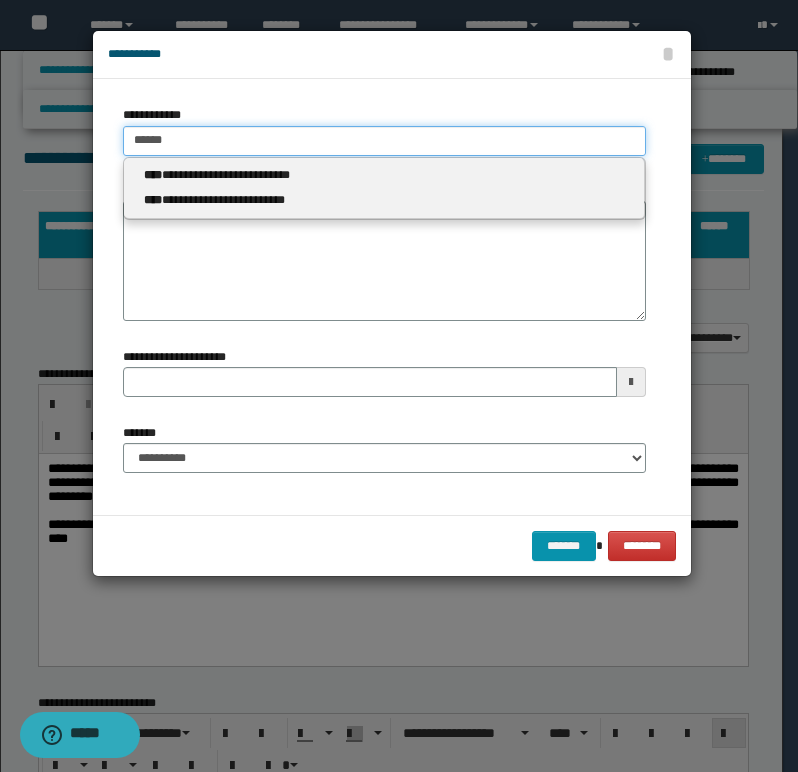 type 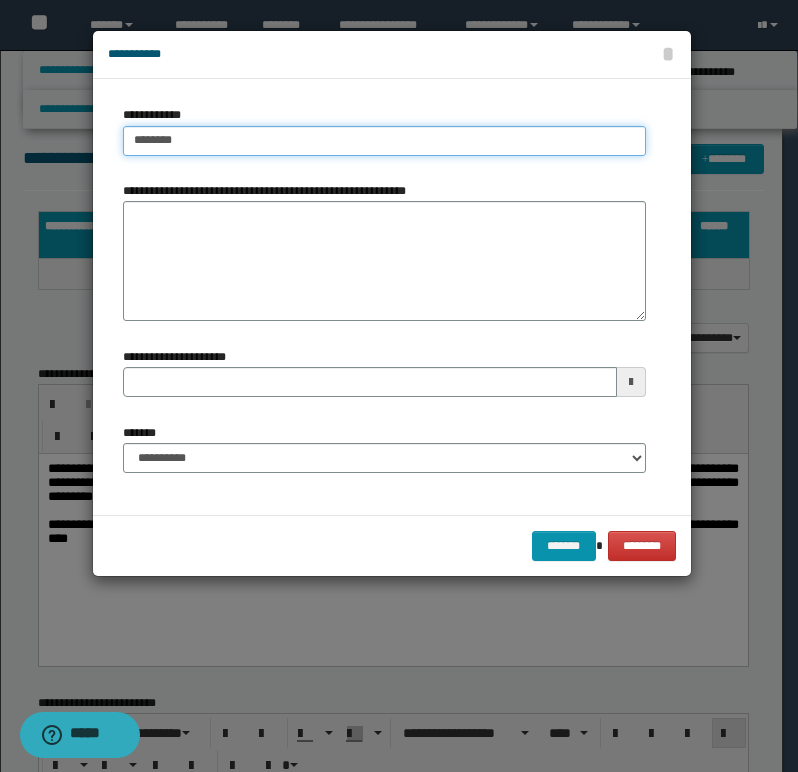 type on "*********" 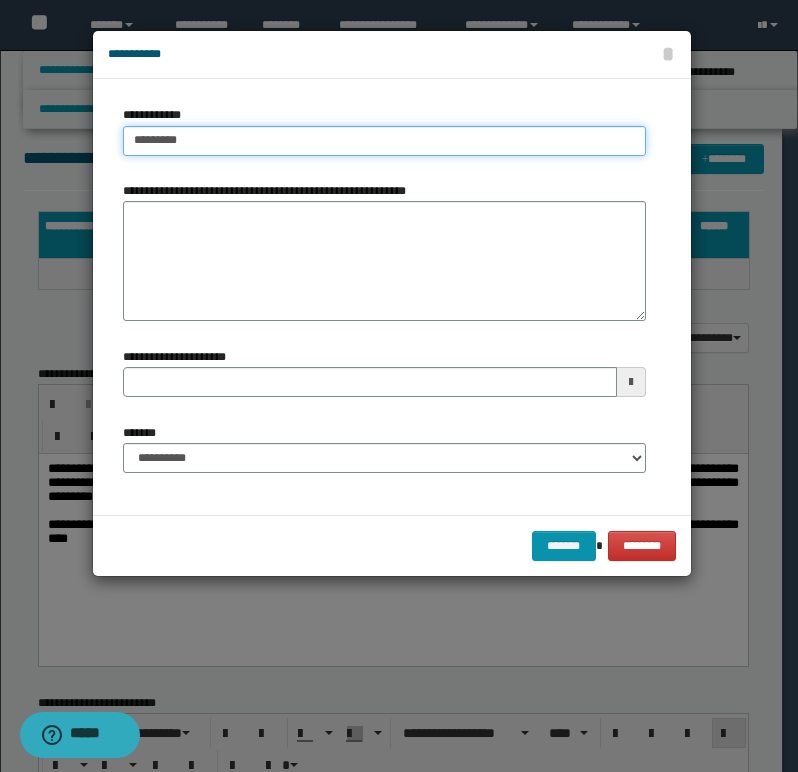 type on "*********" 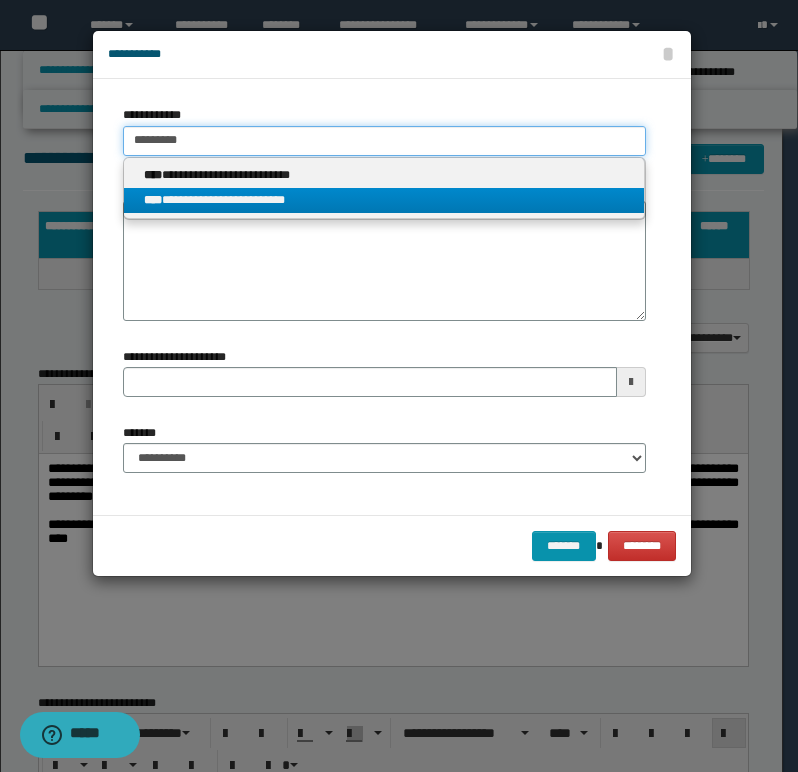 type on "*********" 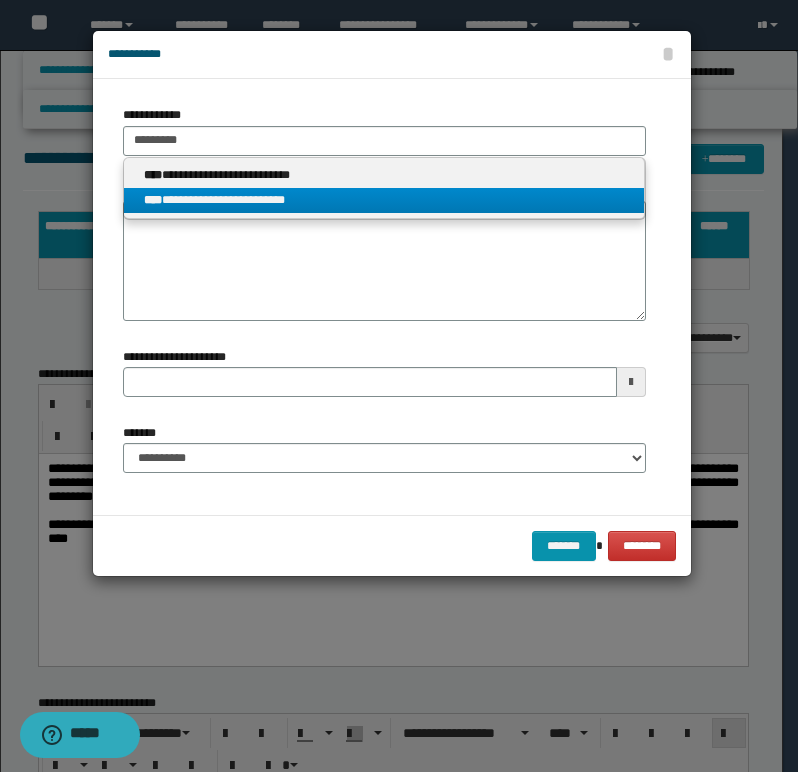 click on "**********" at bounding box center (384, 200) 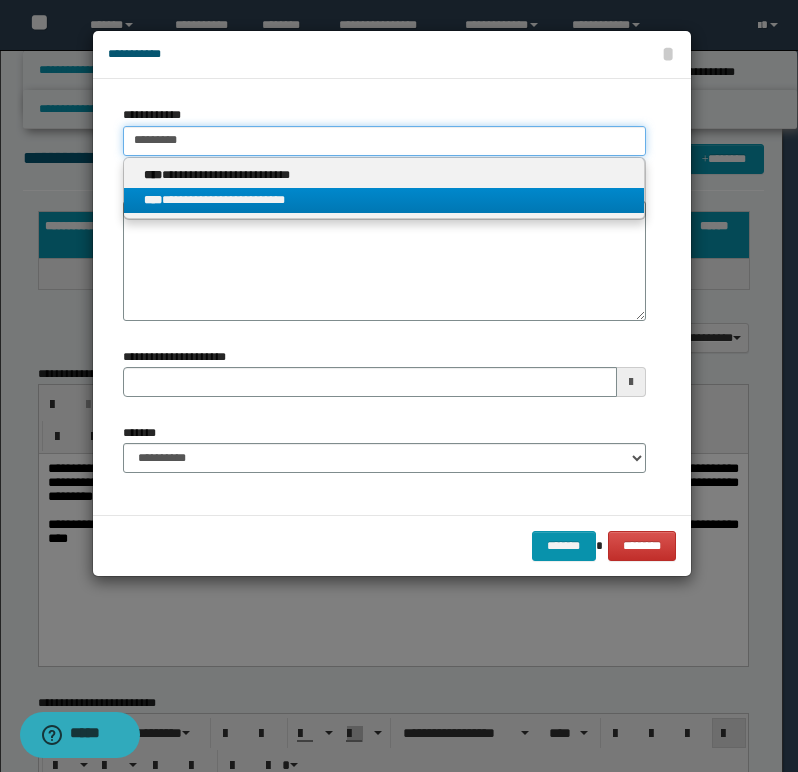 type 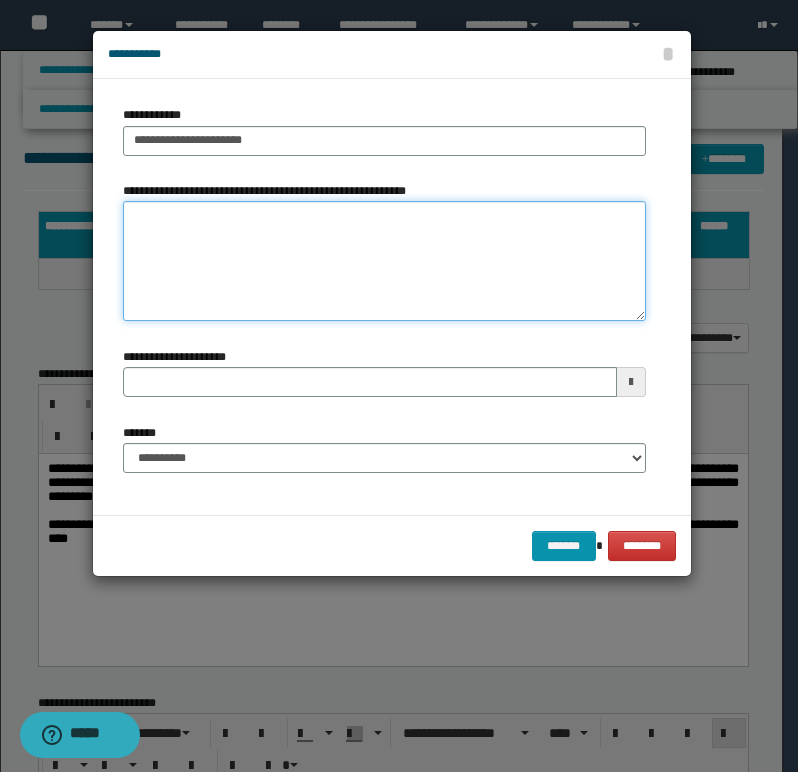 click on "**********" at bounding box center [384, 261] 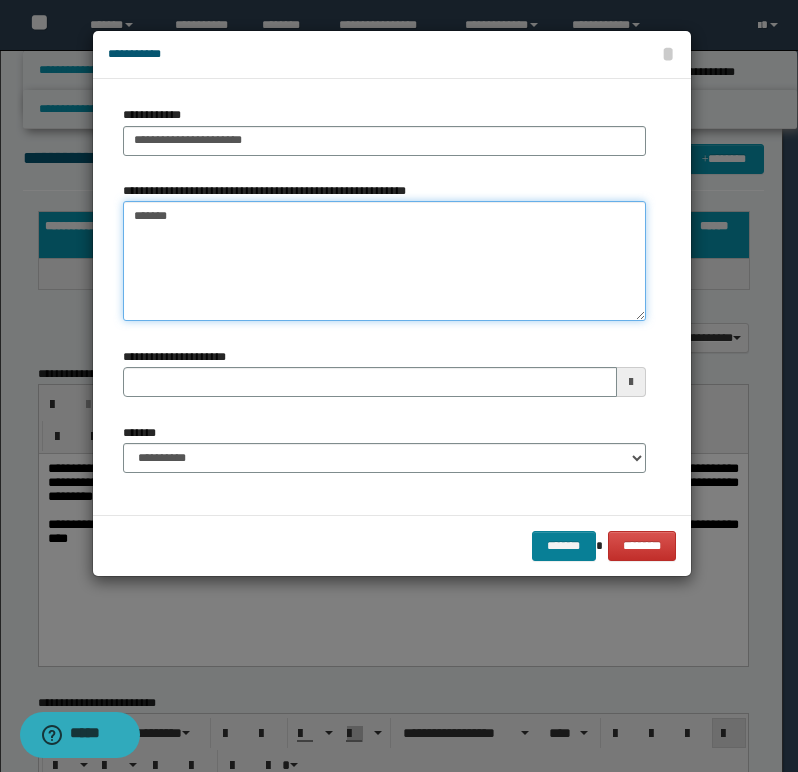 type on "*******" 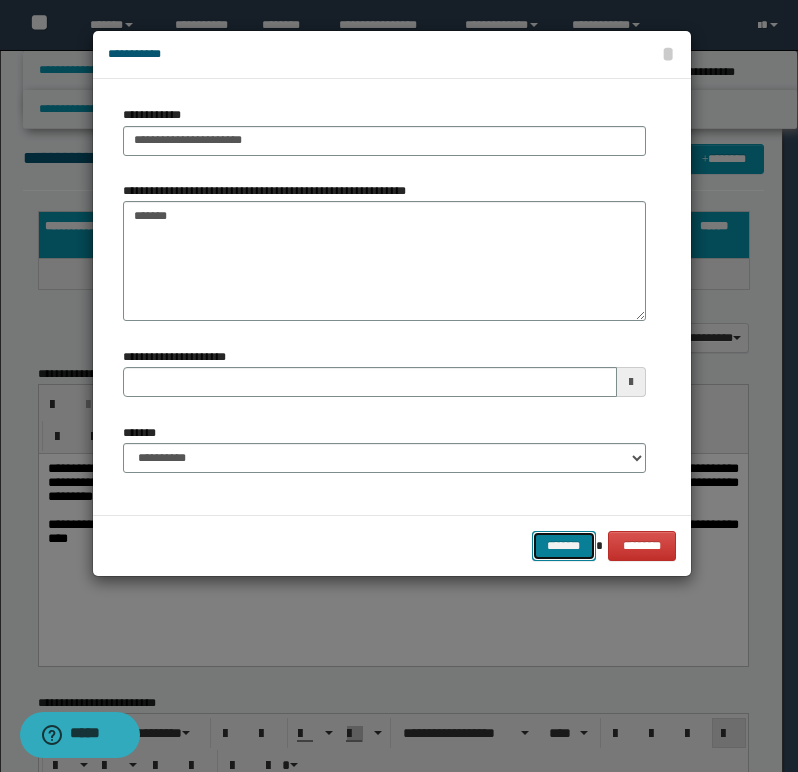 click on "*******" at bounding box center [564, 546] 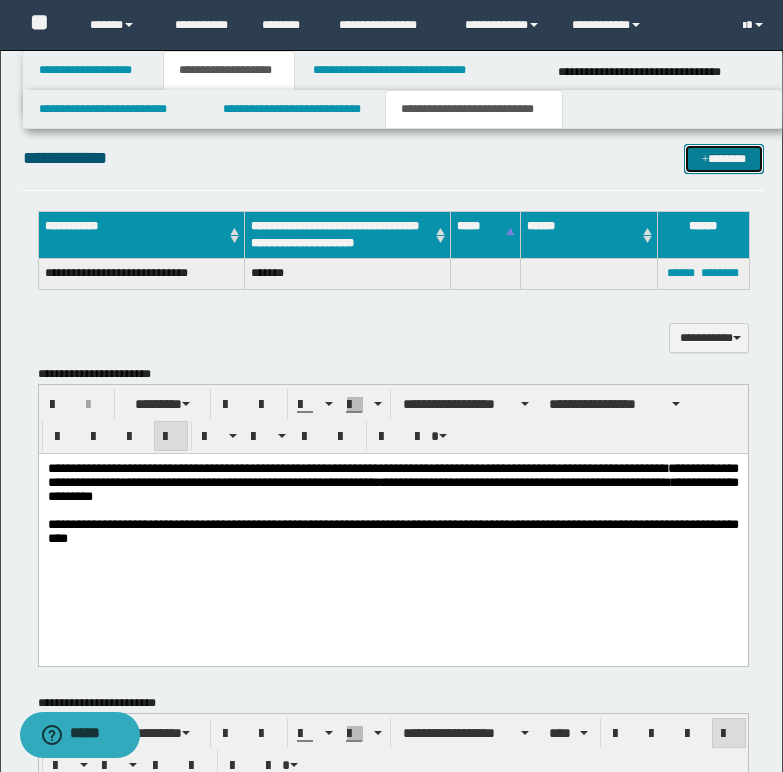 click on "*******" at bounding box center [724, 159] 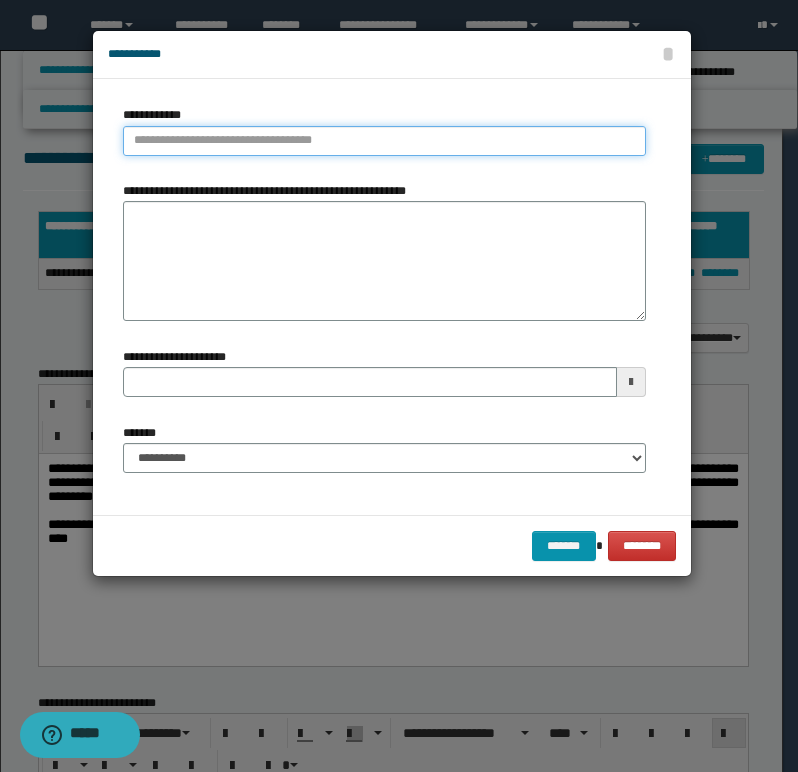type on "**********" 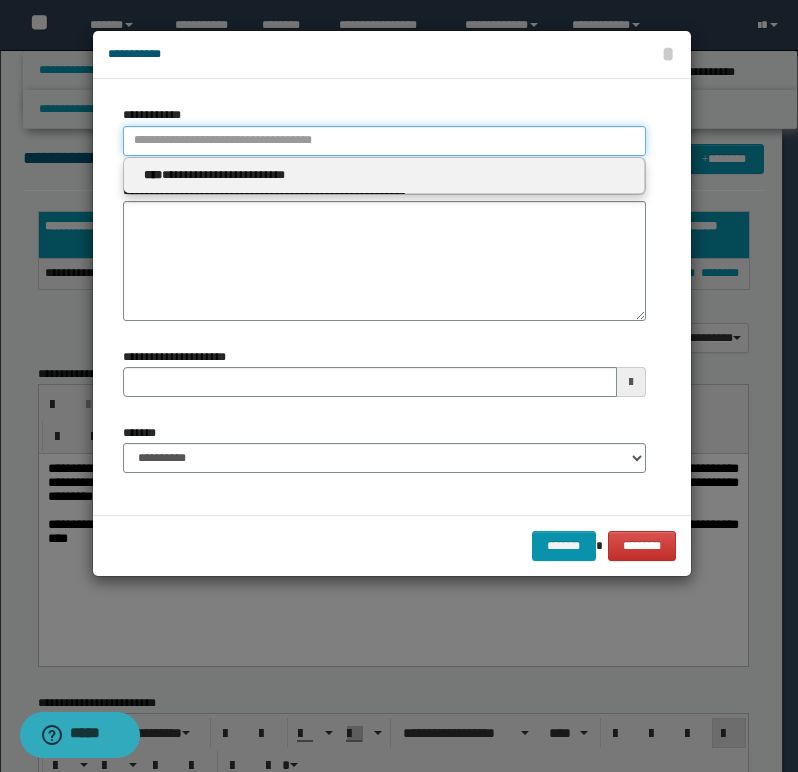 click on "**********" at bounding box center (384, 141) 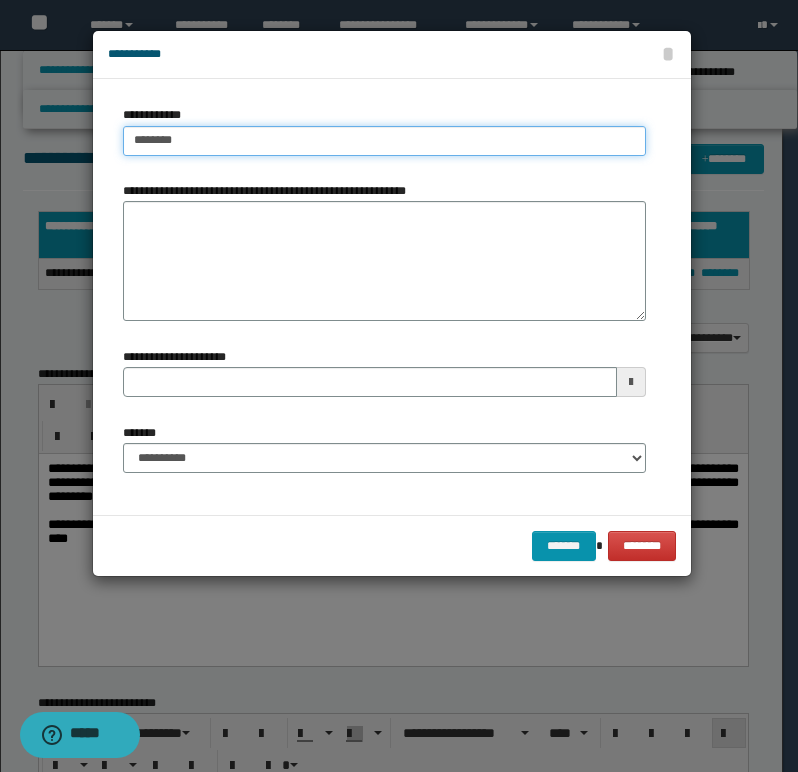 type on "*********" 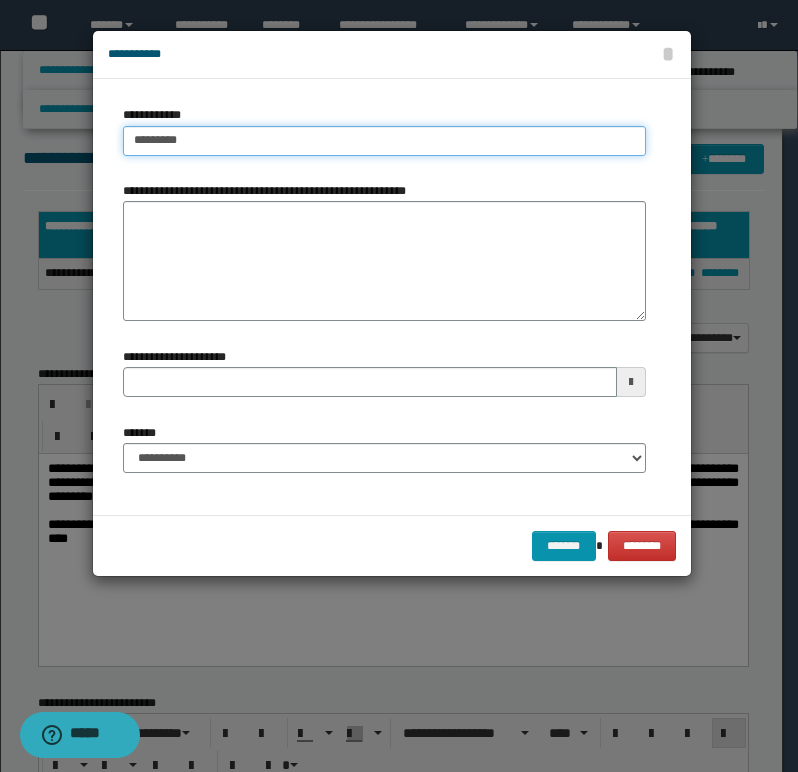 type on "**********" 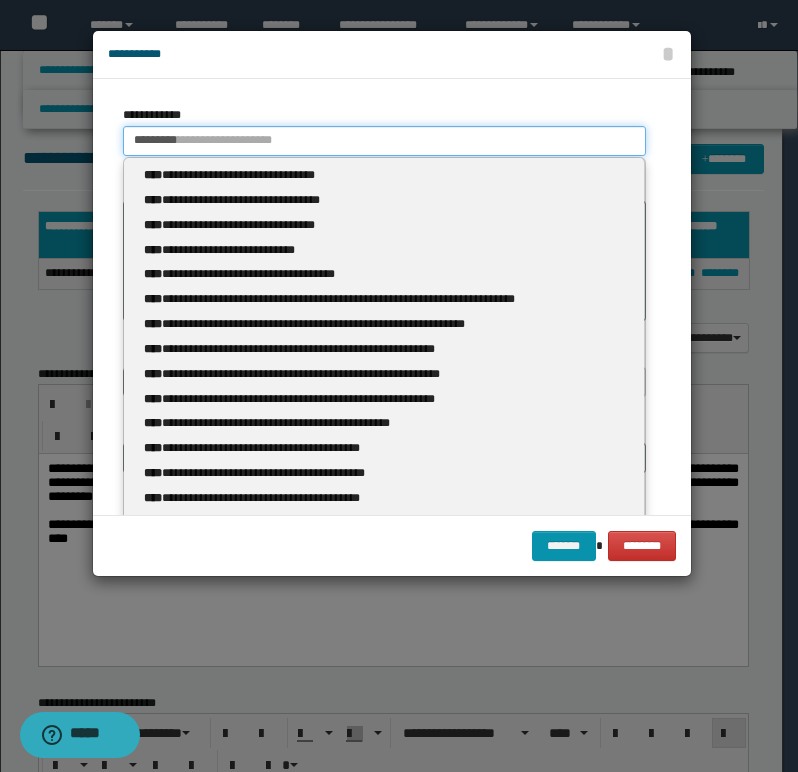 type 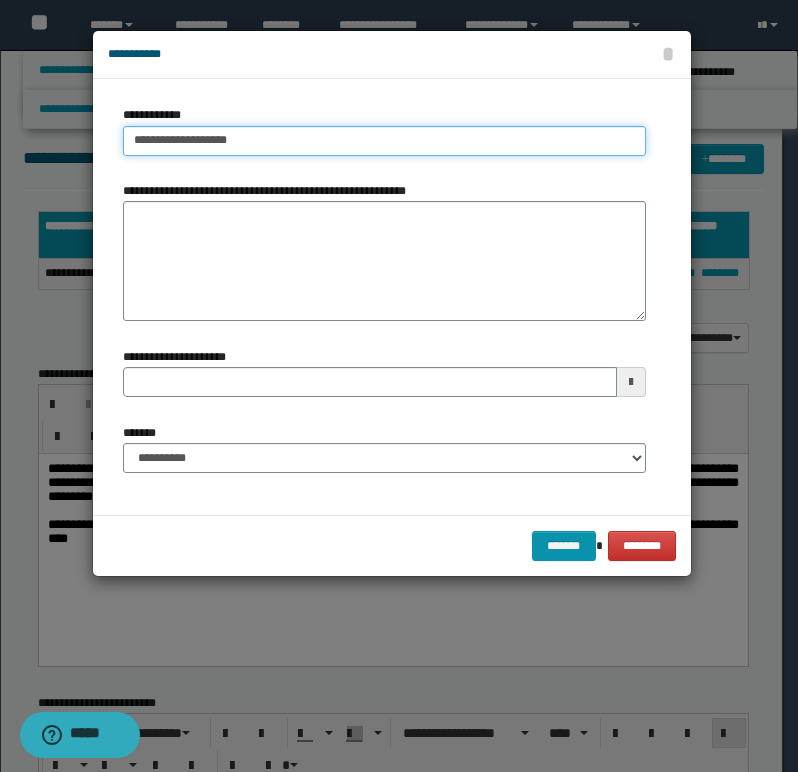 type on "**********" 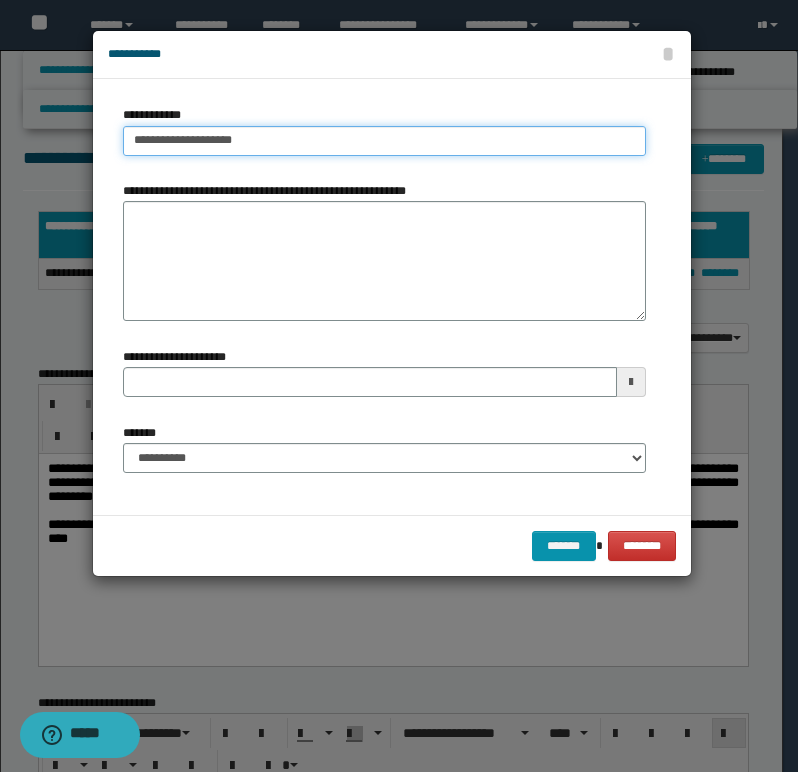 type on "**********" 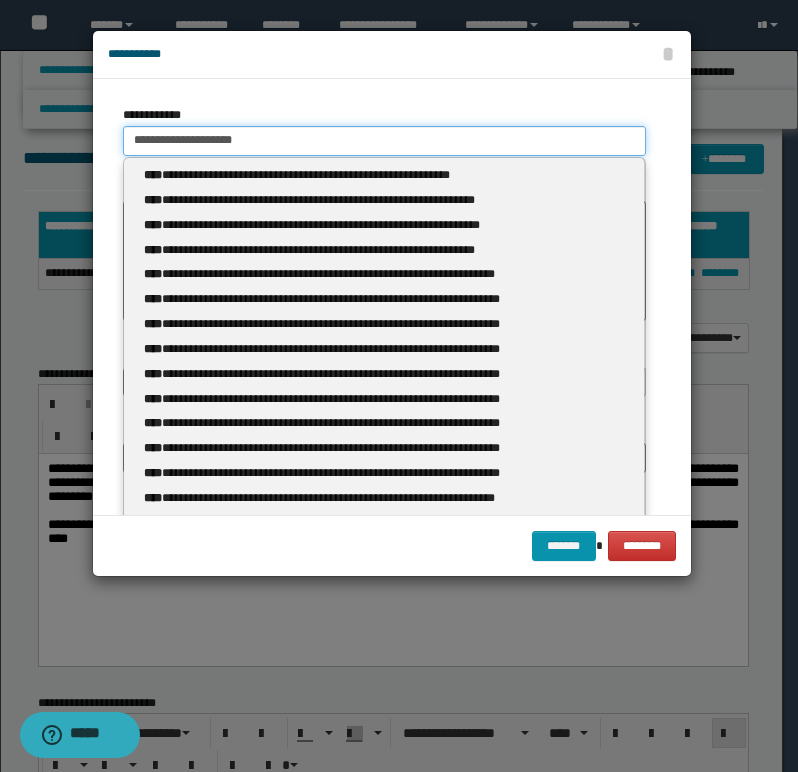 type 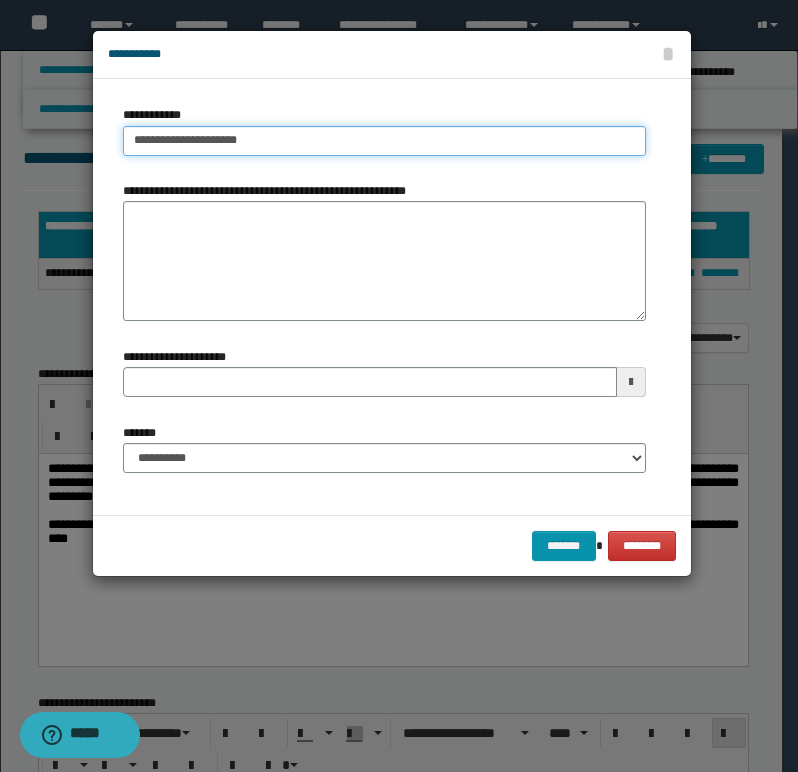 type on "**********" 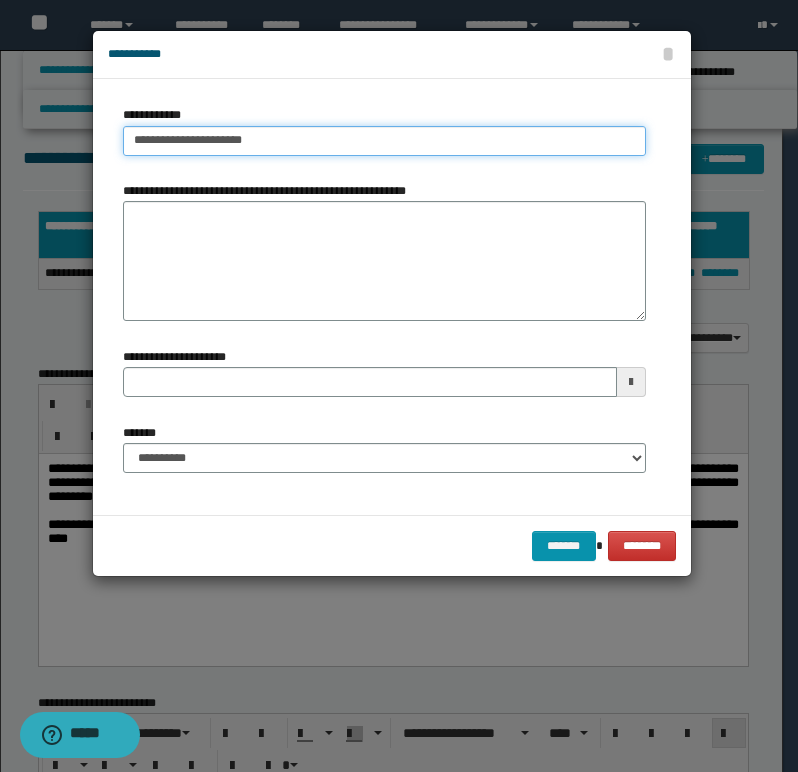 type on "**********" 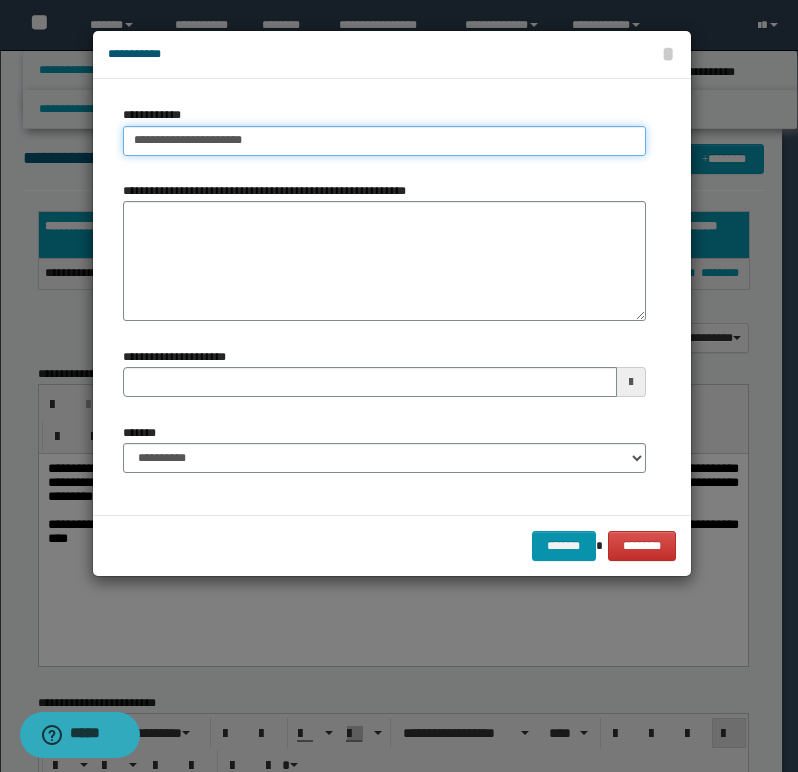 type 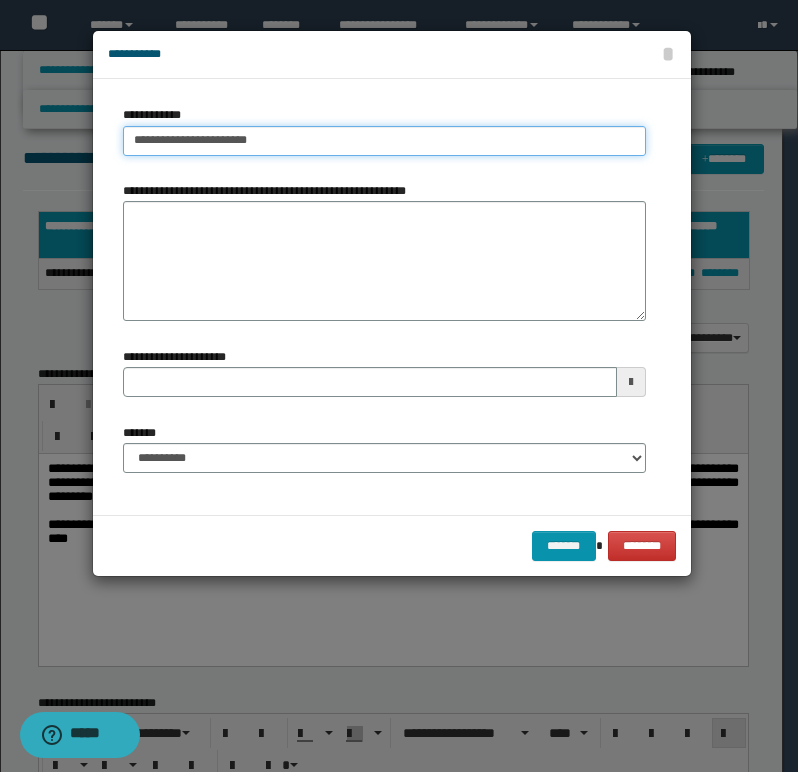 type on "**********" 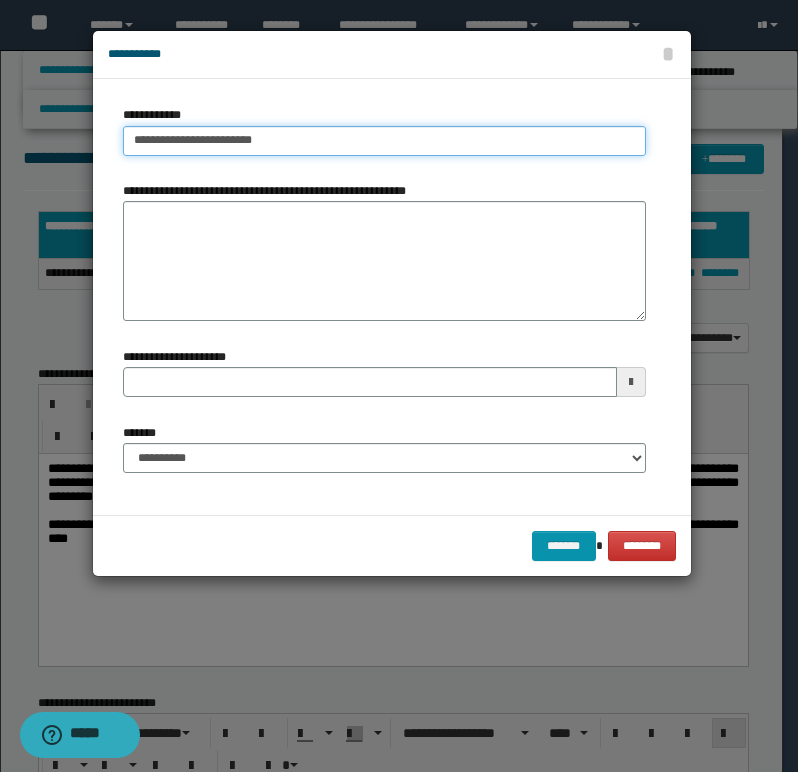 type on "**********" 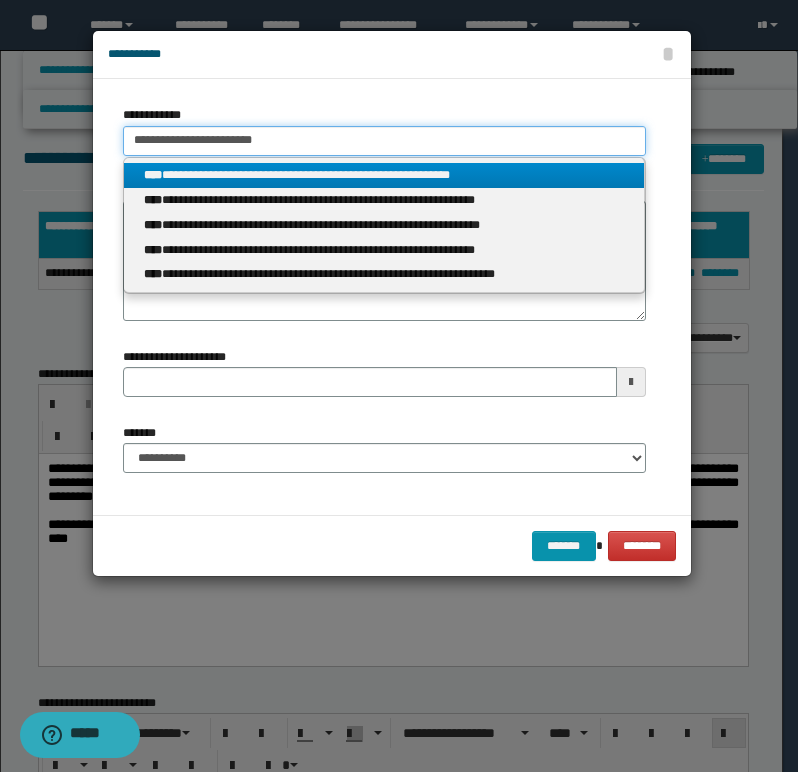 type on "**********" 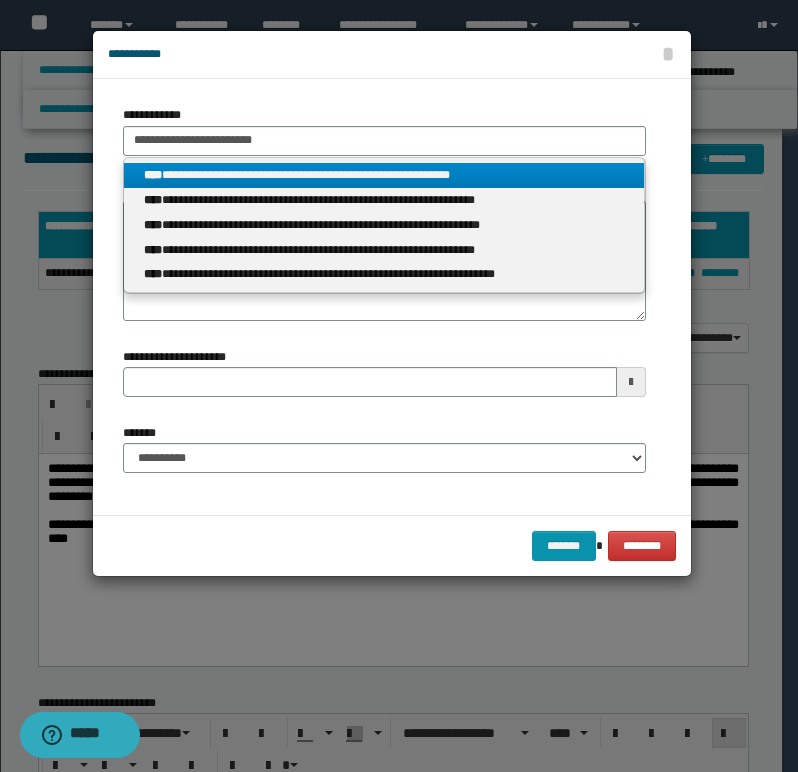 click on "**********" at bounding box center [384, 175] 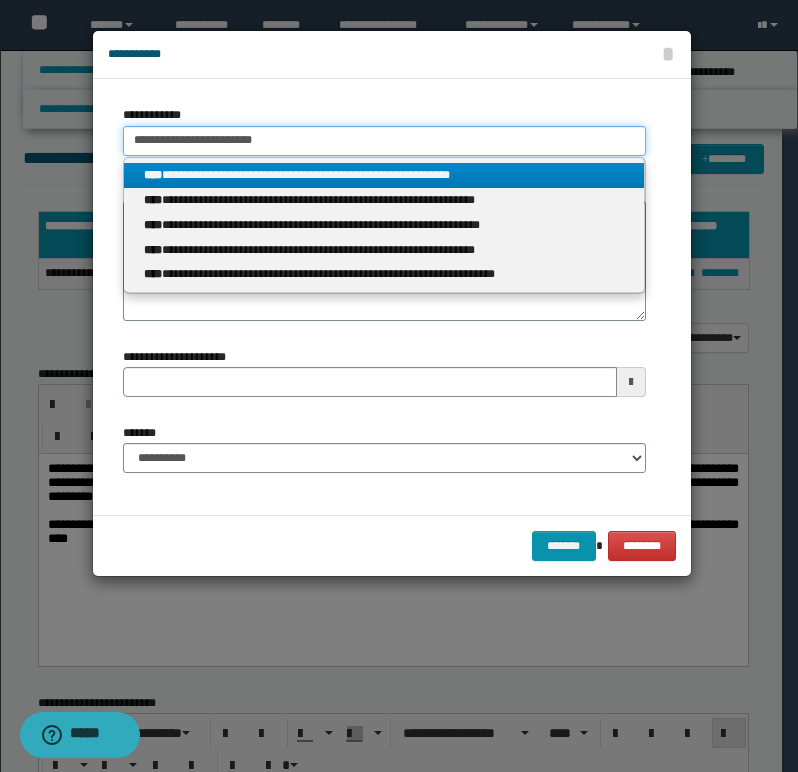type 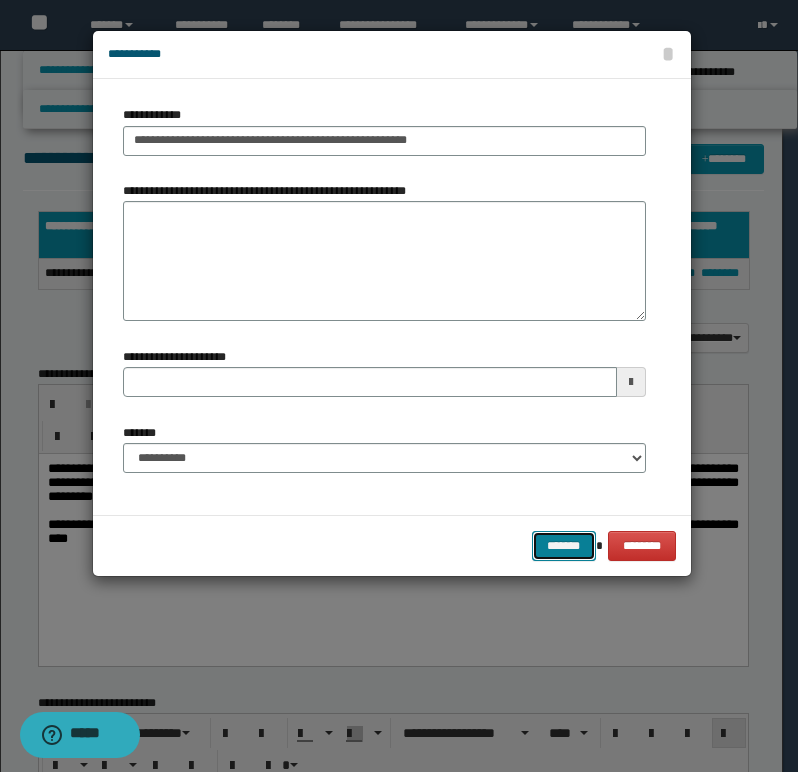 click on "*******" at bounding box center [564, 546] 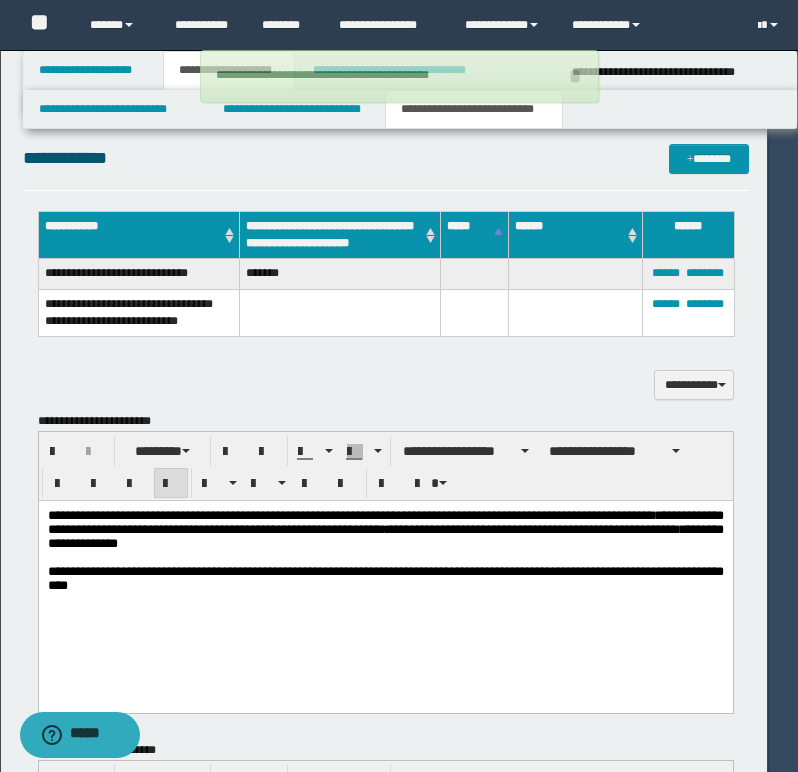 type 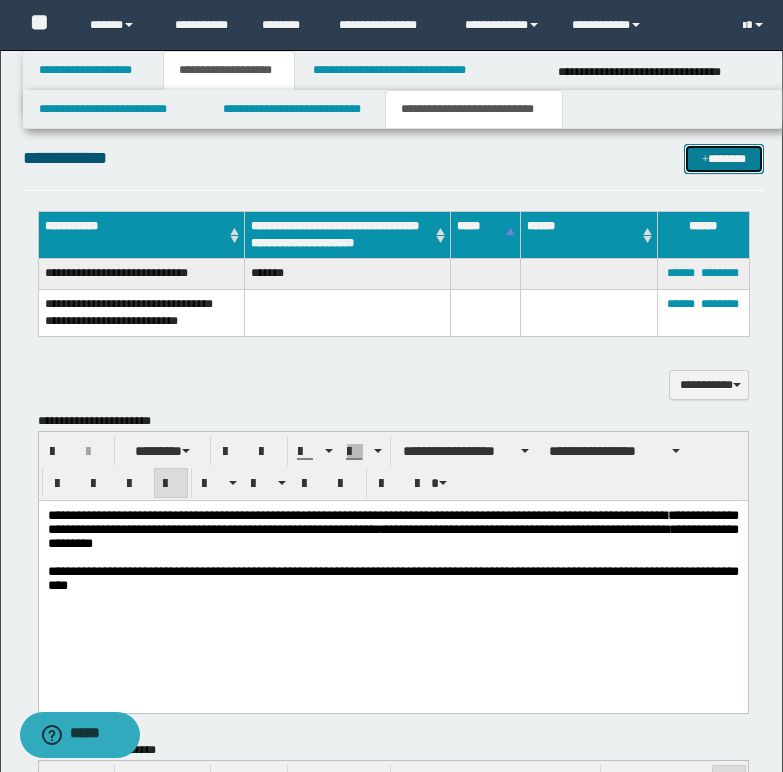 click on "*******" at bounding box center [724, 159] 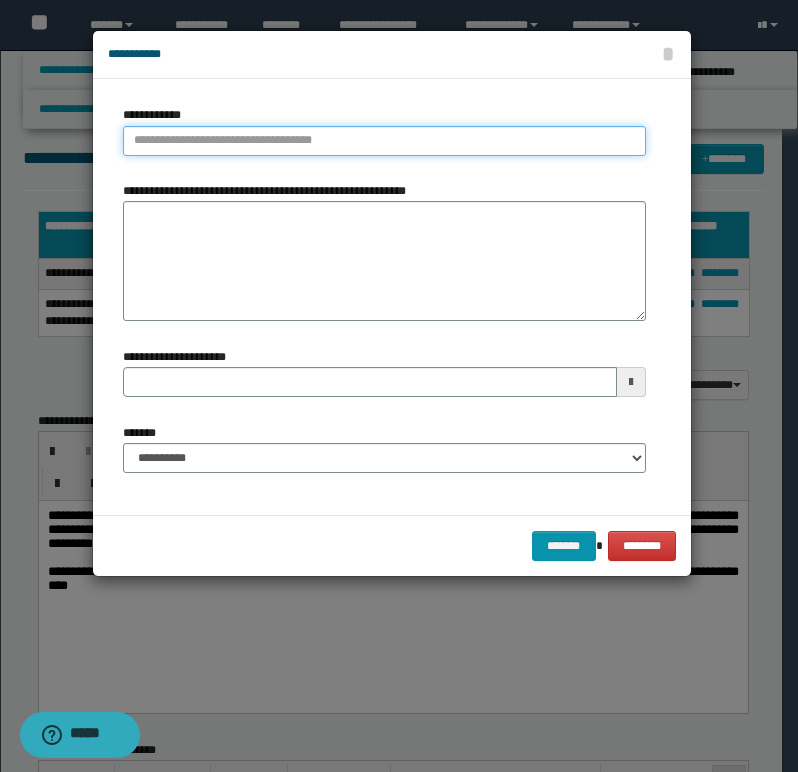 type on "**********" 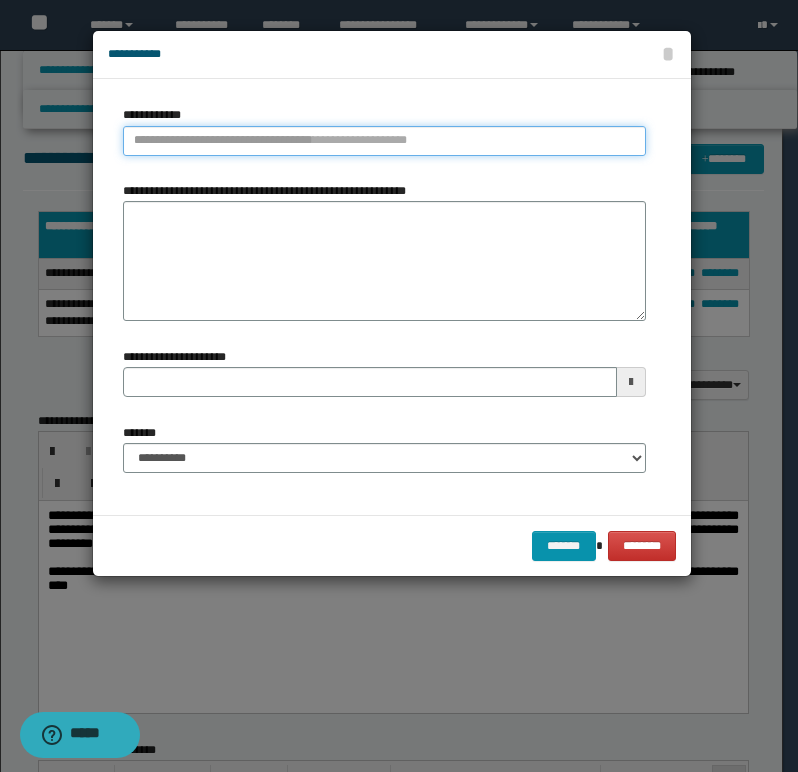 click on "**********" at bounding box center [384, 141] 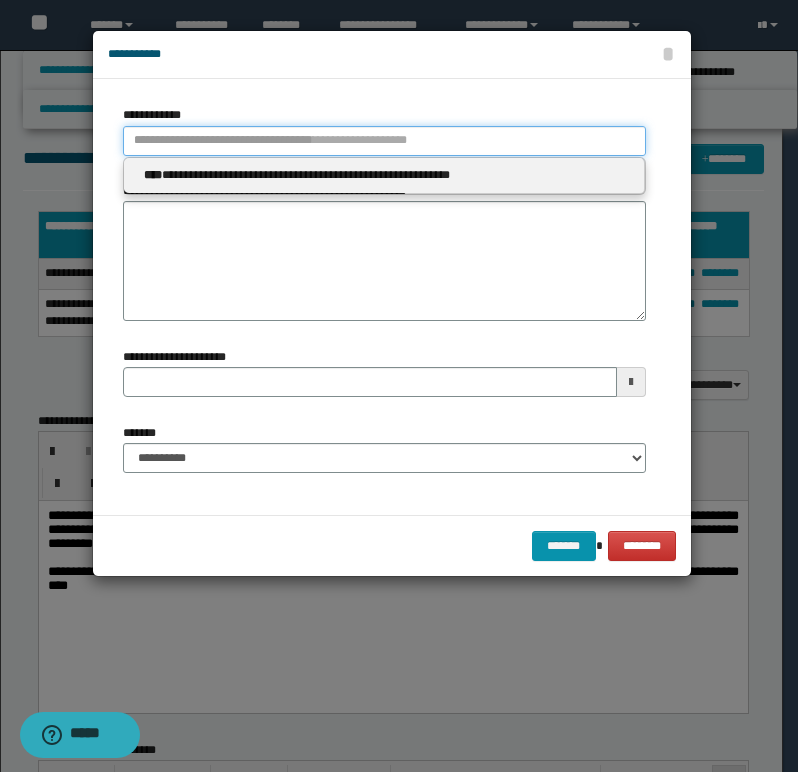 type 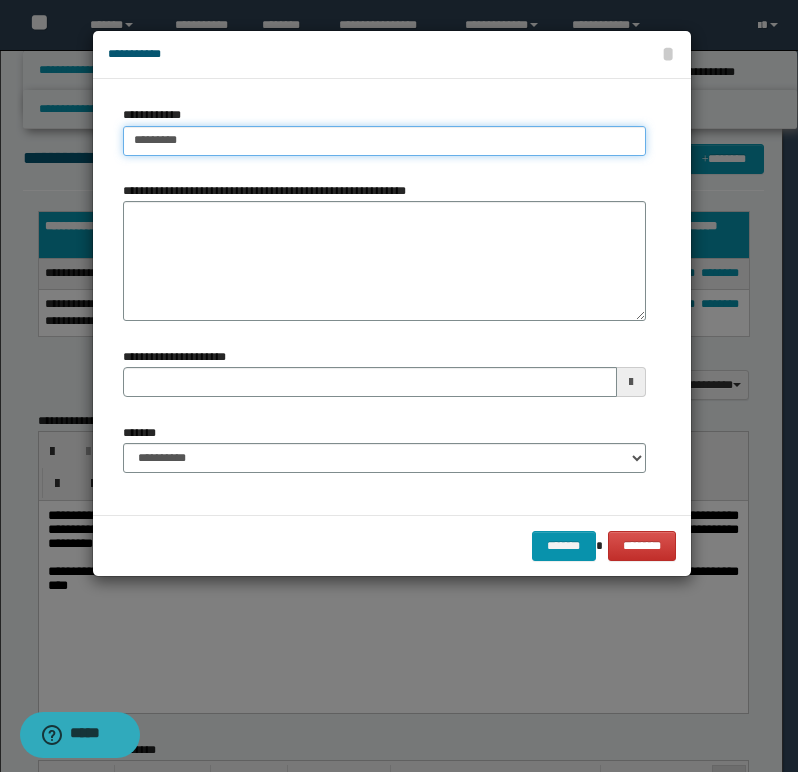 type on "*********" 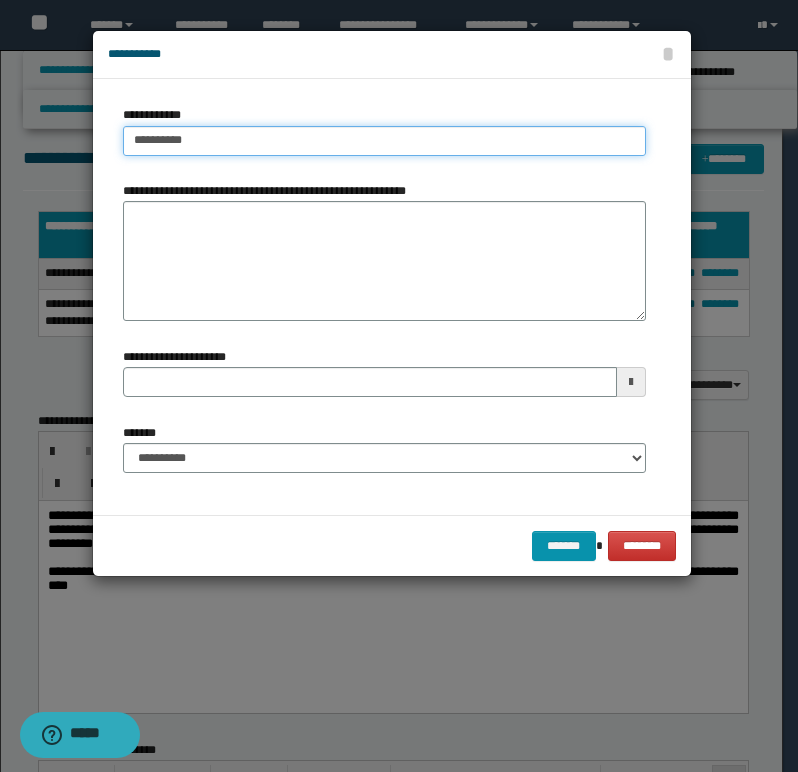 type on "*********" 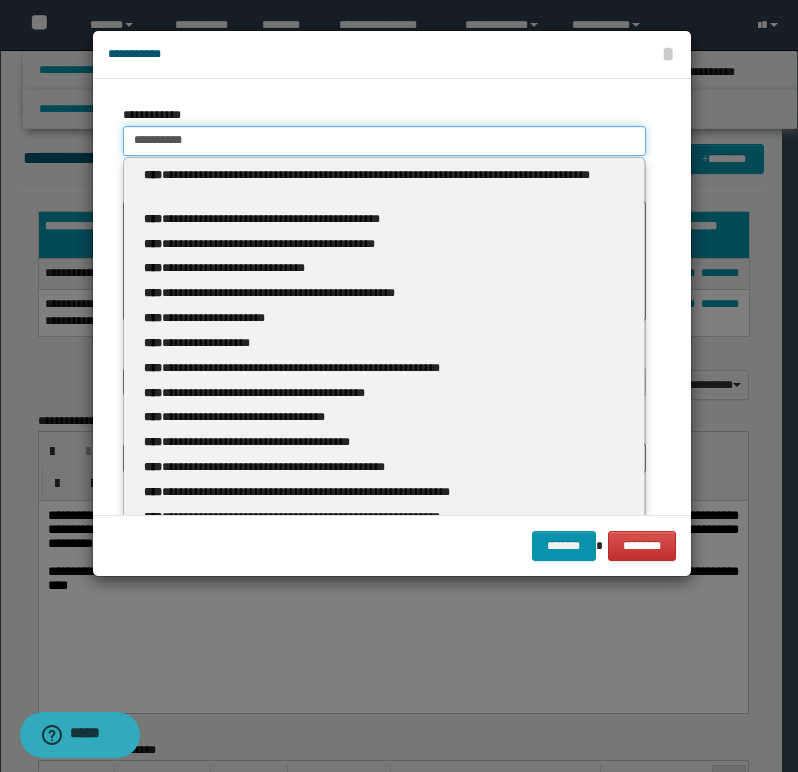 type 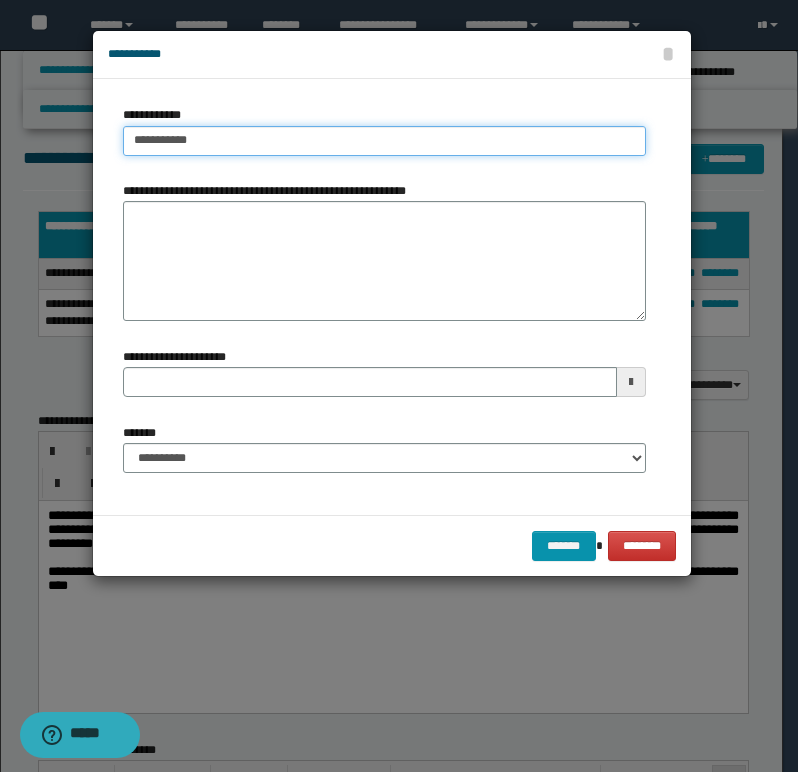 type on "**********" 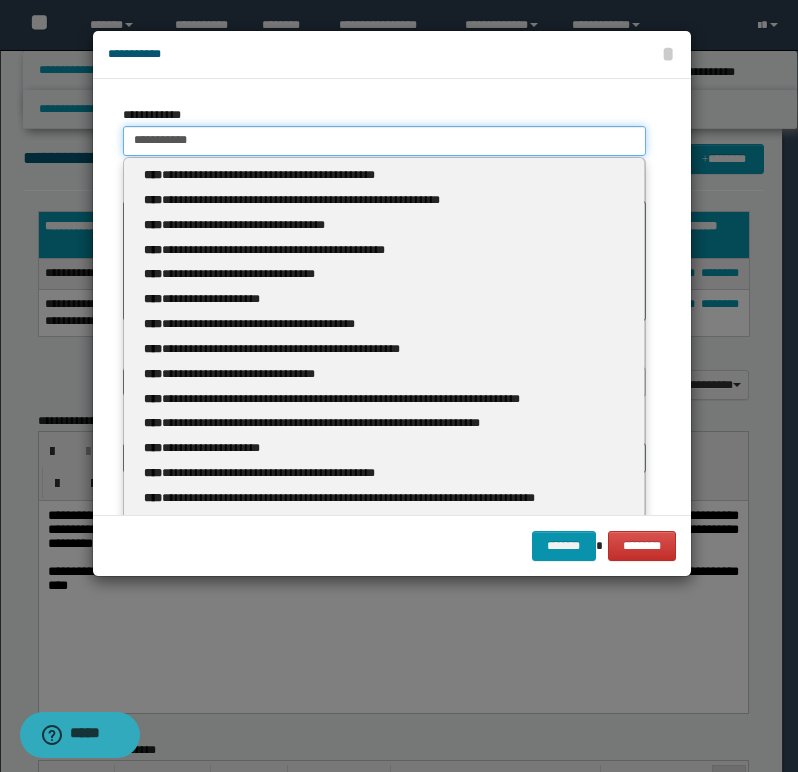 type 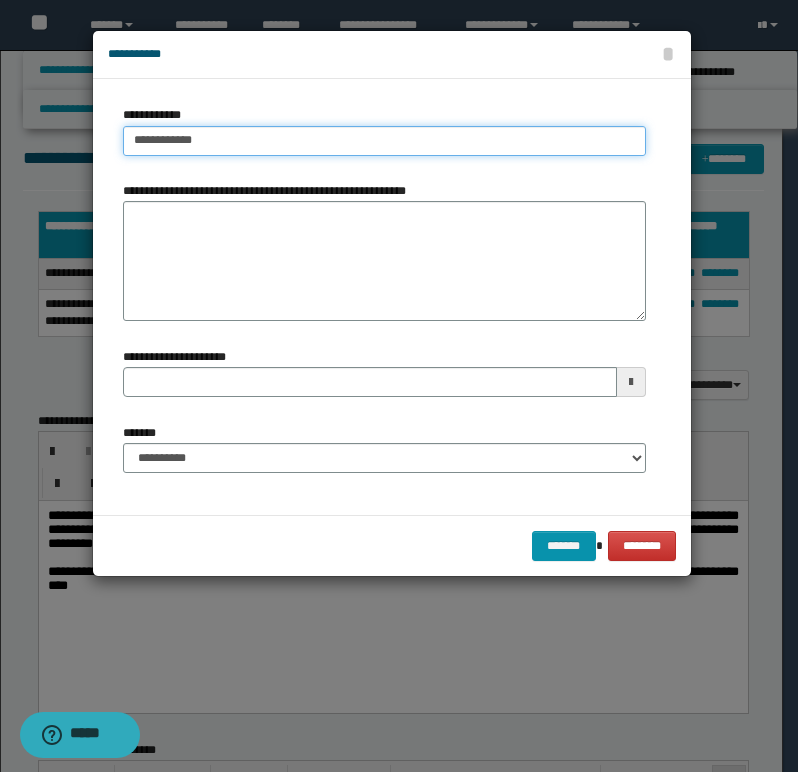type on "**********" 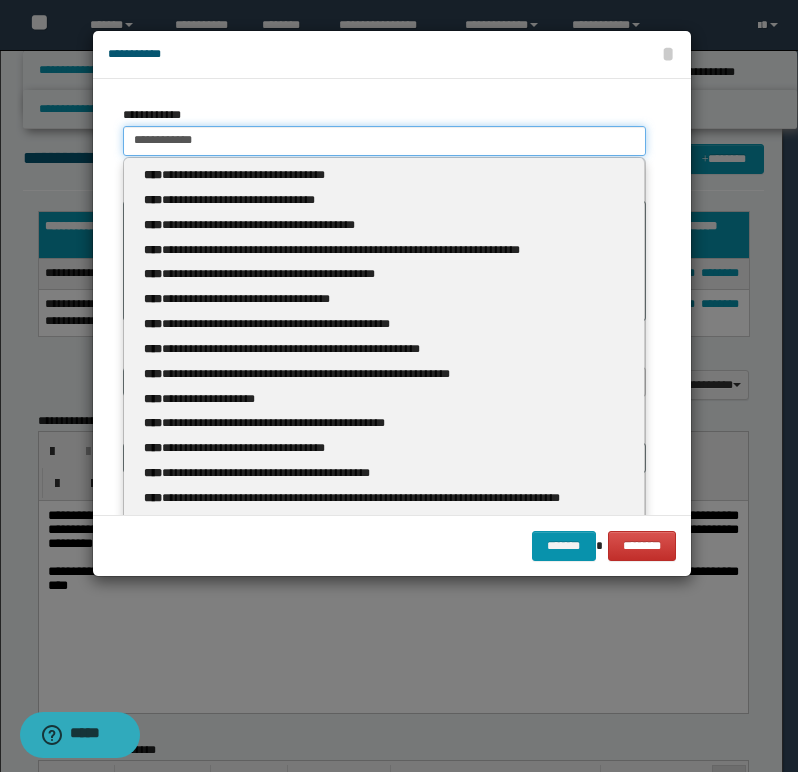 type 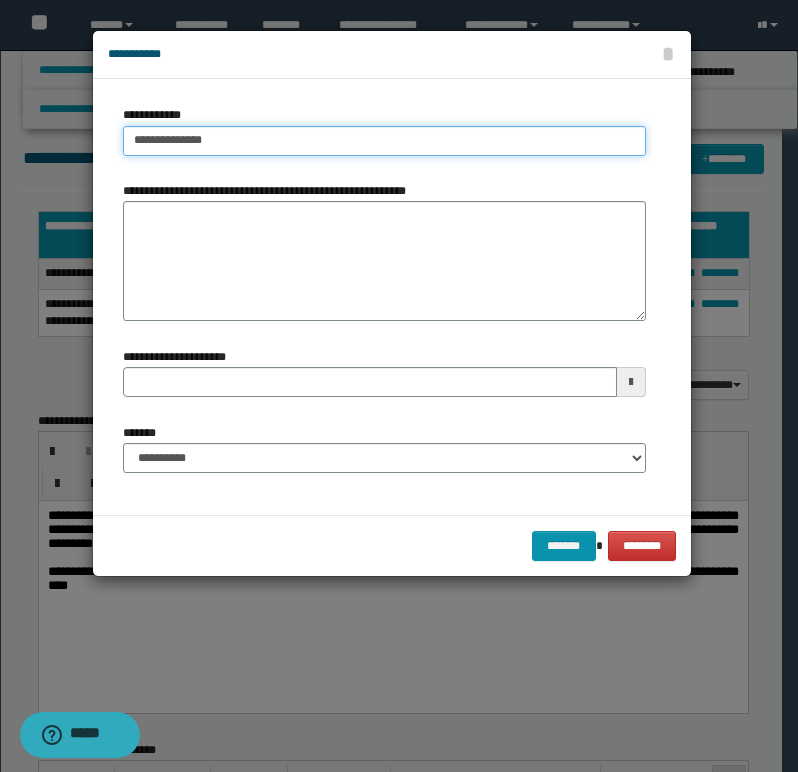 type on "**********" 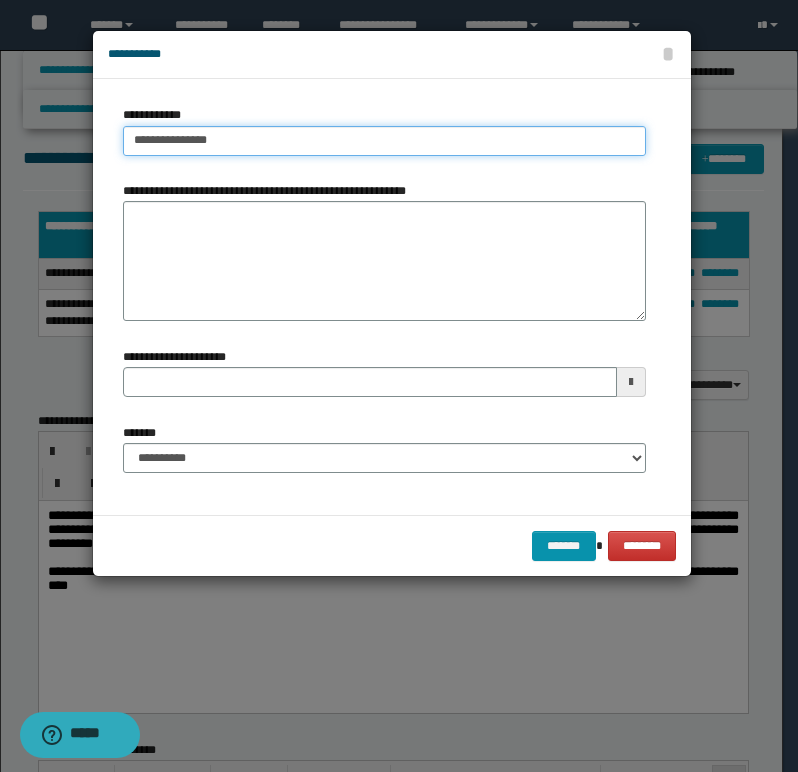 type on "**********" 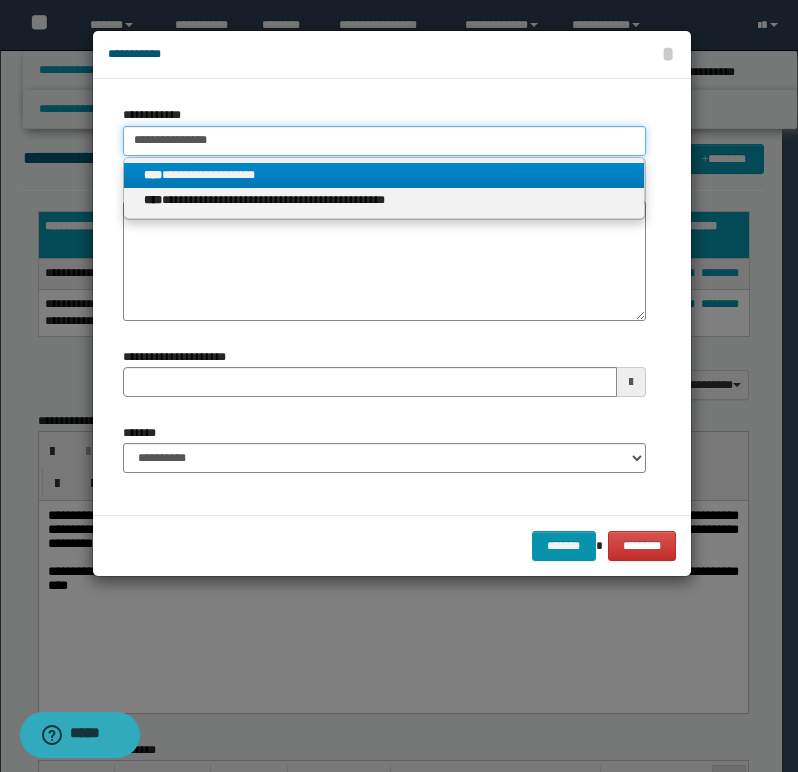 type on "**********" 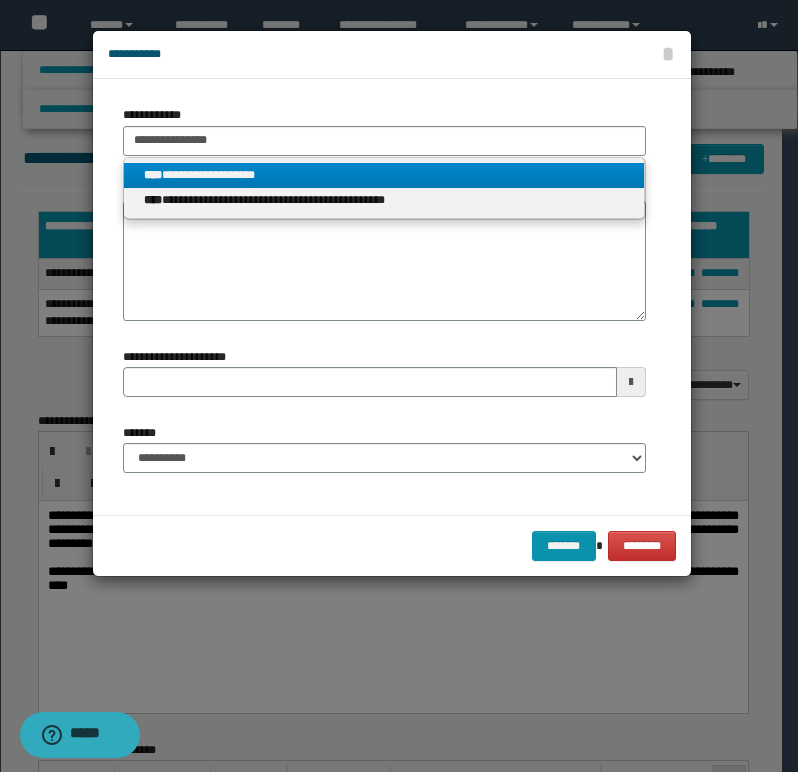click on "**********" at bounding box center (384, 175) 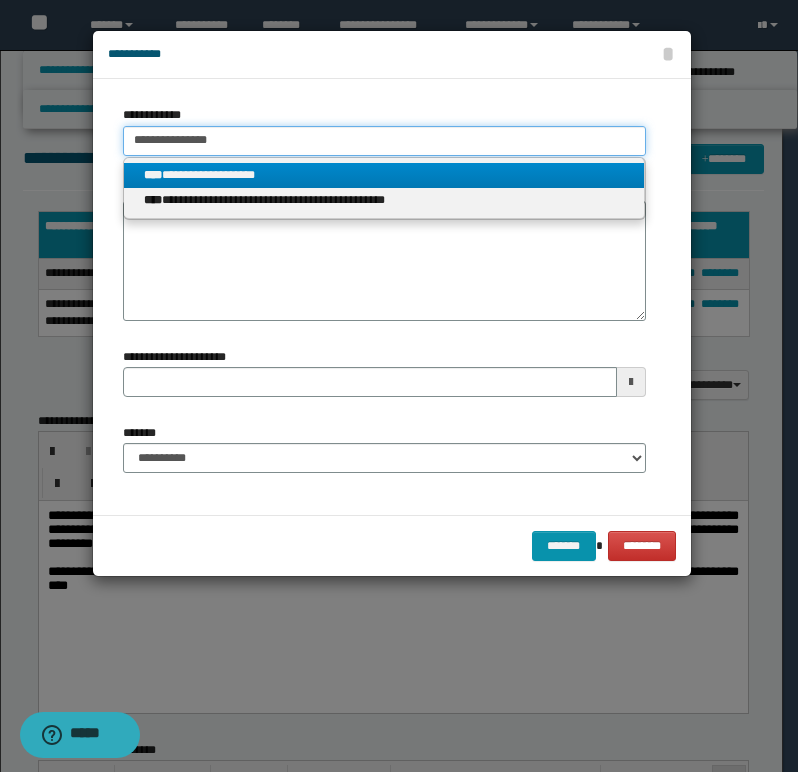 type 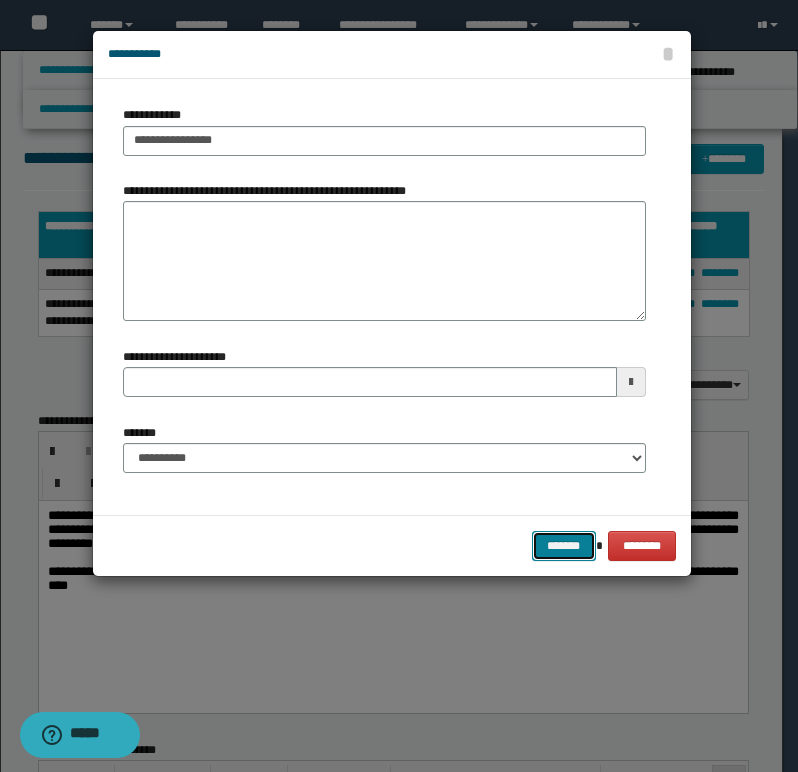click on "*******" at bounding box center [564, 546] 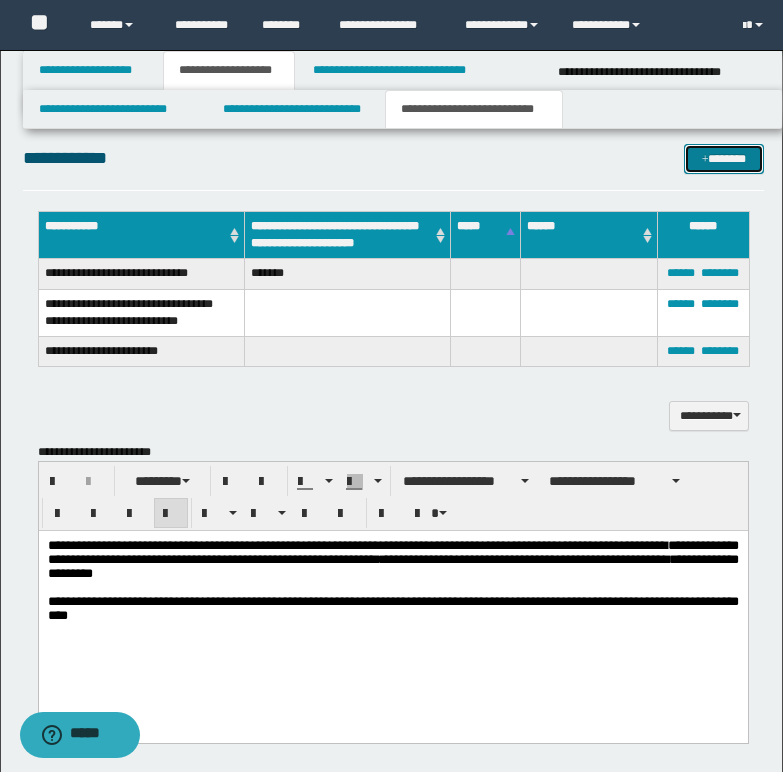click on "*******" at bounding box center [724, 159] 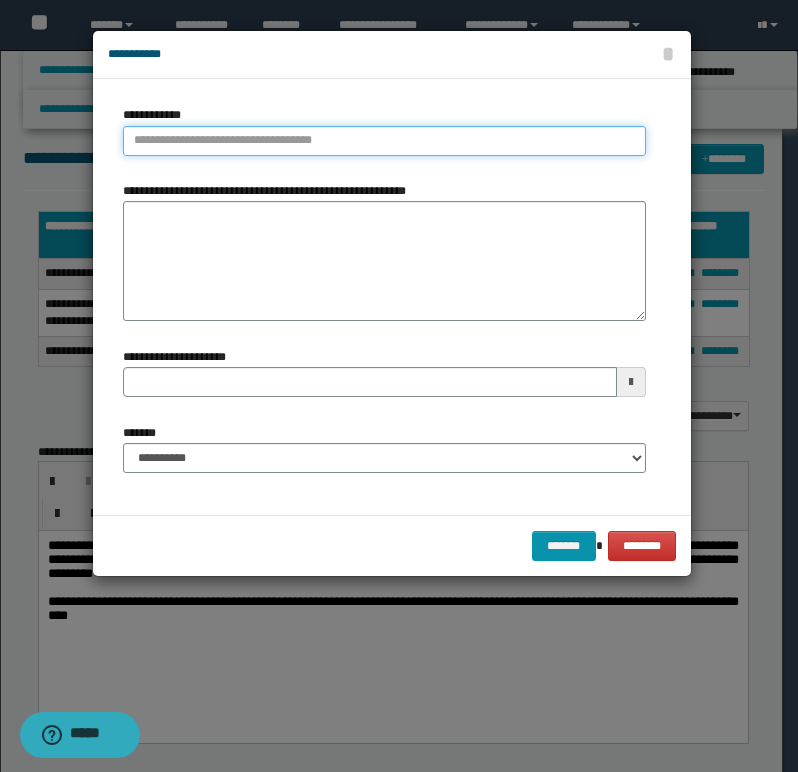type on "**********" 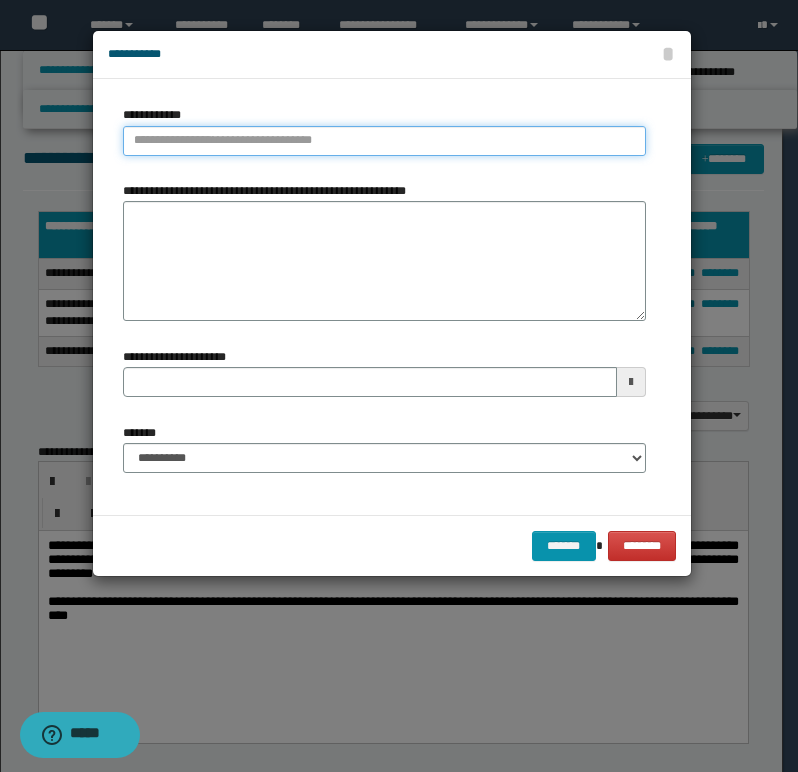 click on "**********" at bounding box center [384, 141] 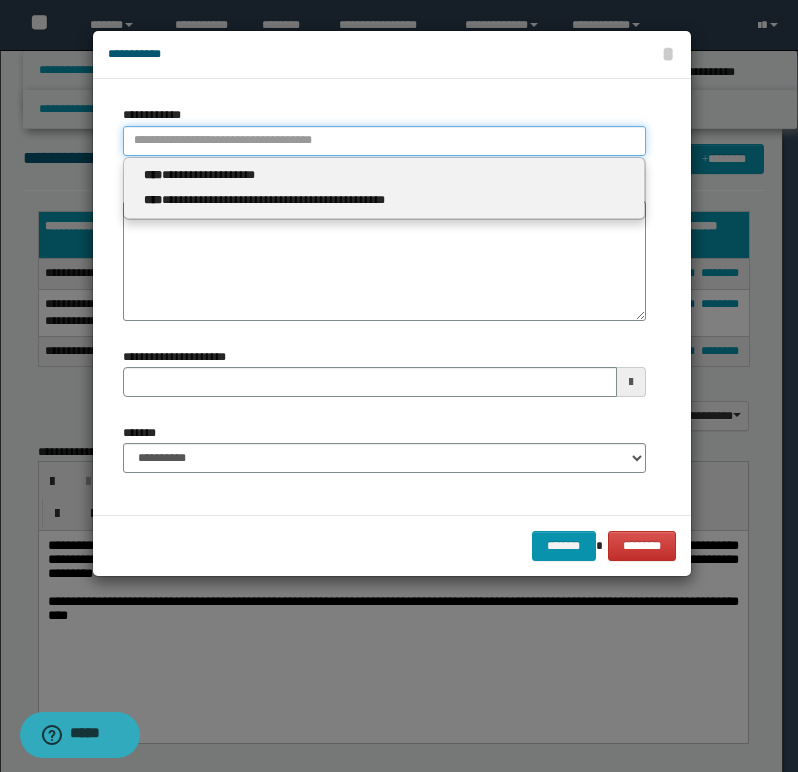 type 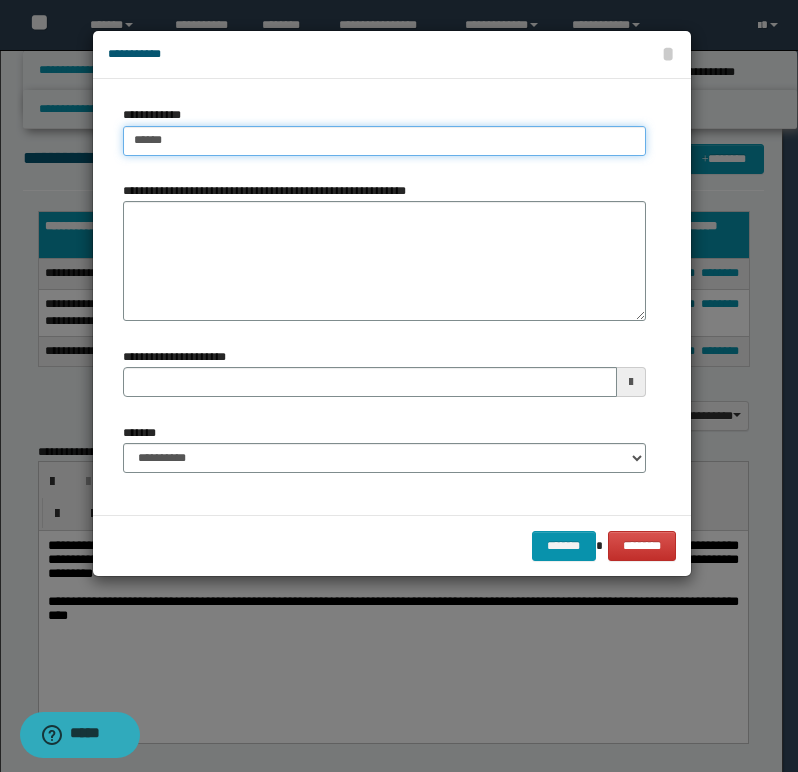 type on "****" 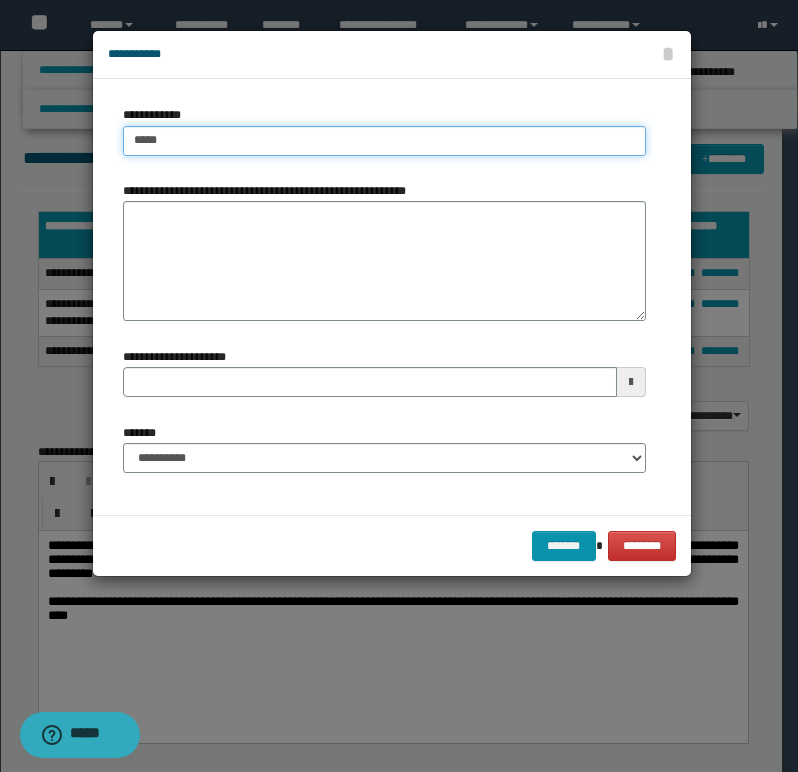 type on "****" 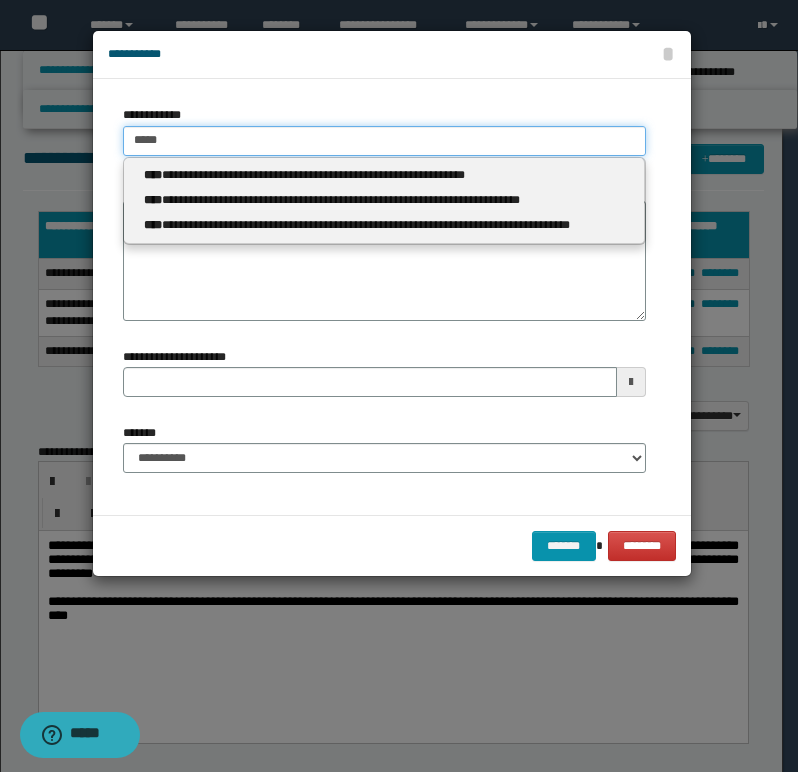 type 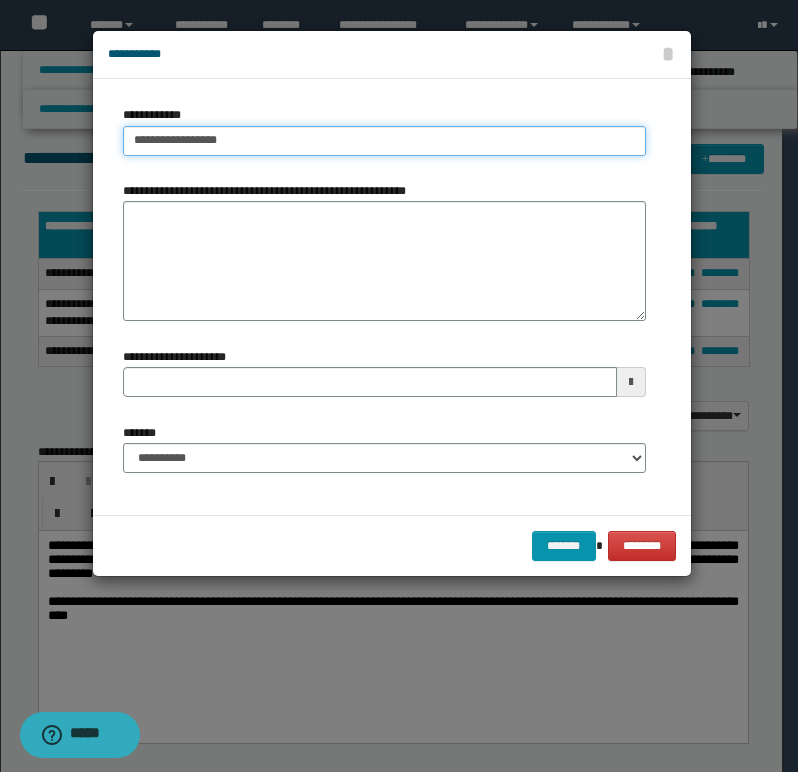 type on "**********" 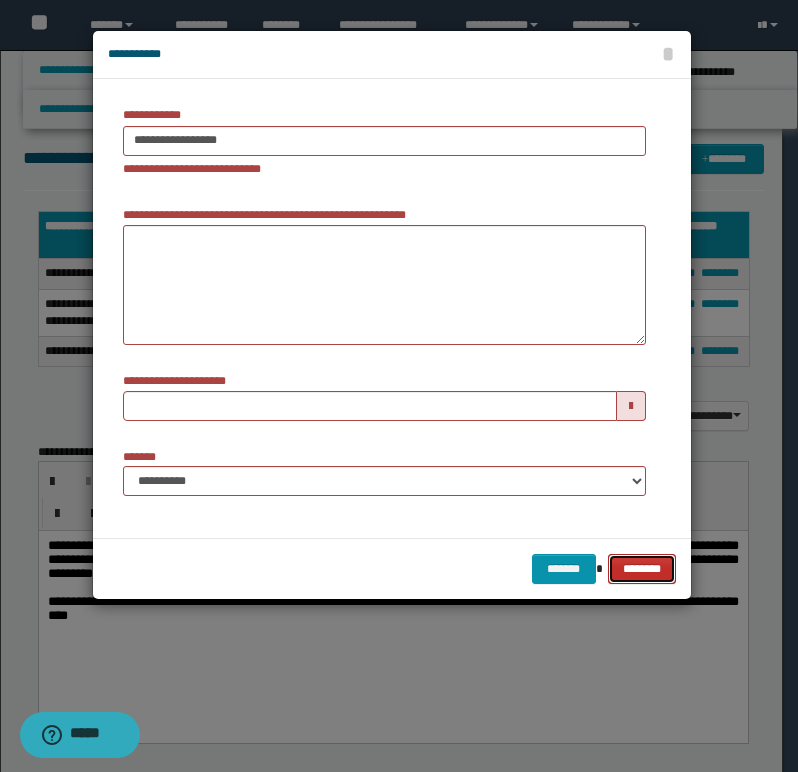 click on "********" at bounding box center [641, 569] 